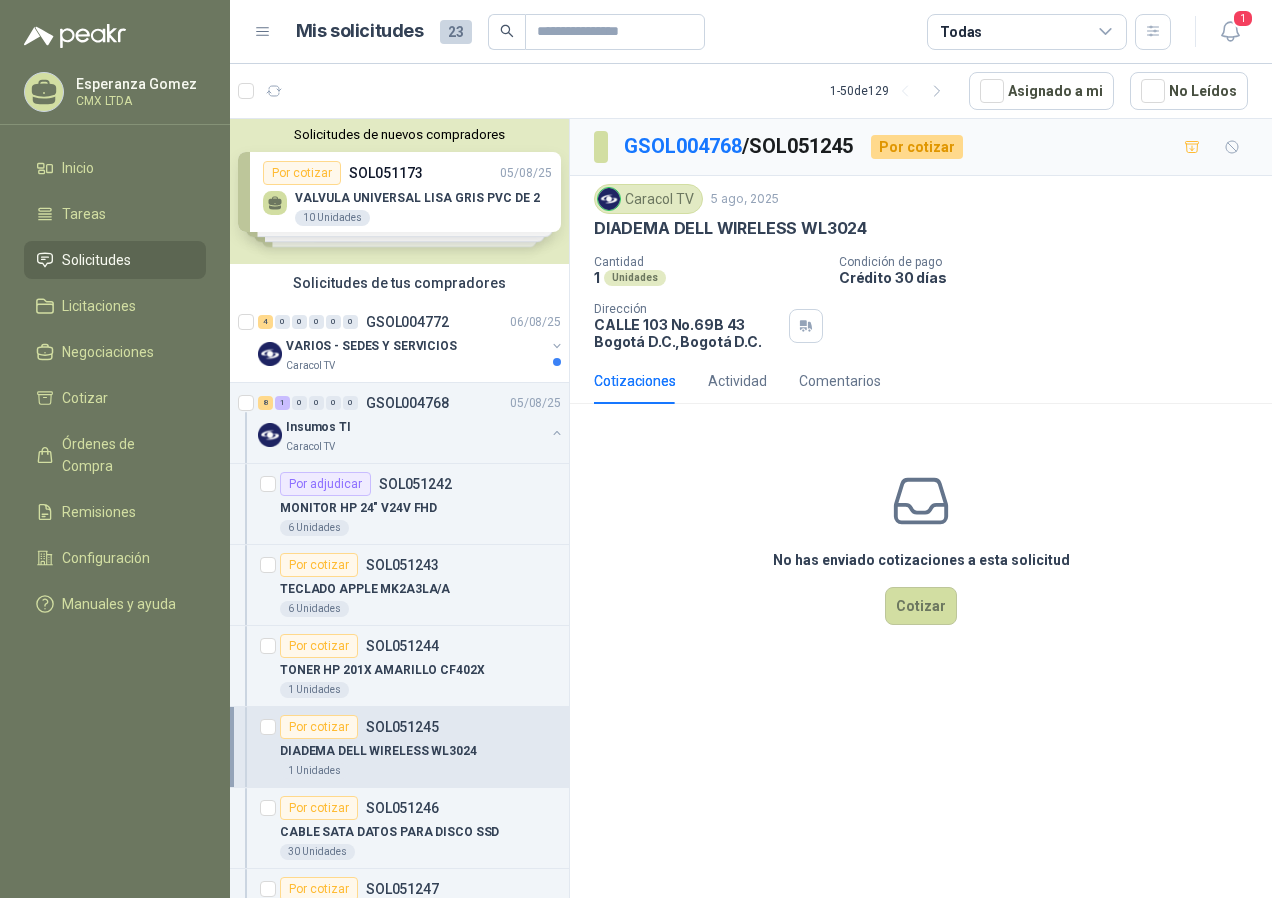 scroll, scrollTop: 0, scrollLeft: 0, axis: both 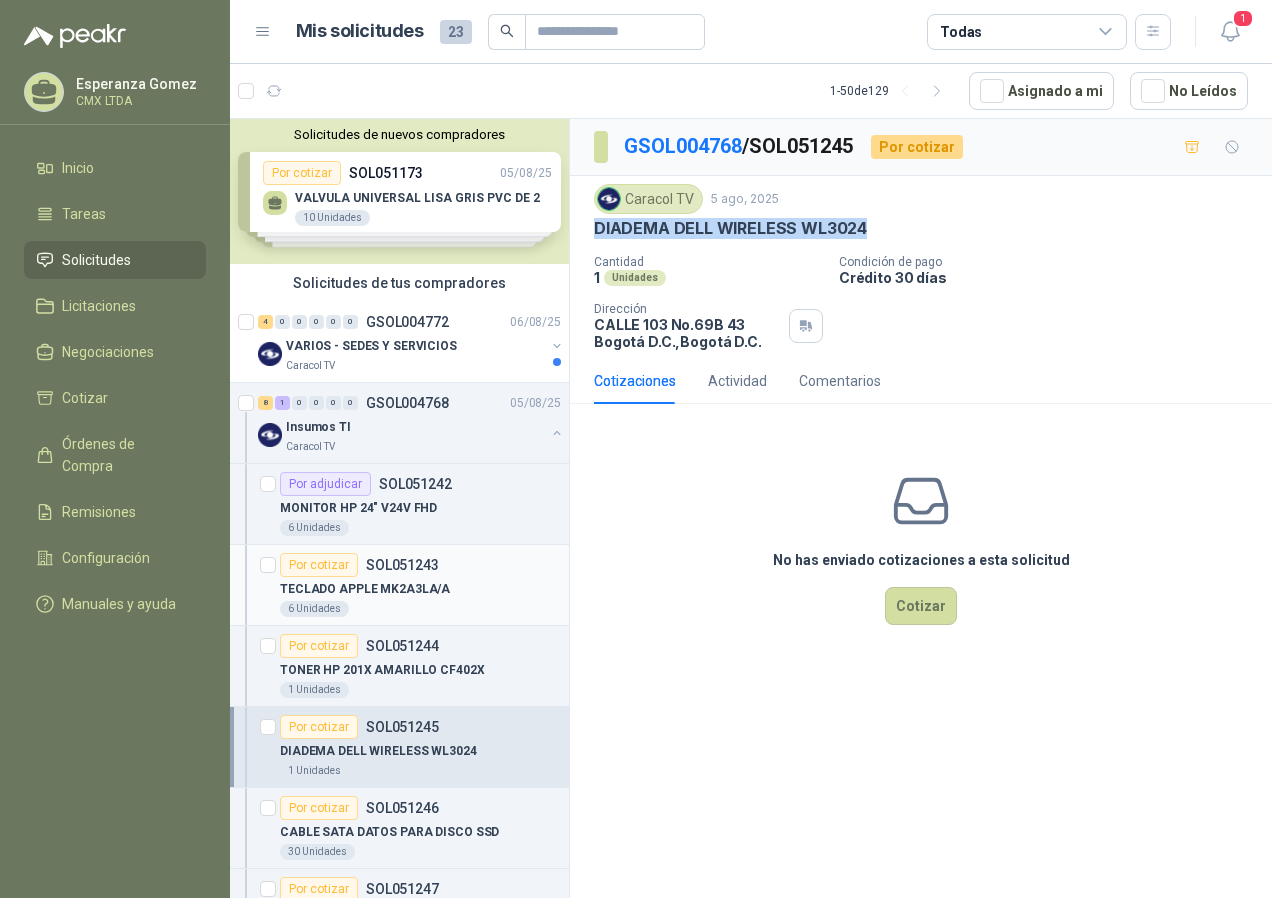 click on "TECLADO APPLE MK2A3LA/A" at bounding box center [365, 589] 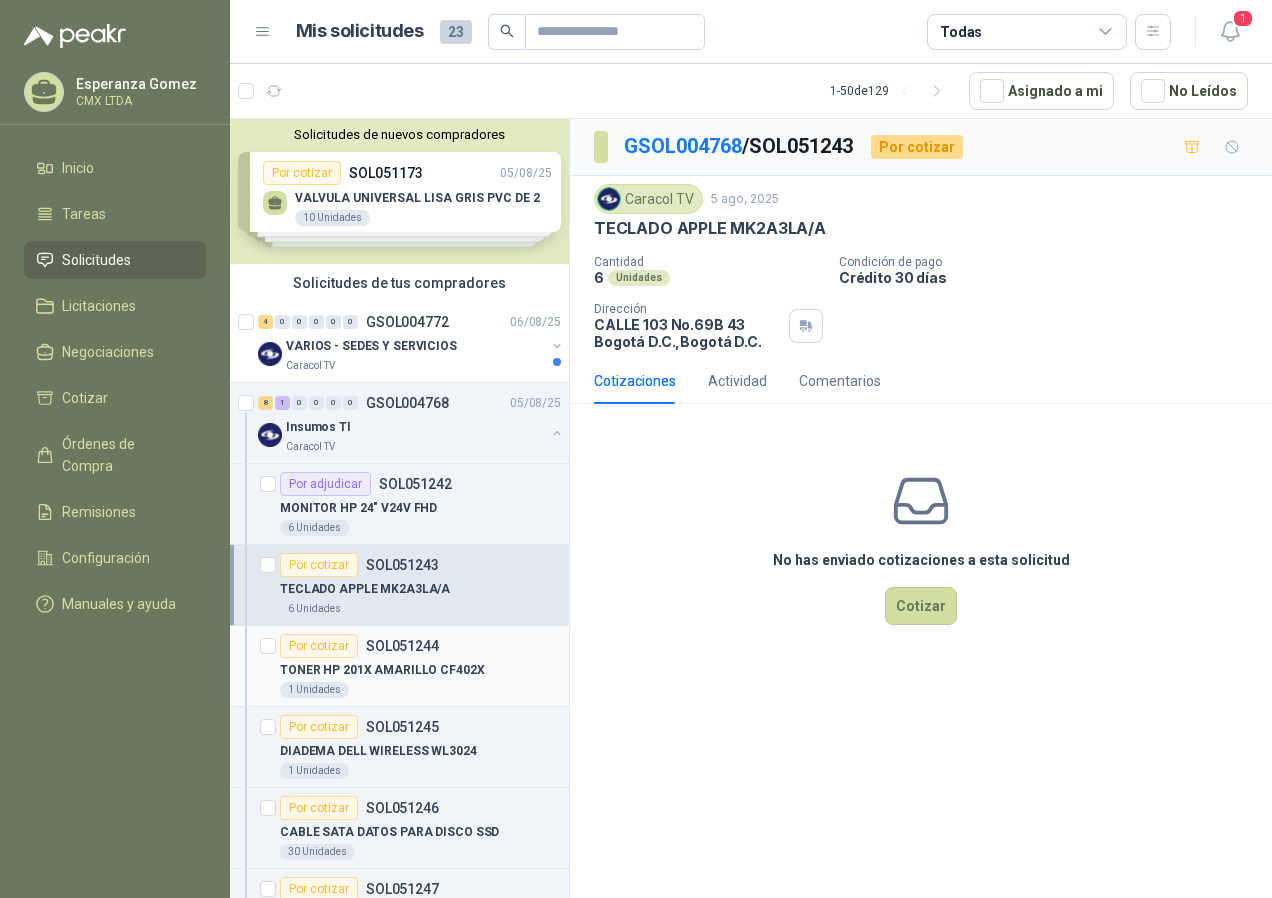 click on "Por cotizar SOL051244" at bounding box center (359, 646) 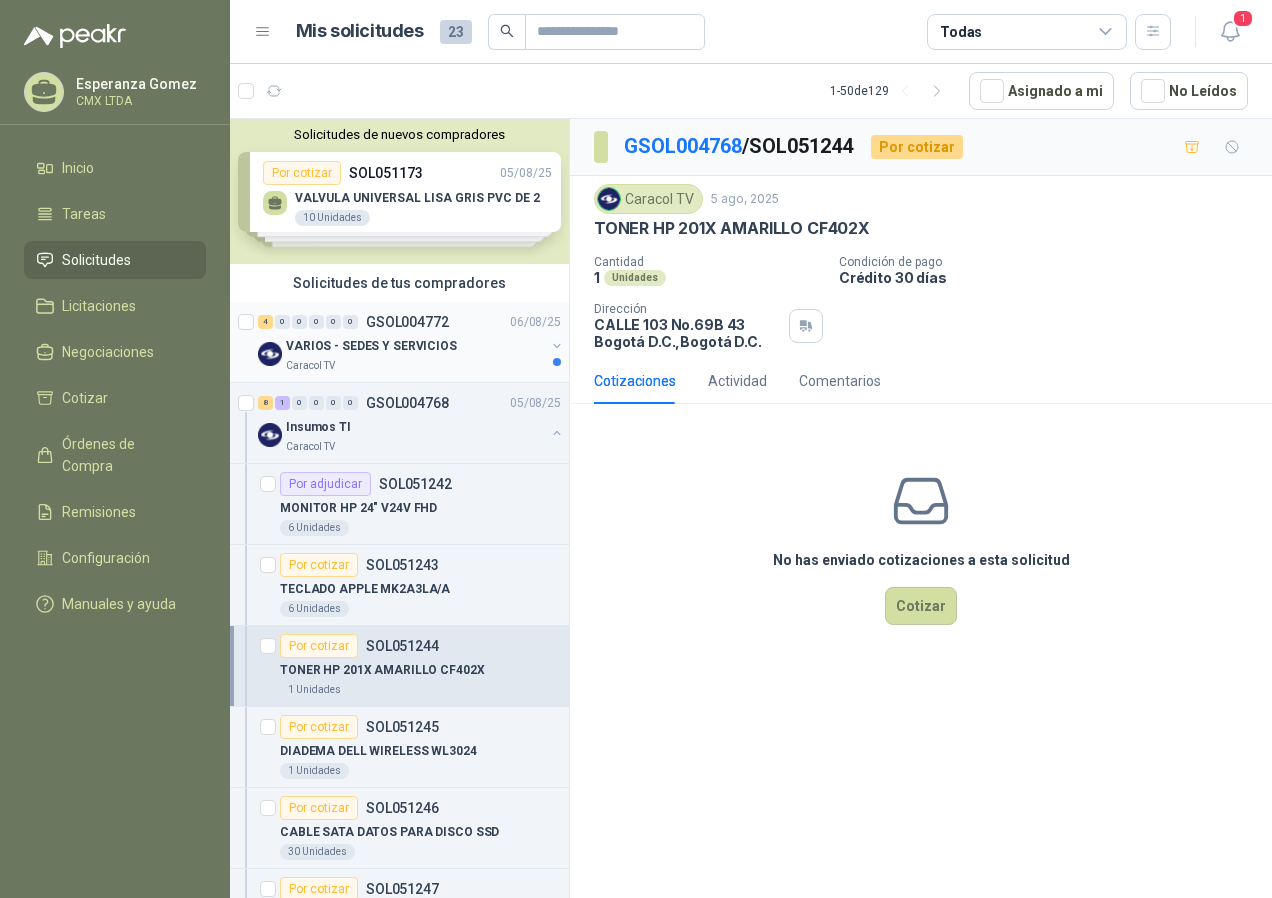 click on "VARIOS - SEDES Y SERVICIOS" at bounding box center (371, 346) 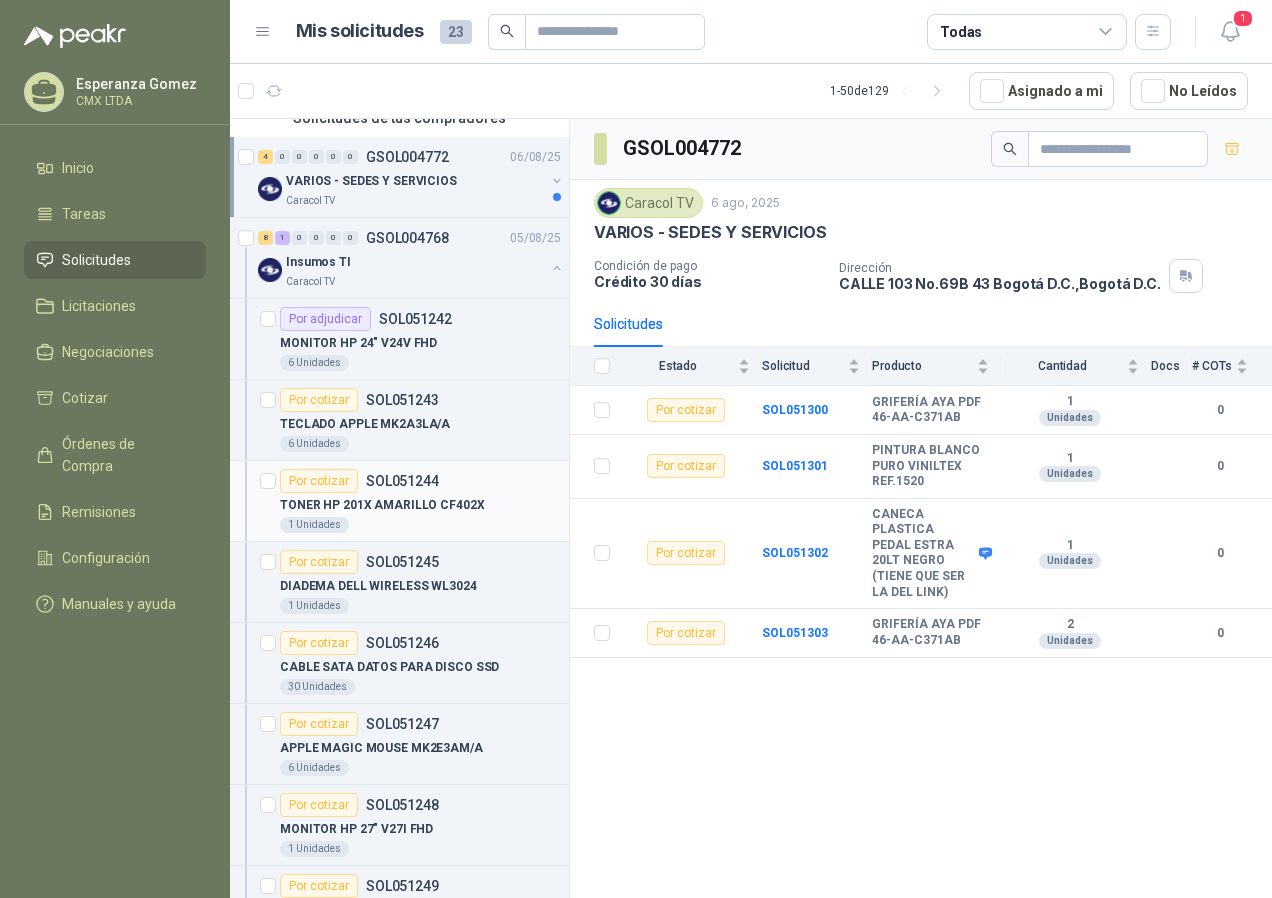 scroll, scrollTop: 200, scrollLeft: 0, axis: vertical 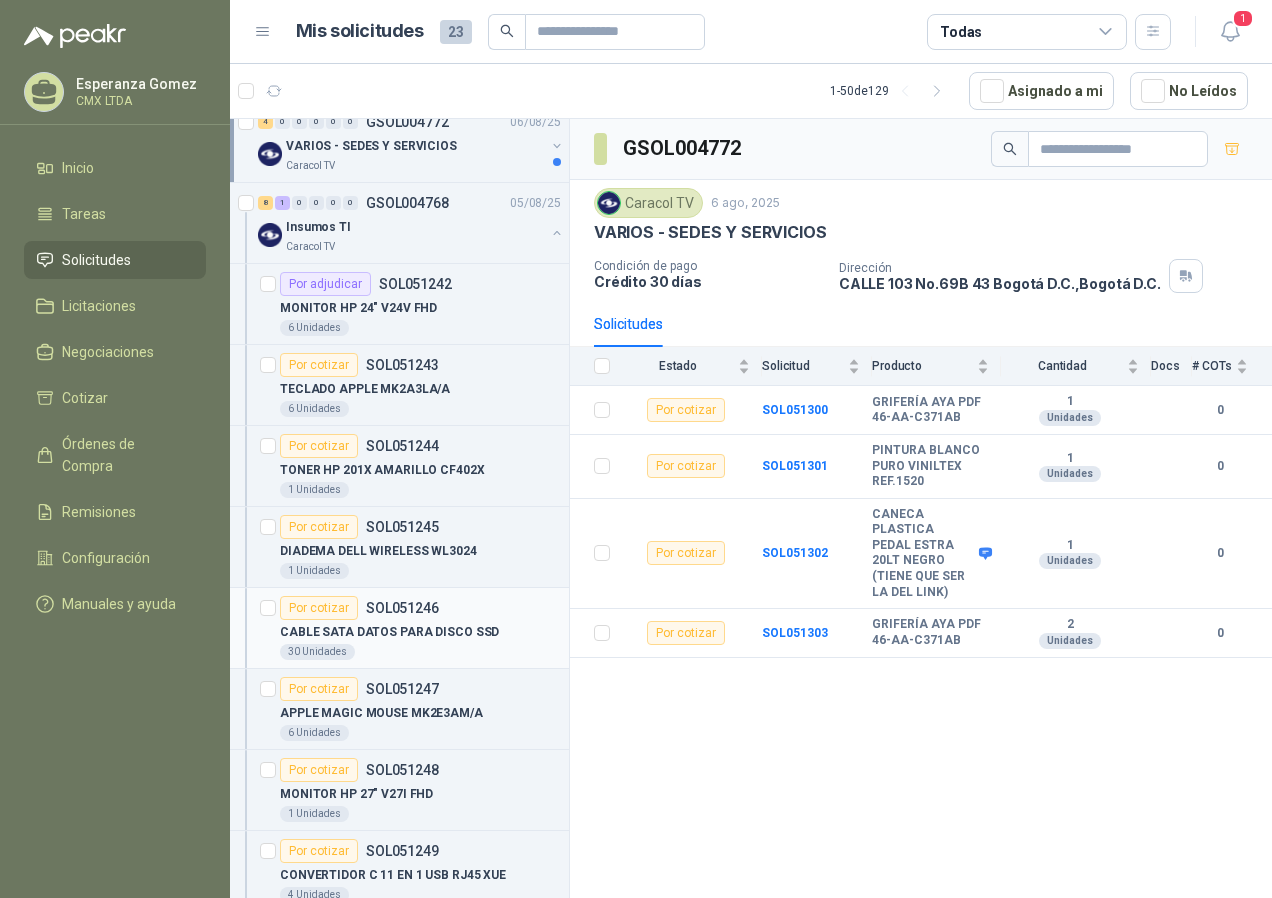 click on "SOL051246" at bounding box center (402, 608) 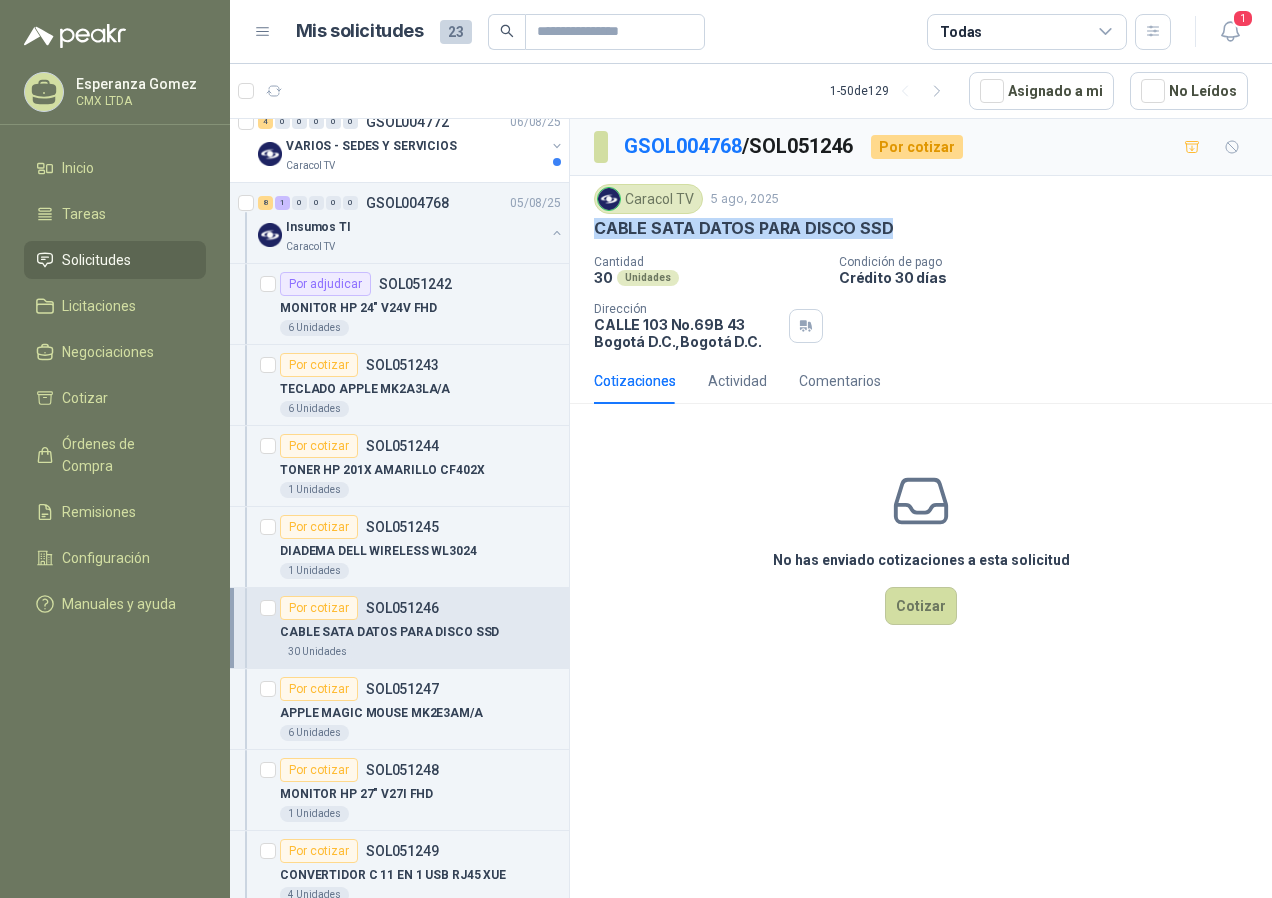 drag, startPoint x: 597, startPoint y: 229, endPoint x: 912, endPoint y: 227, distance: 315.00635 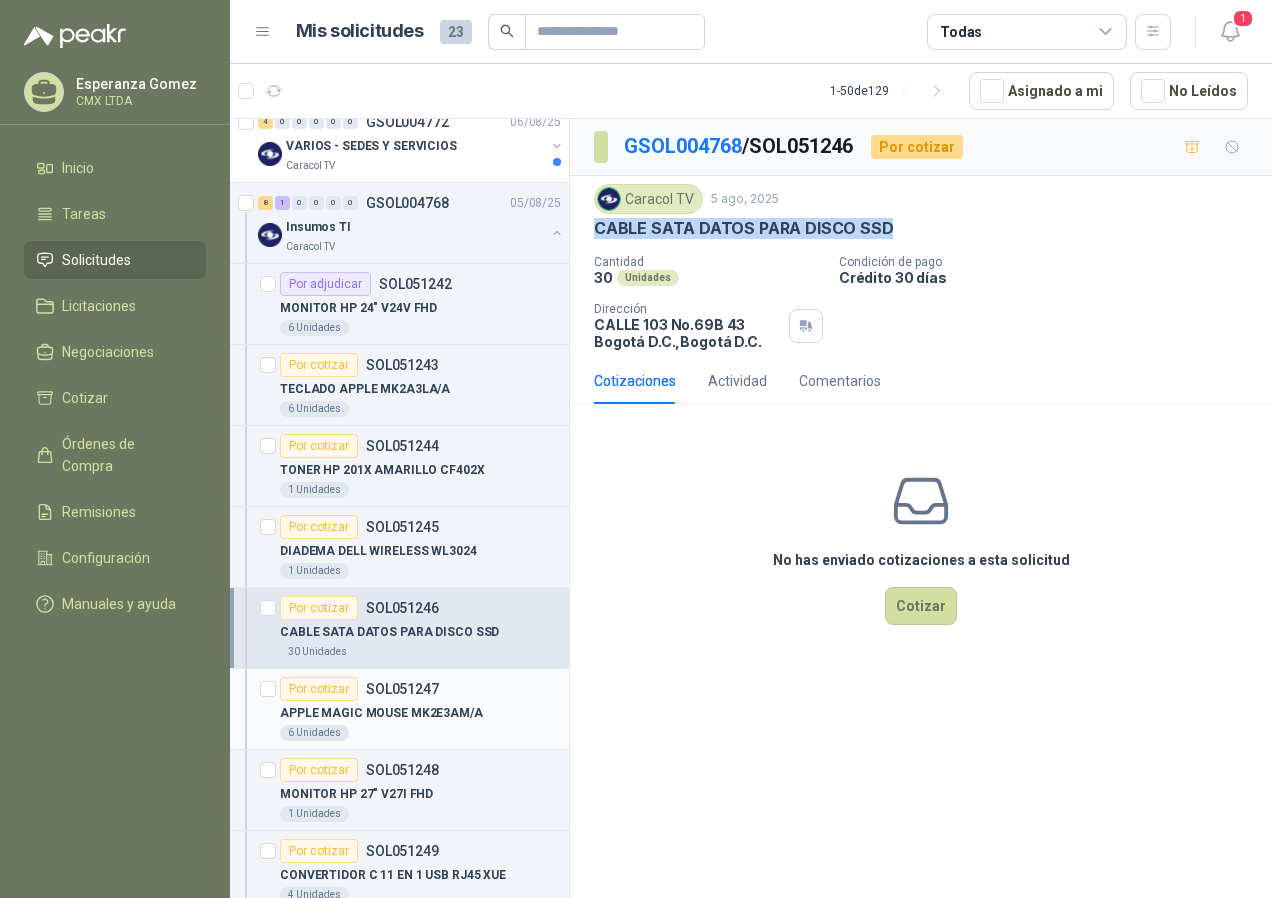 click on "APPLE MAGIC MOUSE MK2E3AM/A" at bounding box center [381, 713] 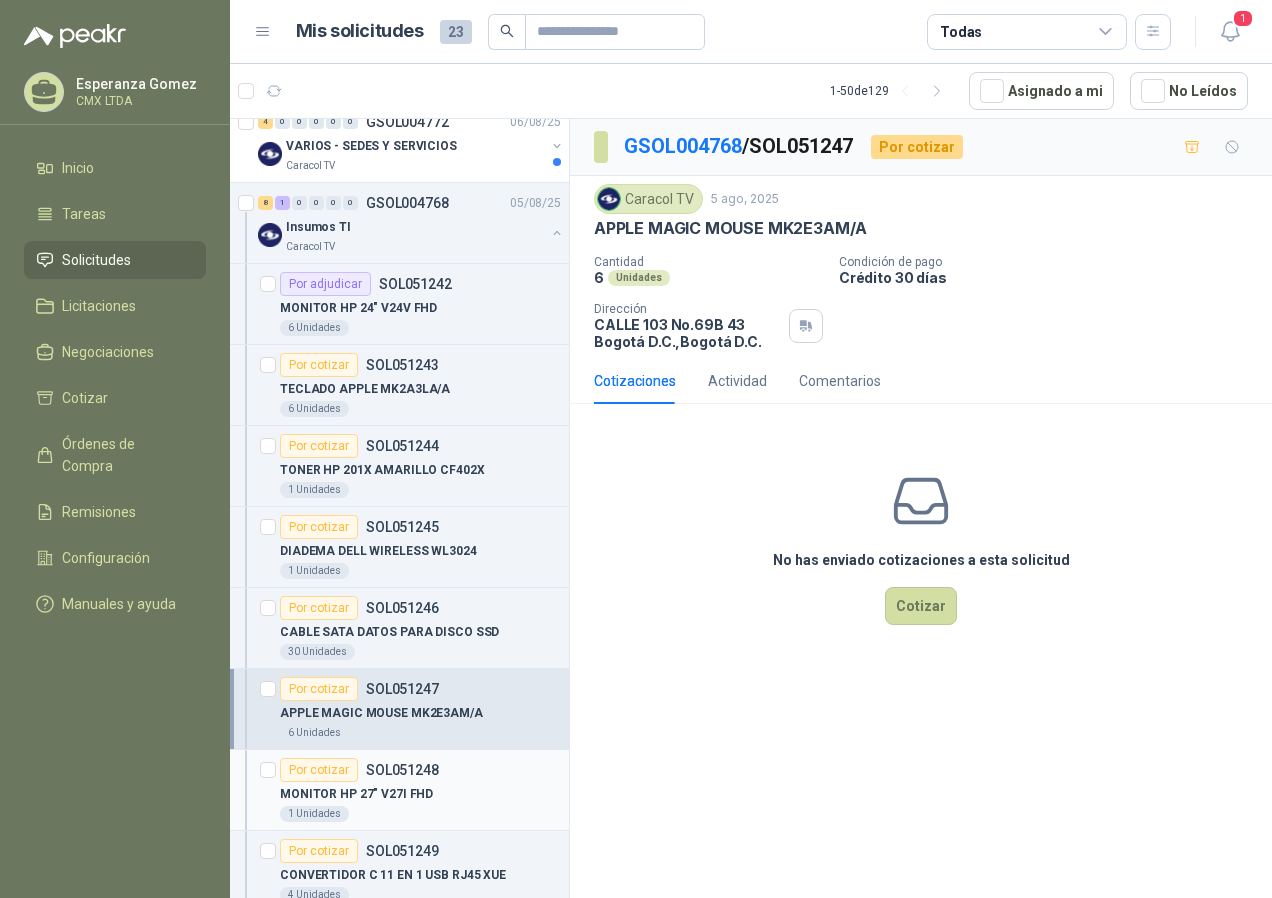 click on "Por cotizar SOL051248" at bounding box center (420, 770) 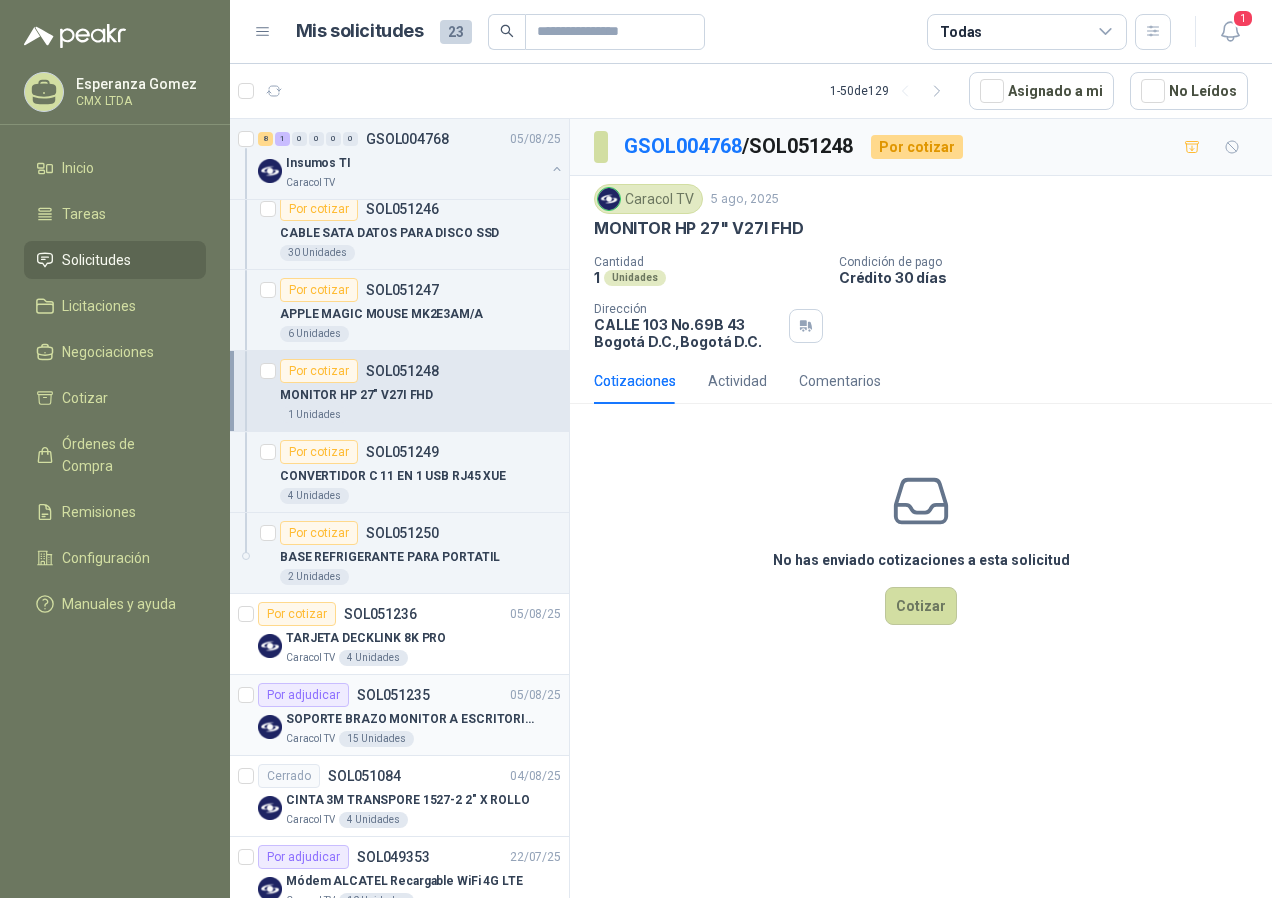 scroll, scrollTop: 600, scrollLeft: 0, axis: vertical 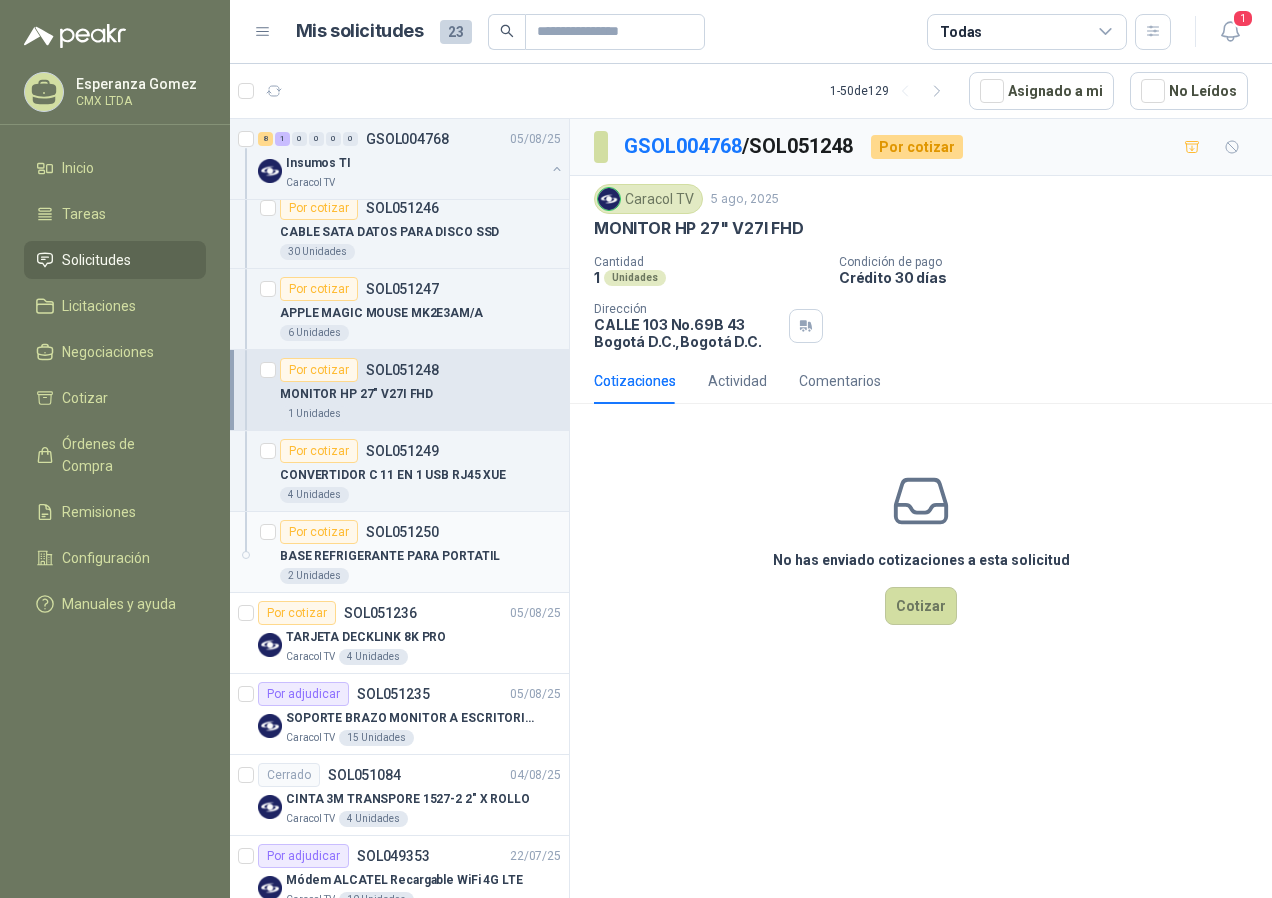 click on "BASE REFRIGERANTE PARA PORTATIL" at bounding box center [420, 556] 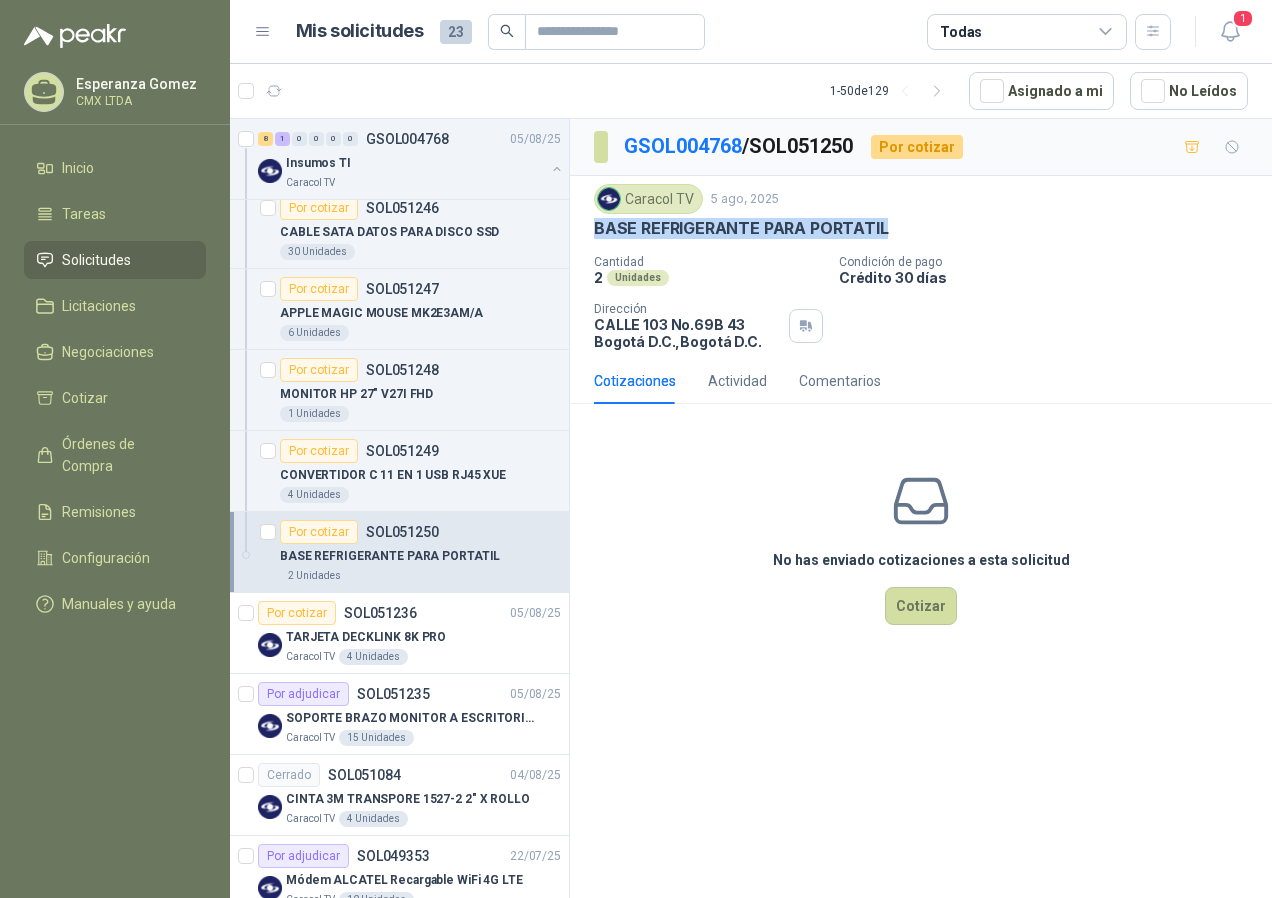drag, startPoint x: 593, startPoint y: 219, endPoint x: 914, endPoint y: 225, distance: 321.05606 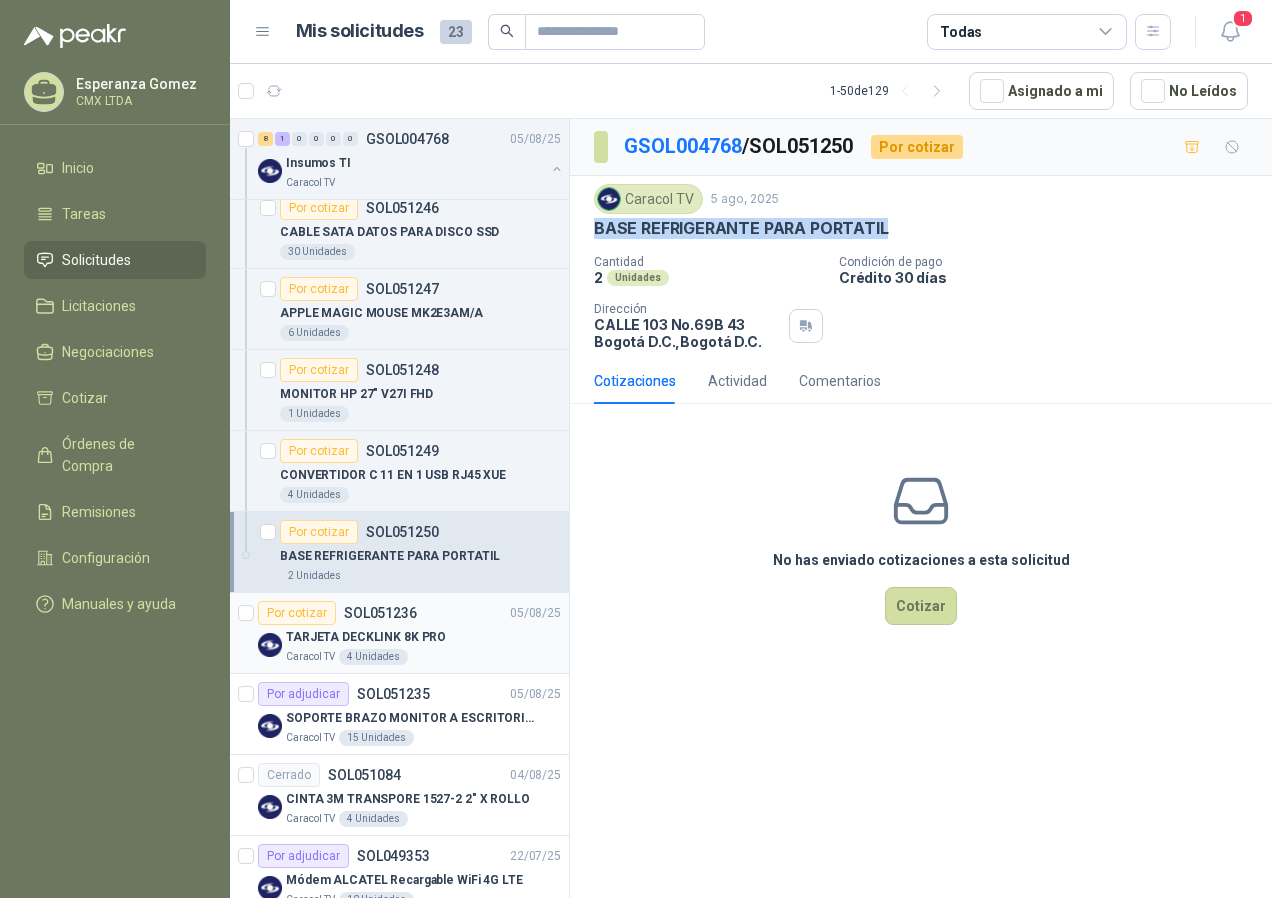 click on "TARJETA DECKLINK 8K PRO" at bounding box center [366, 637] 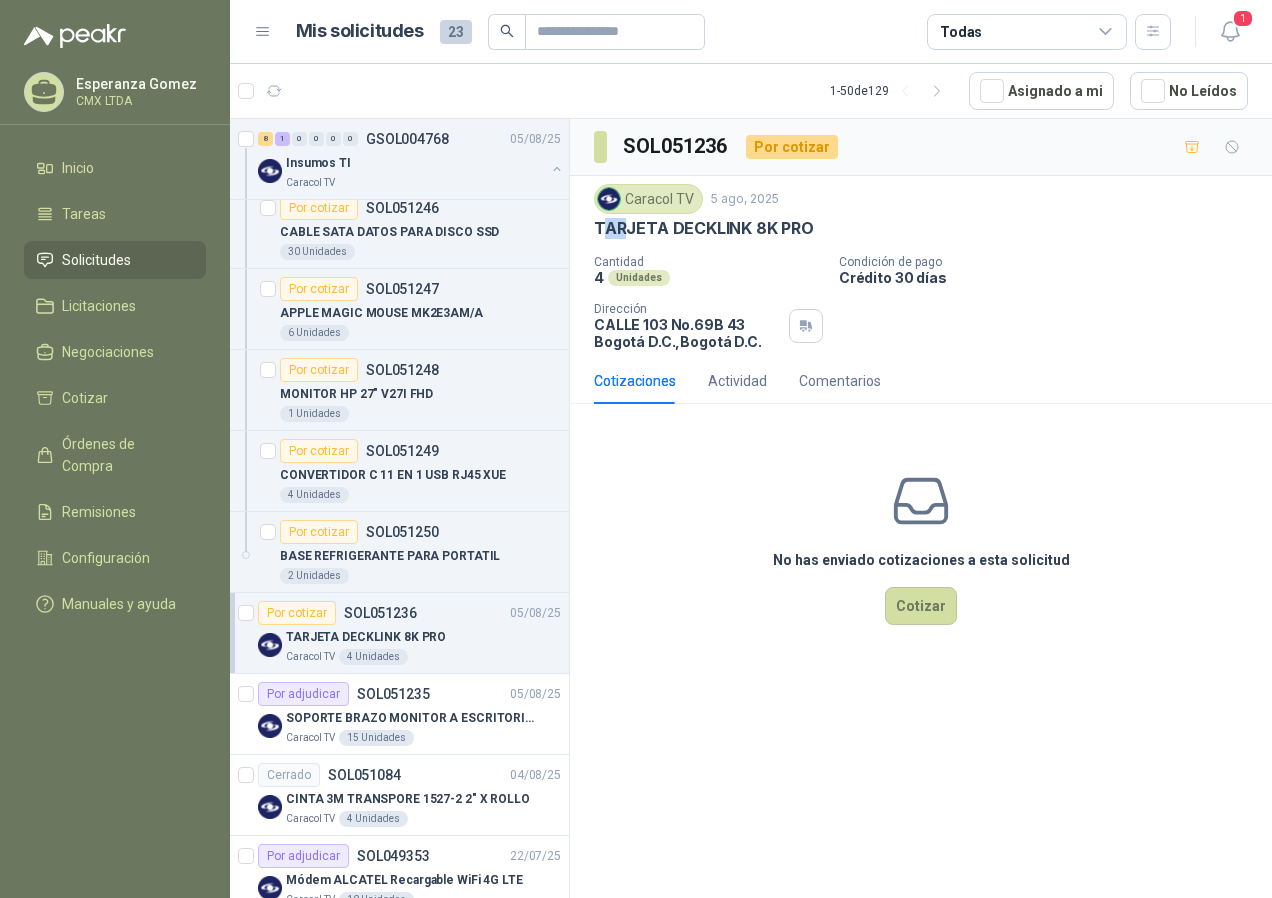 drag, startPoint x: 601, startPoint y: 222, endPoint x: 627, endPoint y: 224, distance: 26.076809 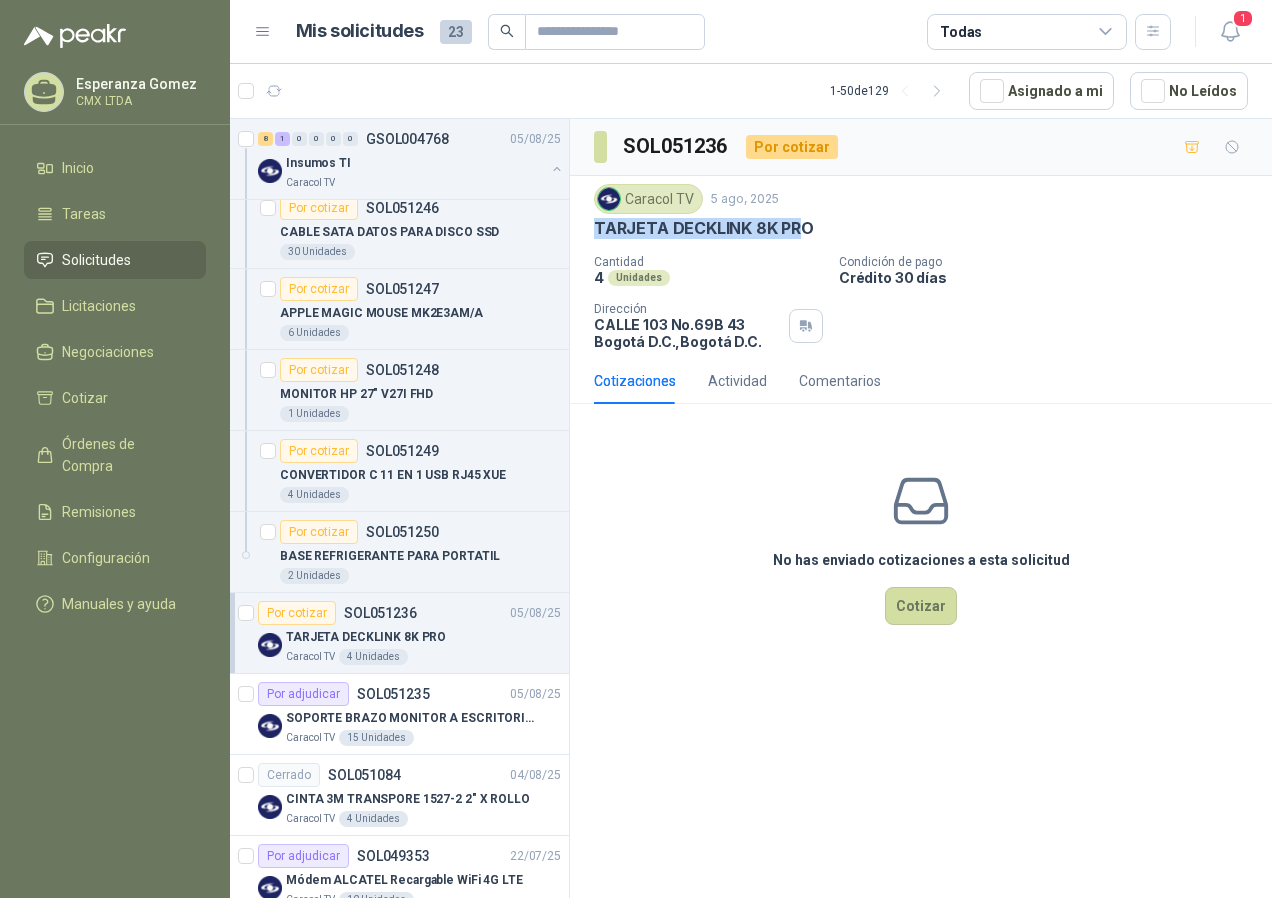 drag, startPoint x: 592, startPoint y: 228, endPoint x: 805, endPoint y: 237, distance: 213.19006 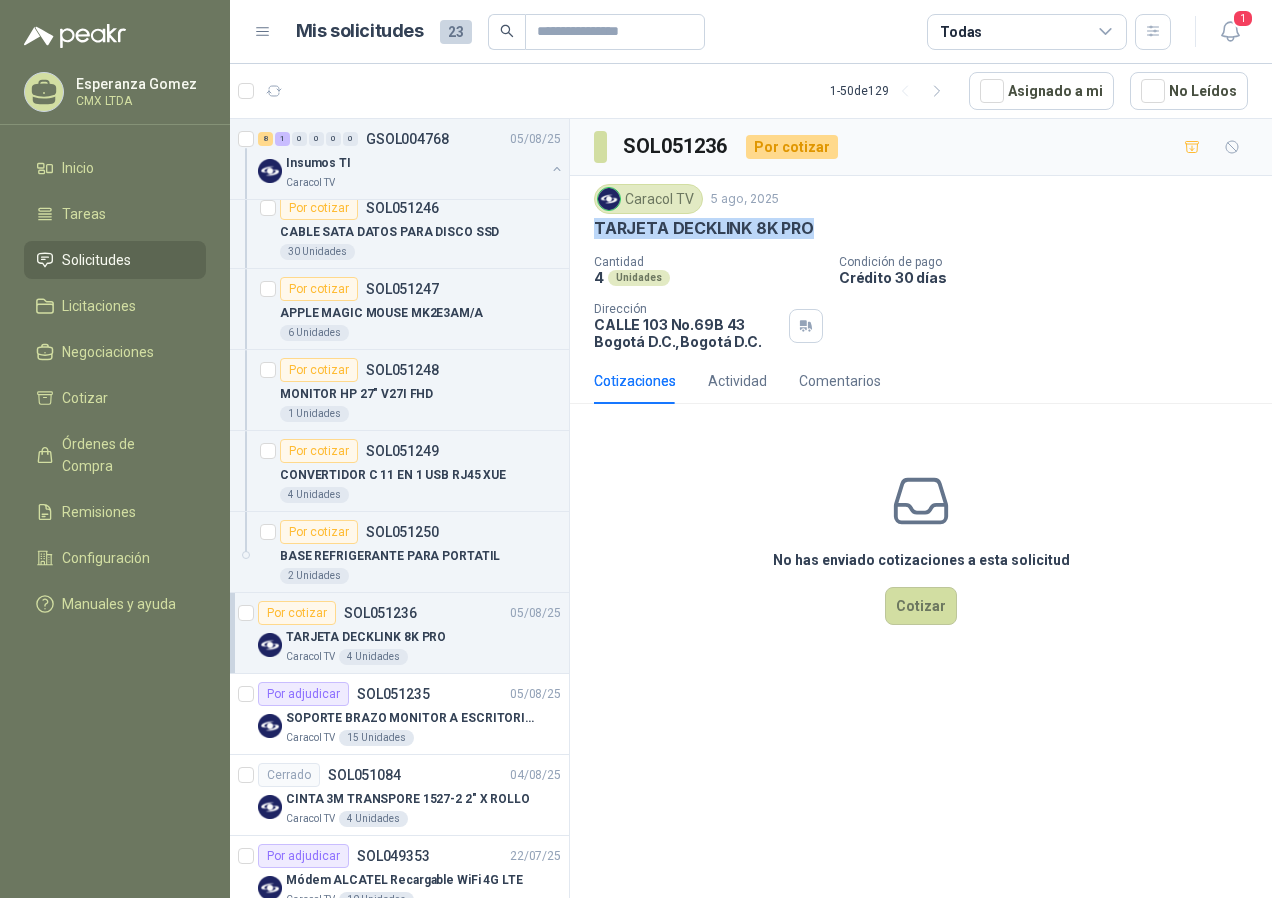 drag, startPoint x: 805, startPoint y: 237, endPoint x: 776, endPoint y: 223, distance: 32.202484 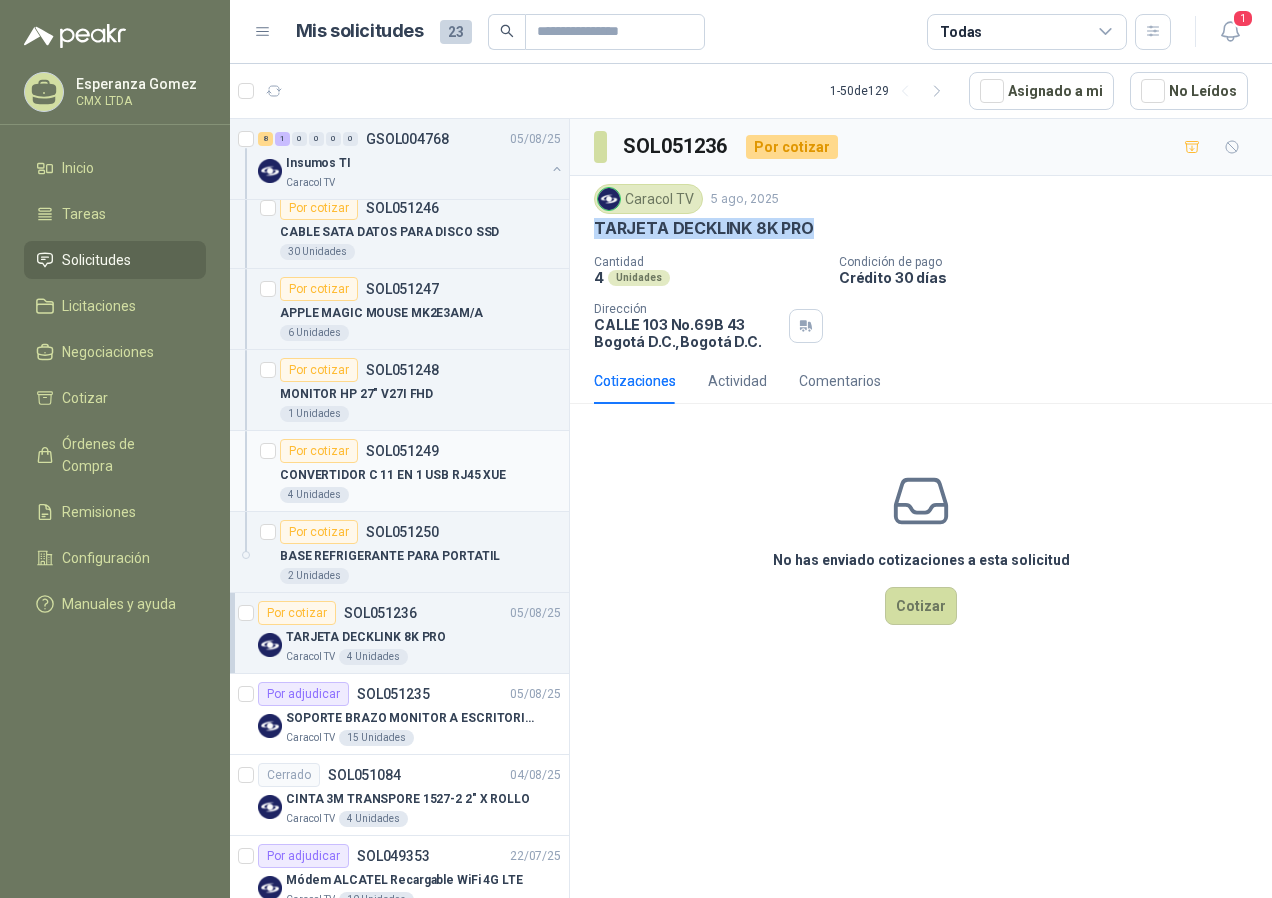 click on "CONVERTIDOR C 11 EN 1 USB RJ45 XUE" at bounding box center [393, 475] 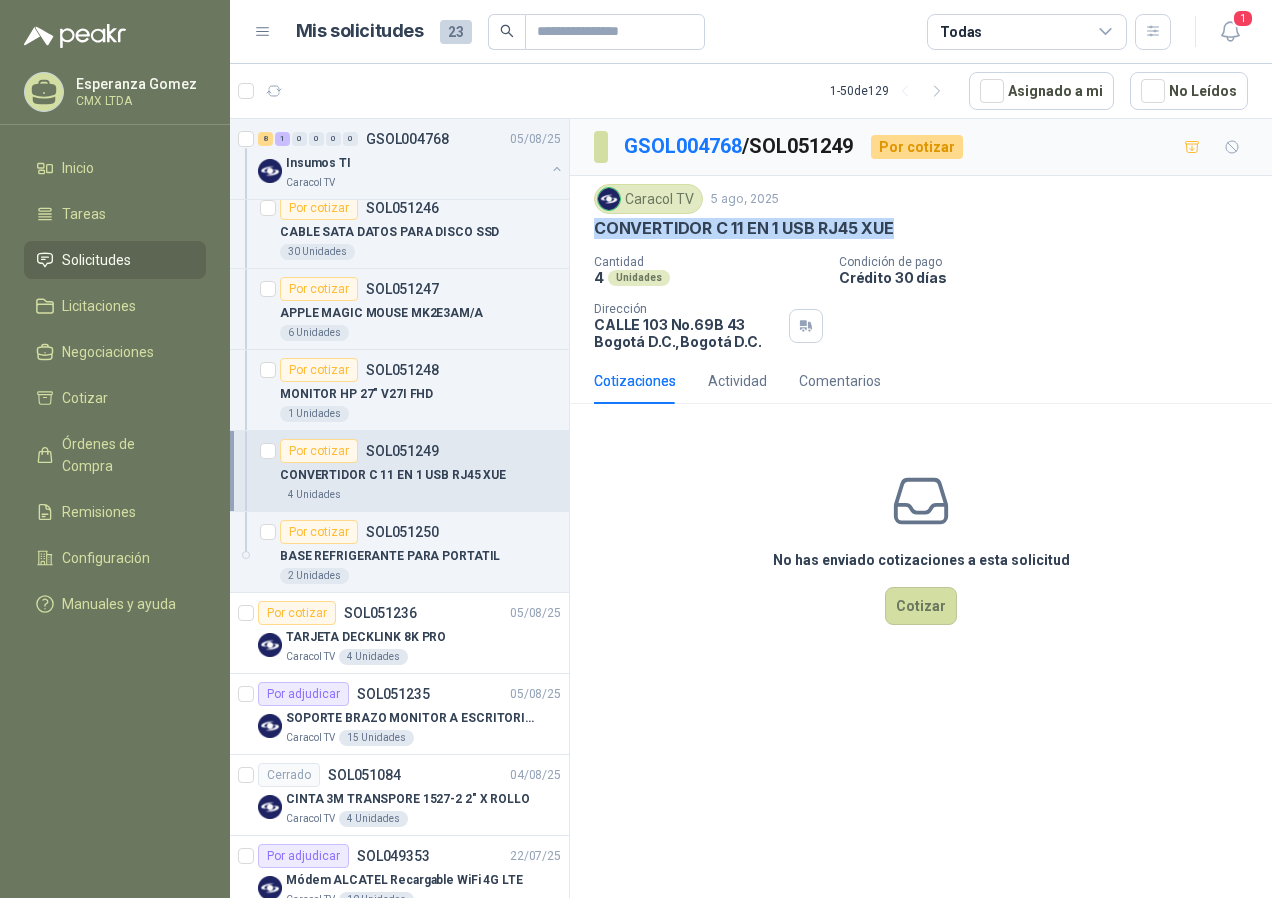drag, startPoint x: 593, startPoint y: 228, endPoint x: 932, endPoint y: 234, distance: 339.0531 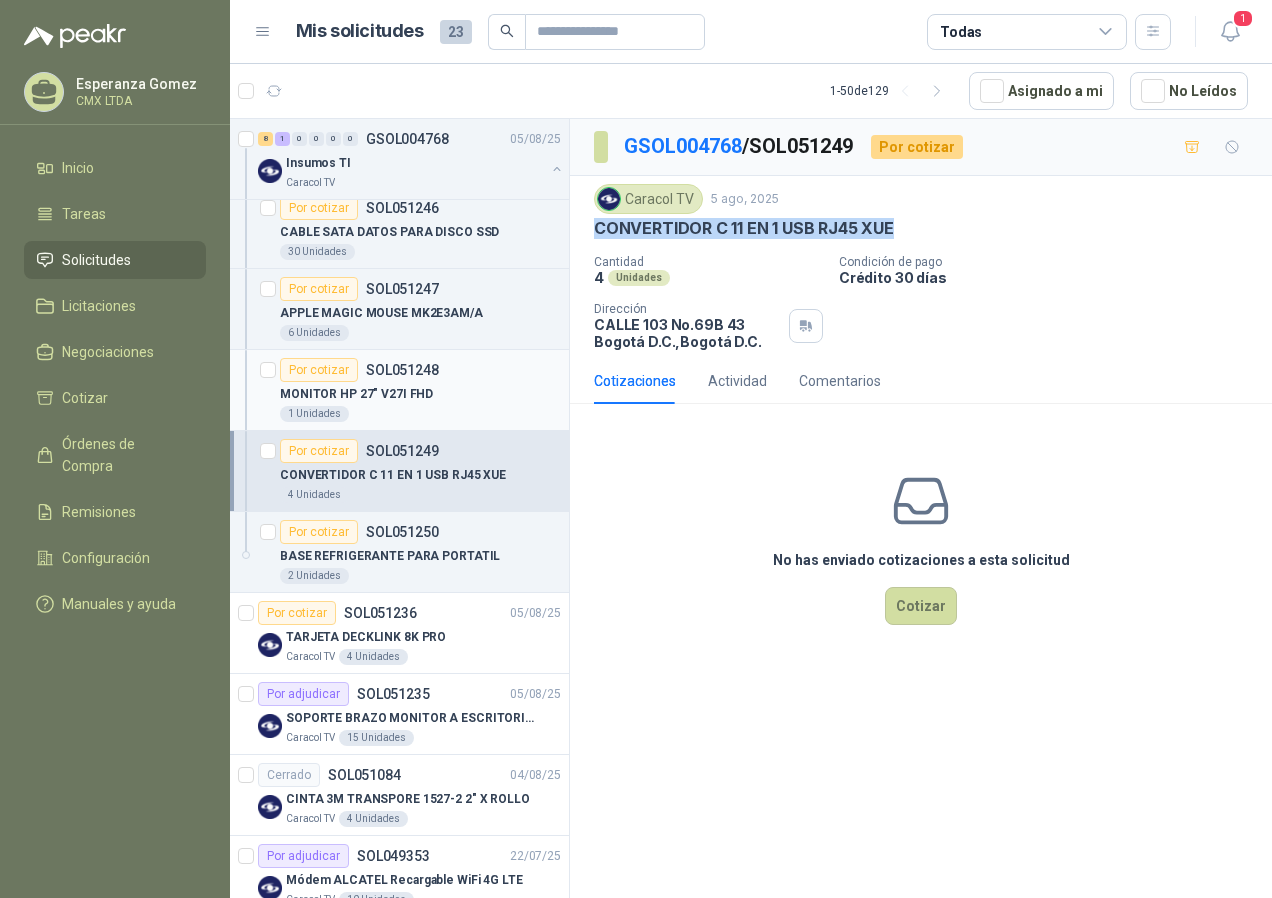 click on "Por cotizar SOL051248" at bounding box center [359, 370] 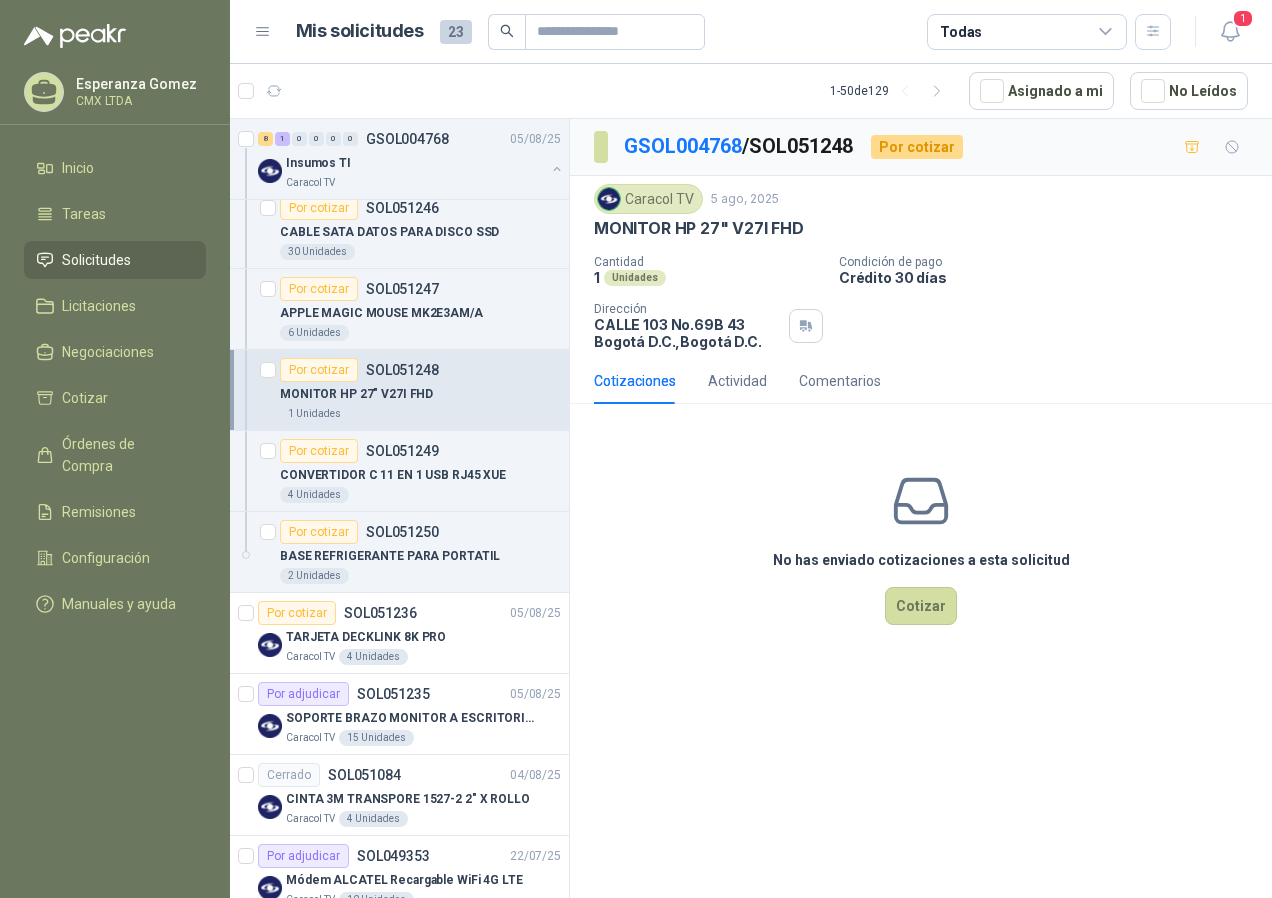 click on "Por cotizar SOL051248" at bounding box center [359, 370] 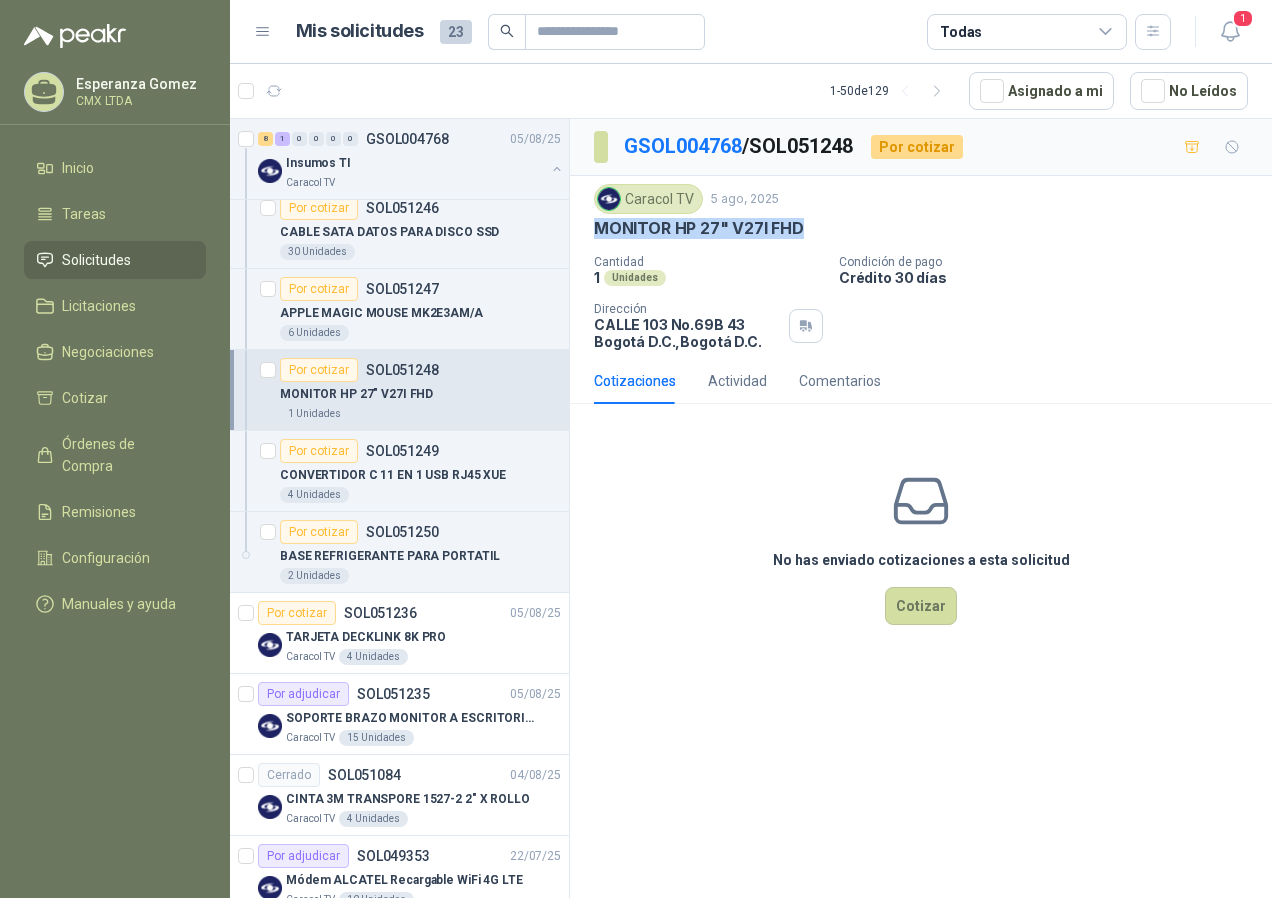 drag, startPoint x: 591, startPoint y: 223, endPoint x: 816, endPoint y: 232, distance: 225.17993 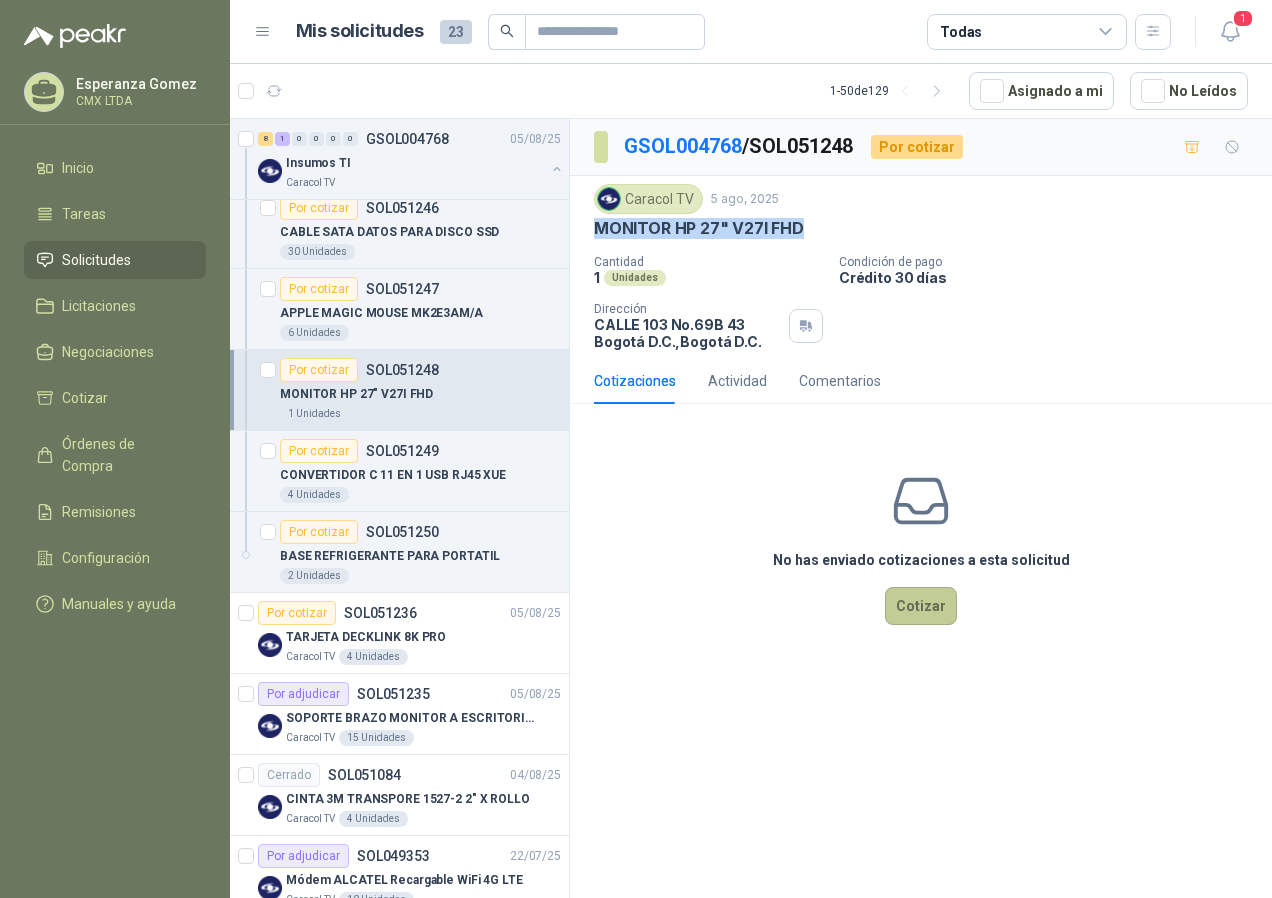 click on "Cotizar" at bounding box center (921, 606) 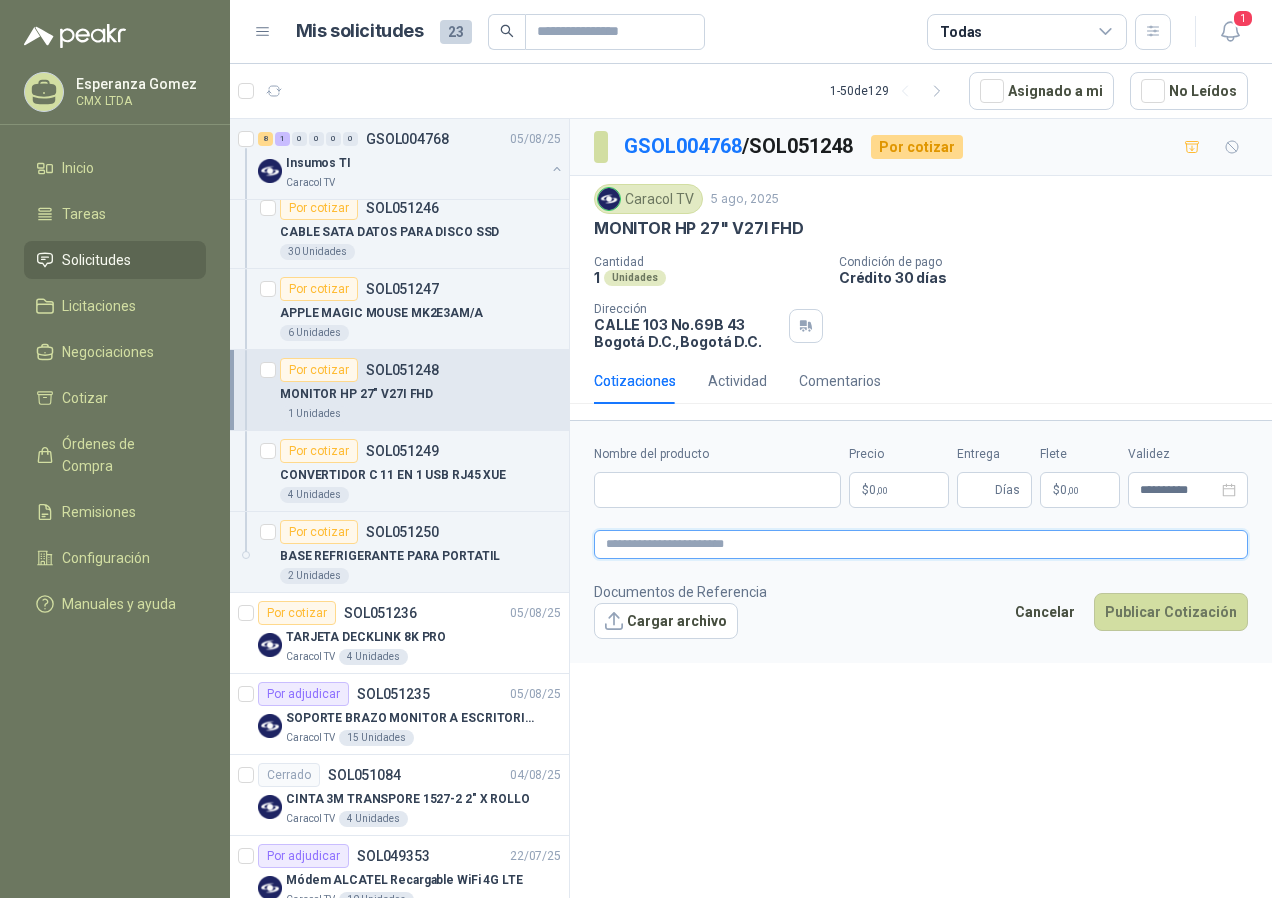 click at bounding box center (921, 544) 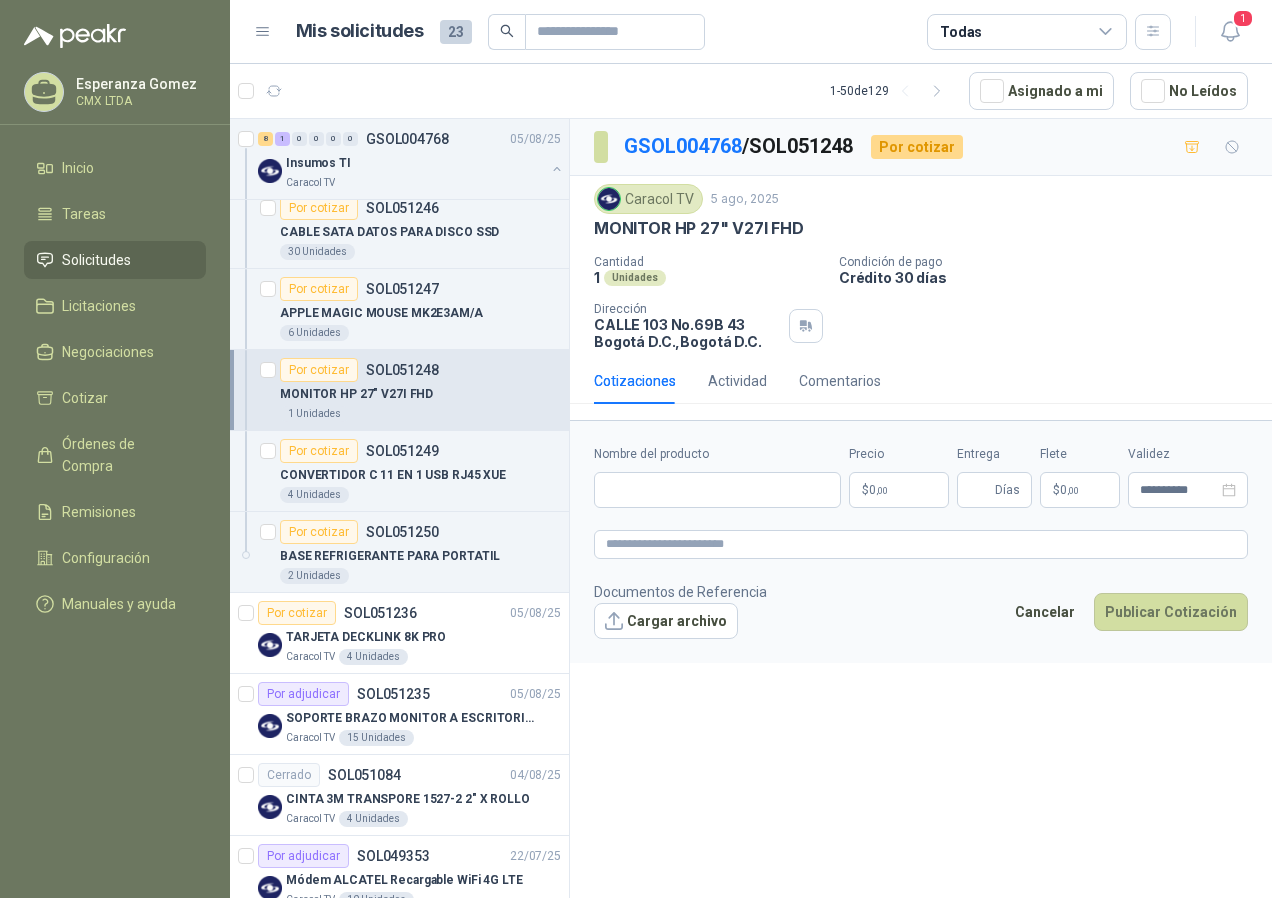 drag, startPoint x: 636, startPoint y: 541, endPoint x: 920, endPoint y: 623, distance: 295.60107 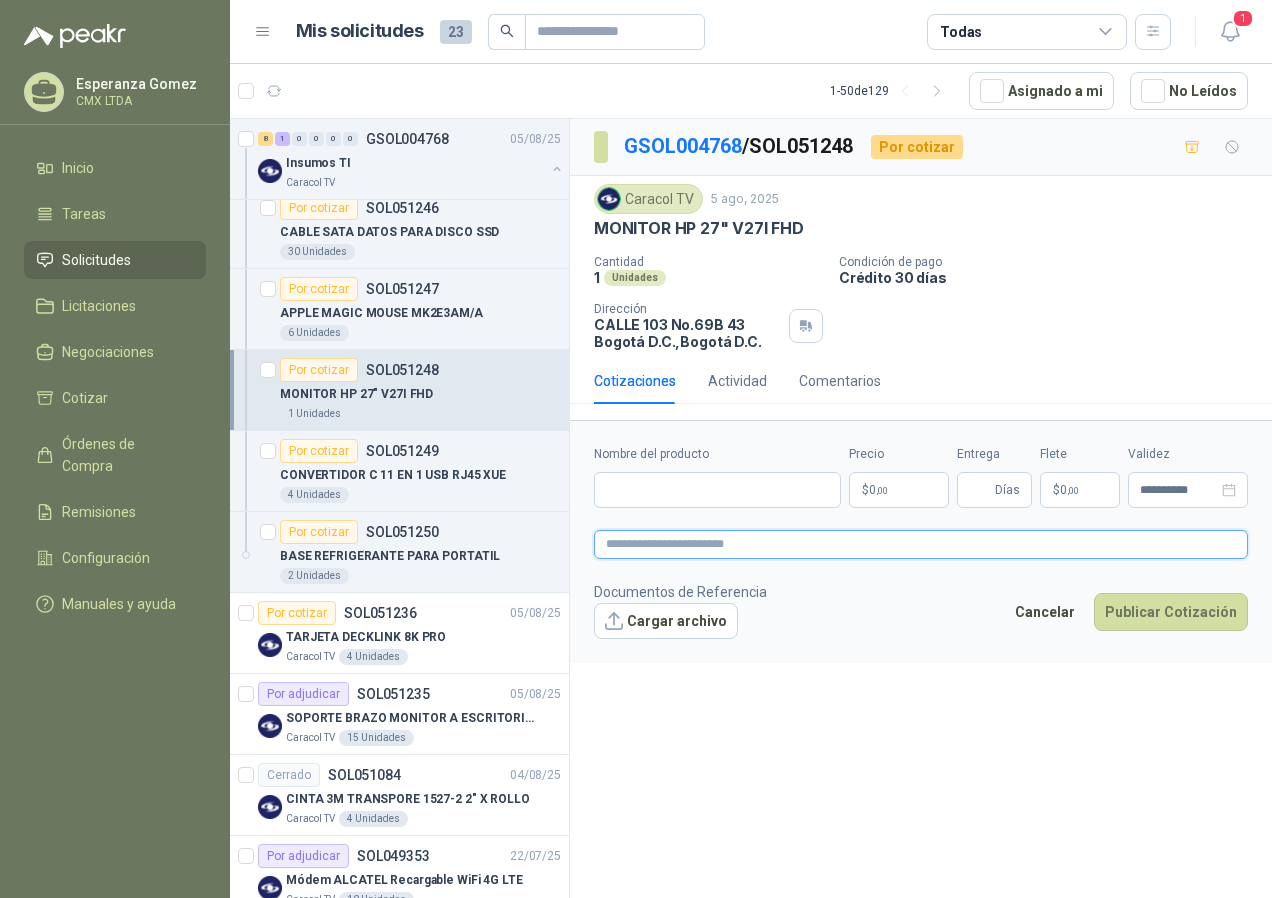 click at bounding box center [921, 544] 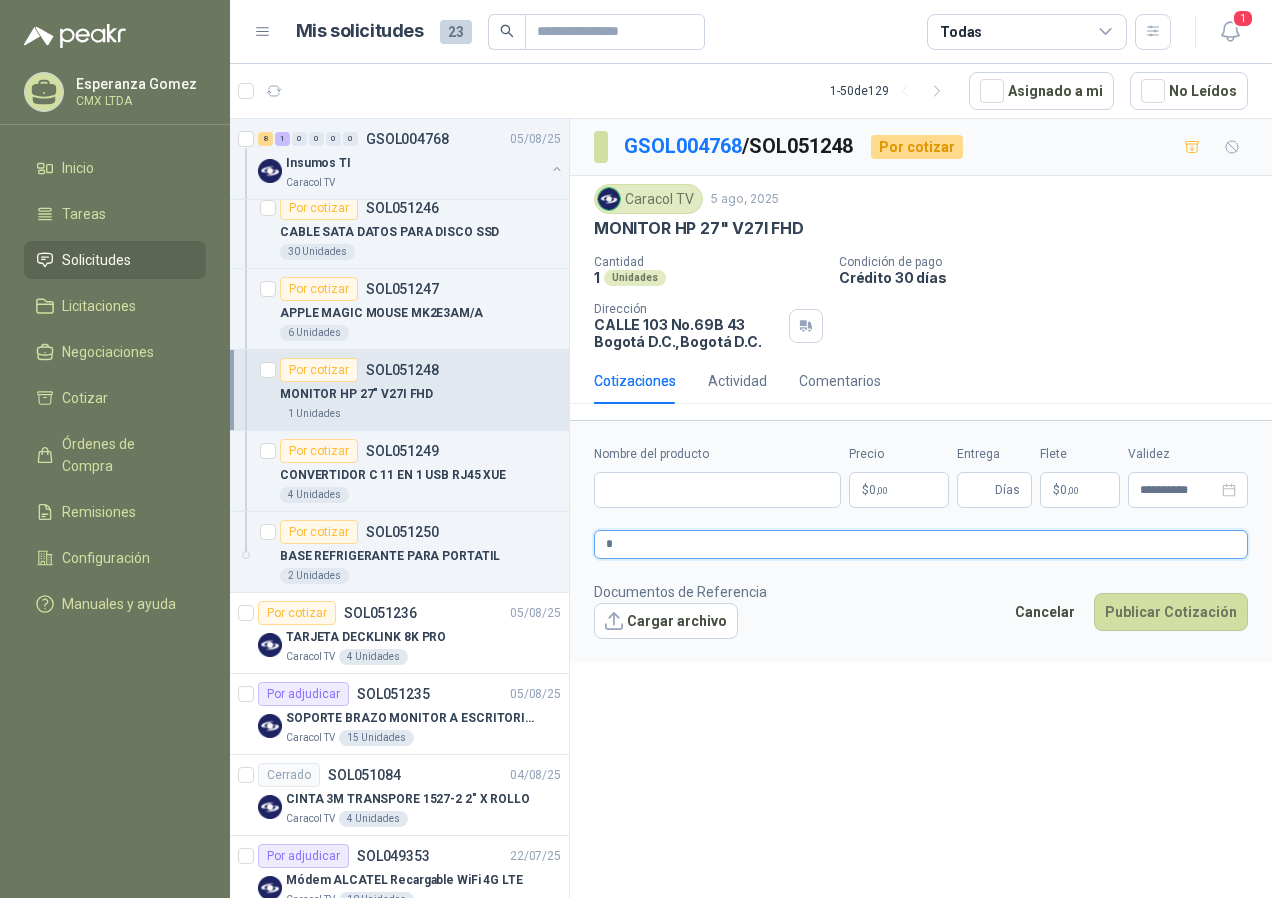 type 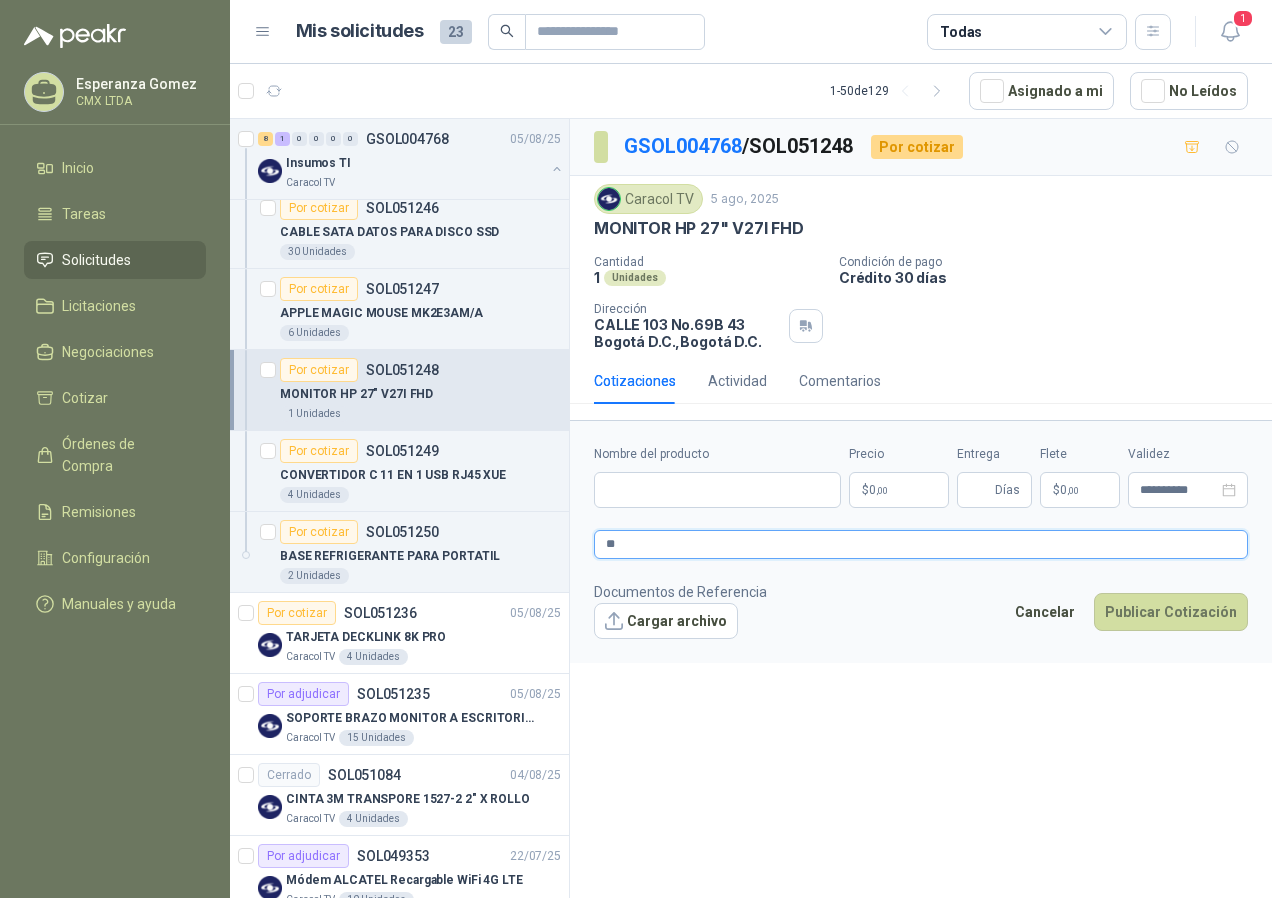type 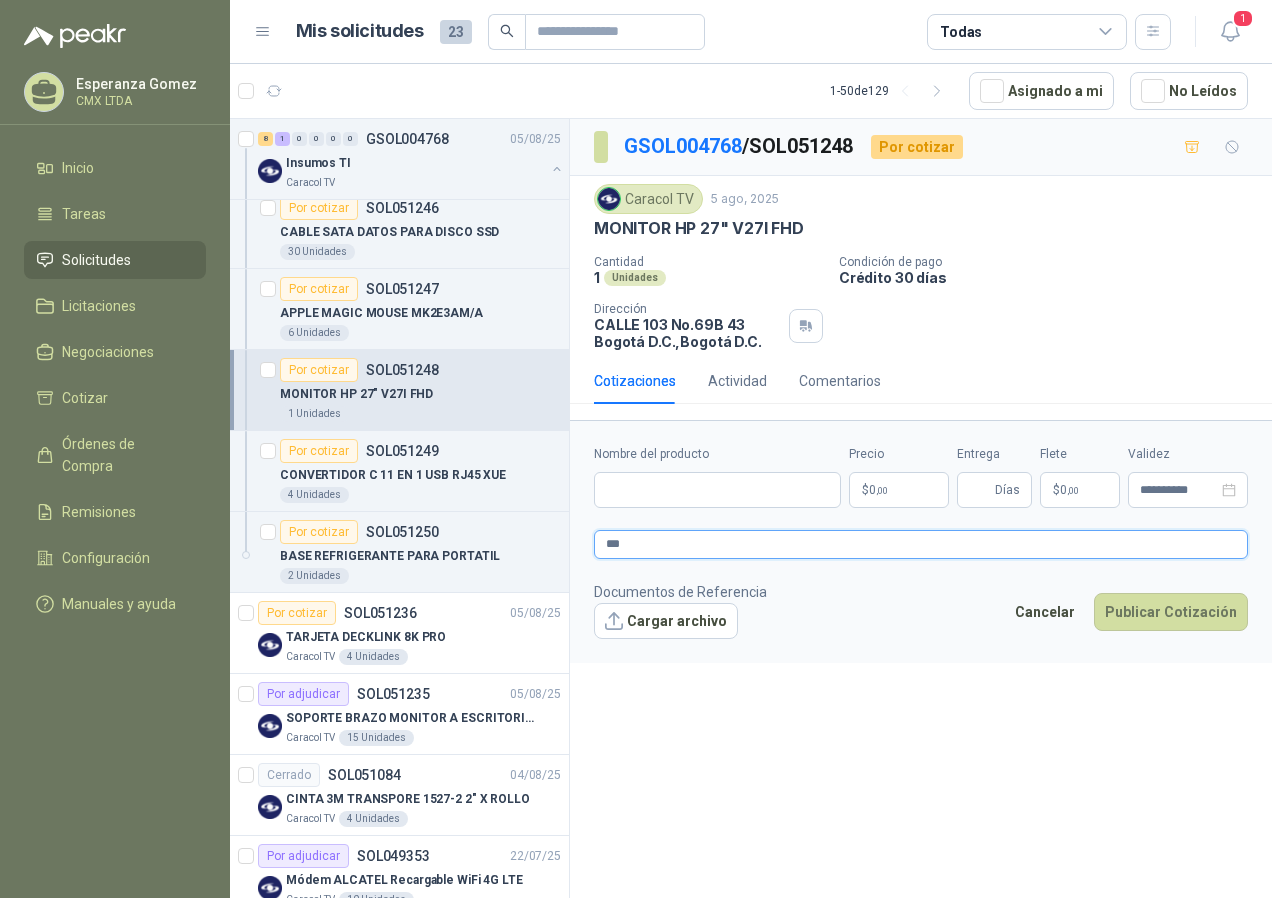 type 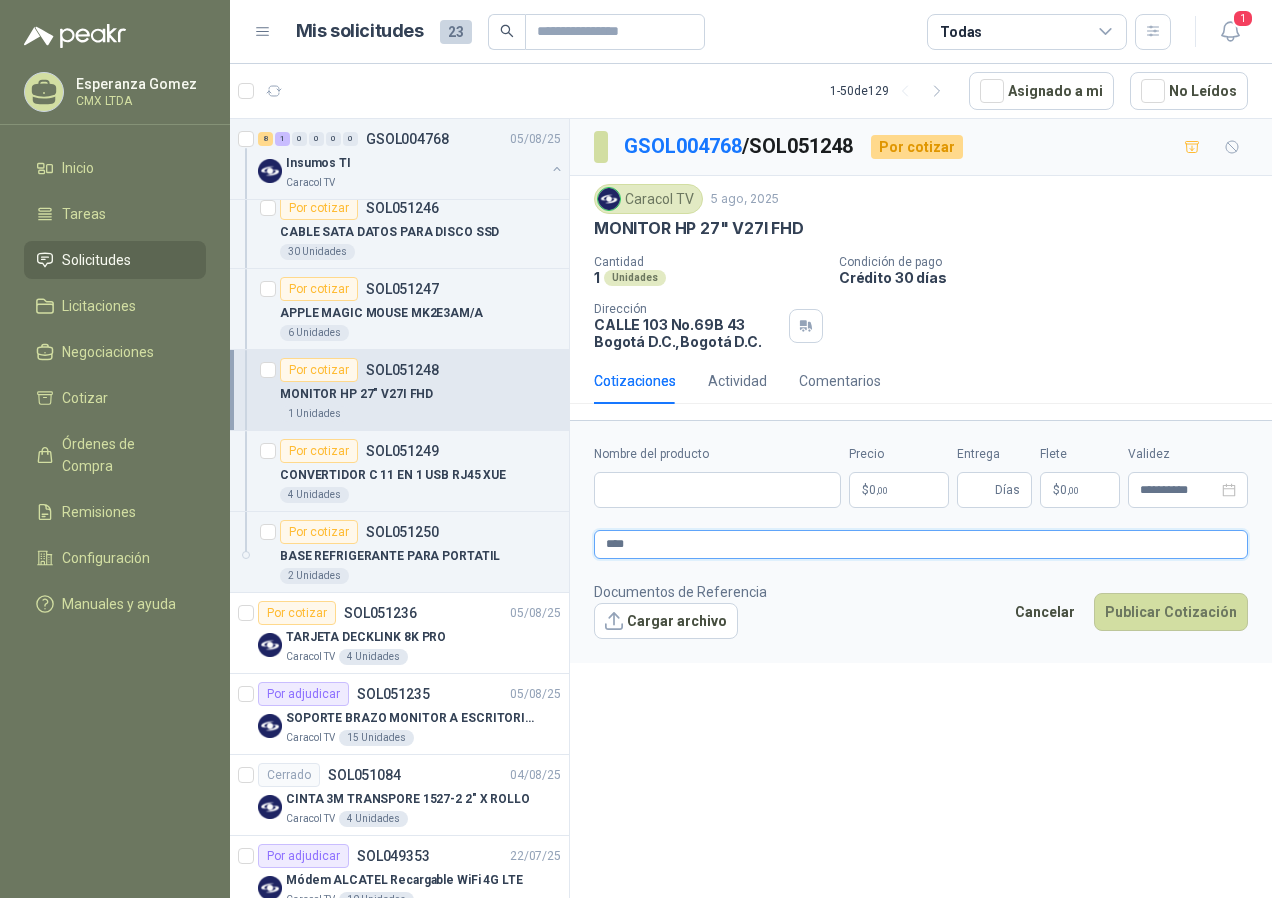 type 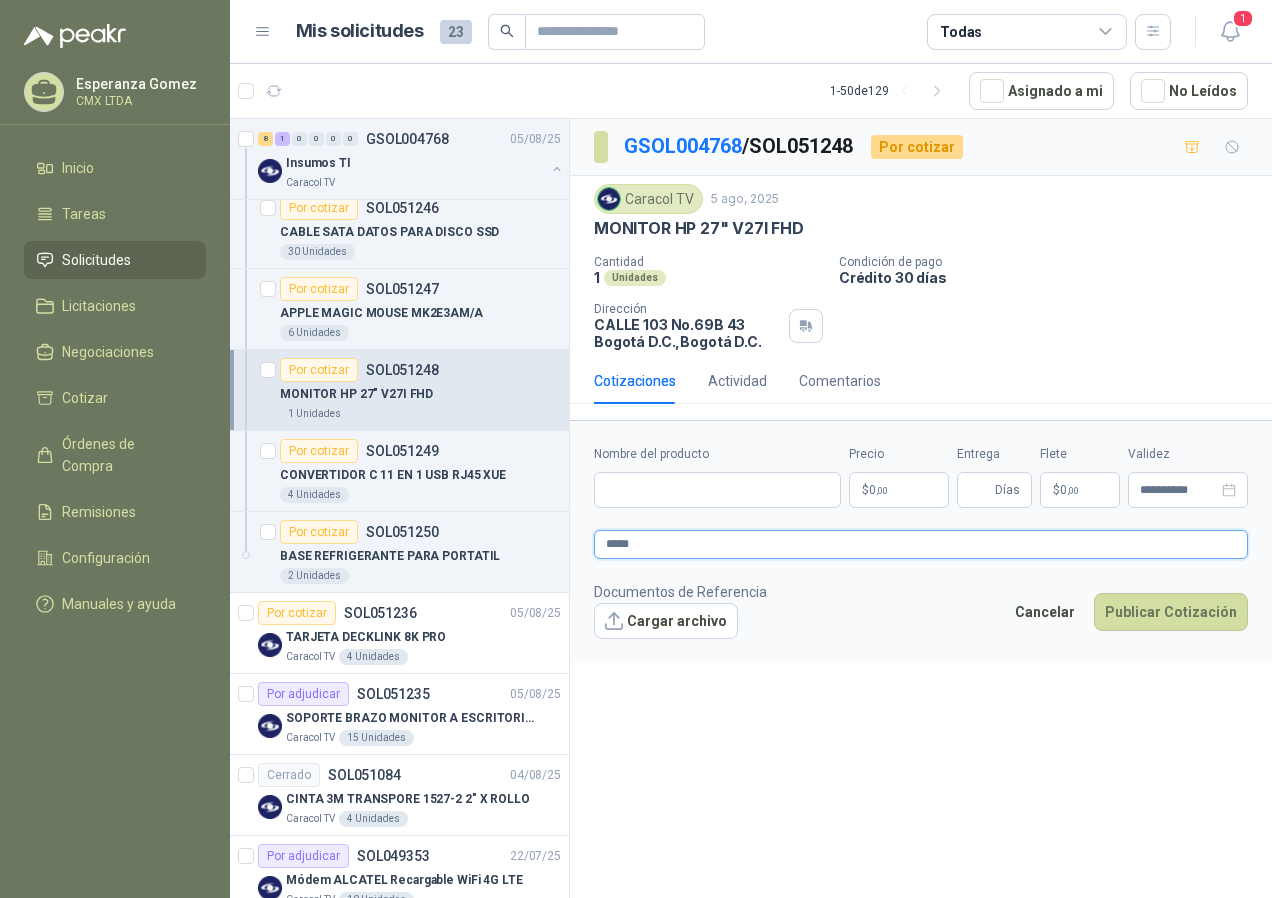paste on "**********" 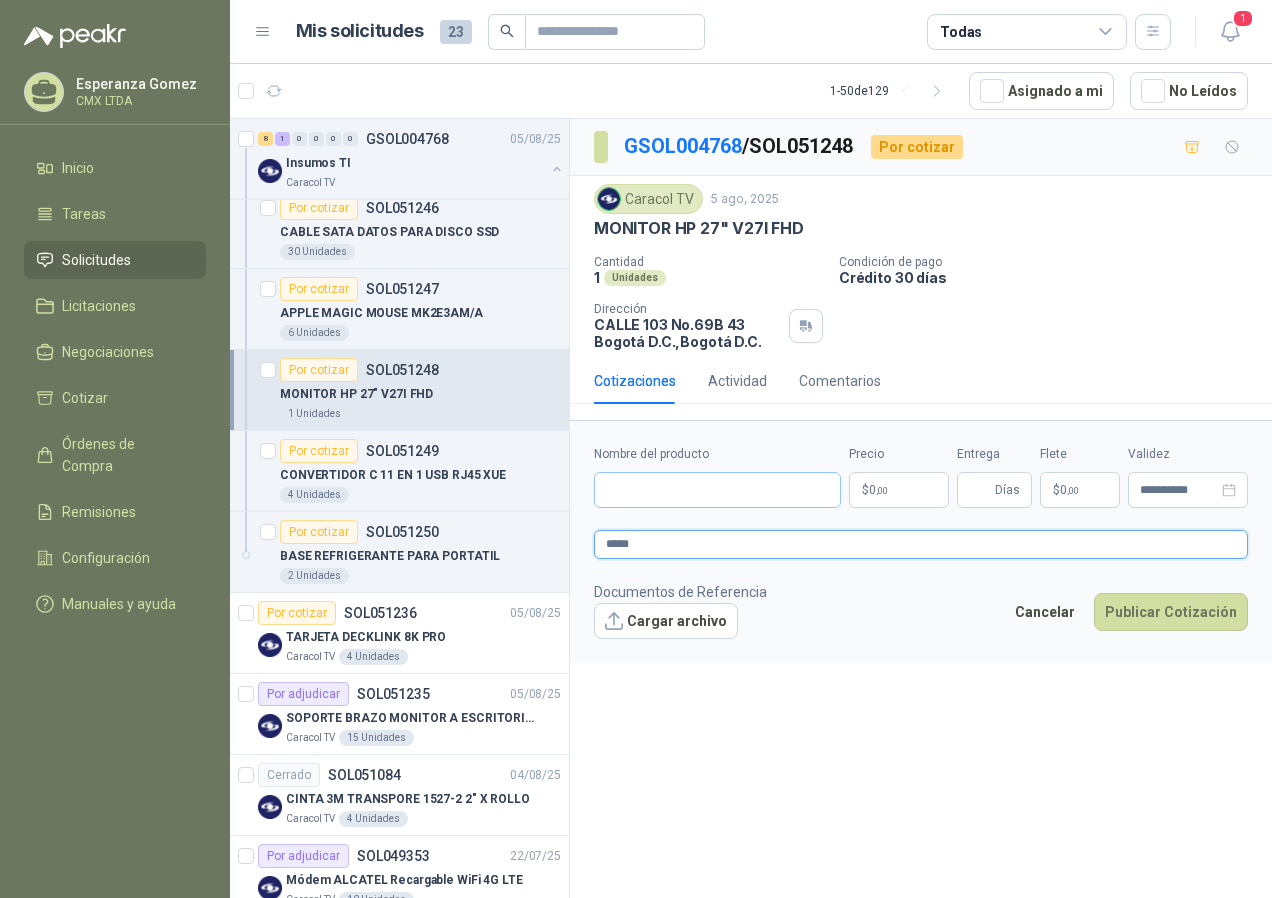 type 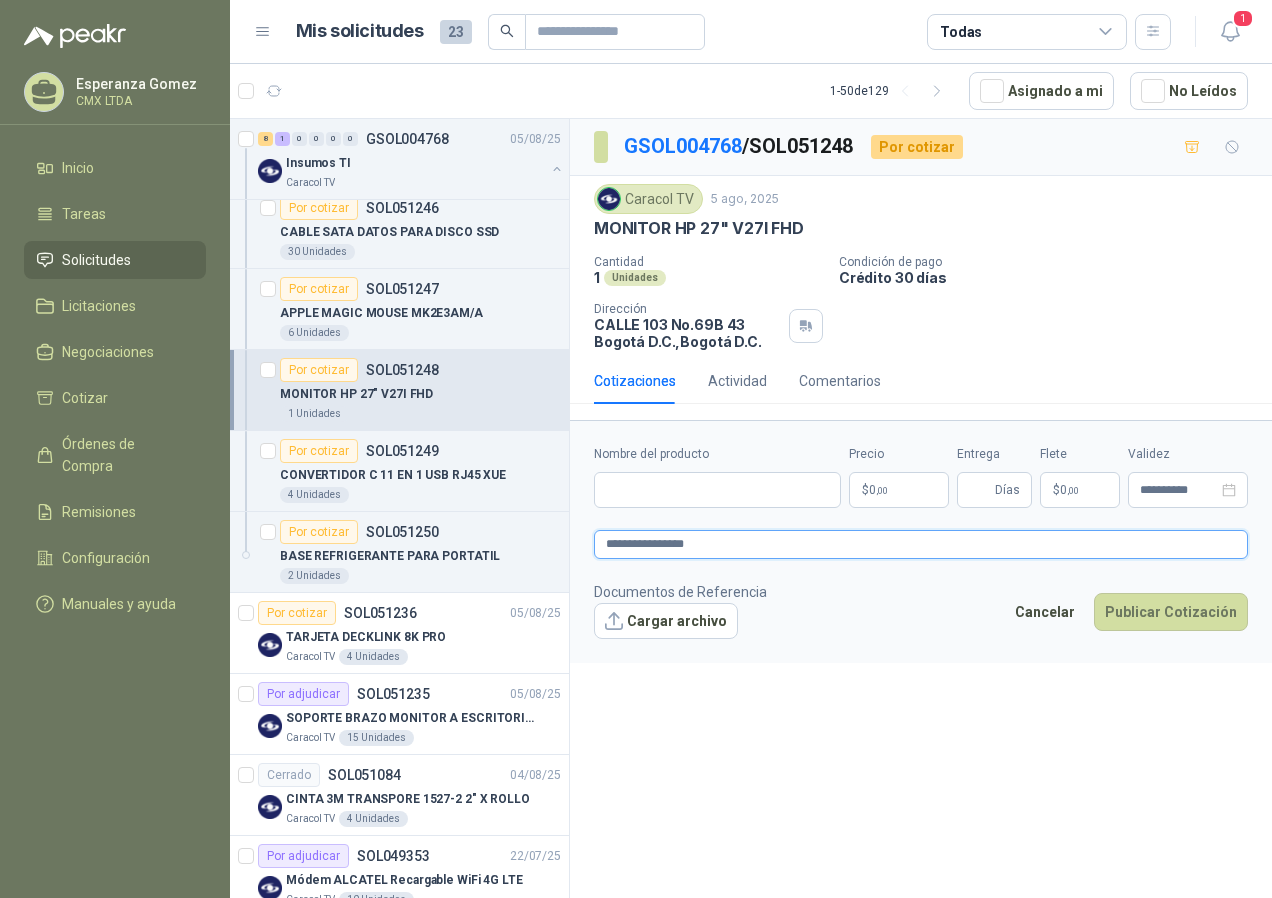 type on "**********" 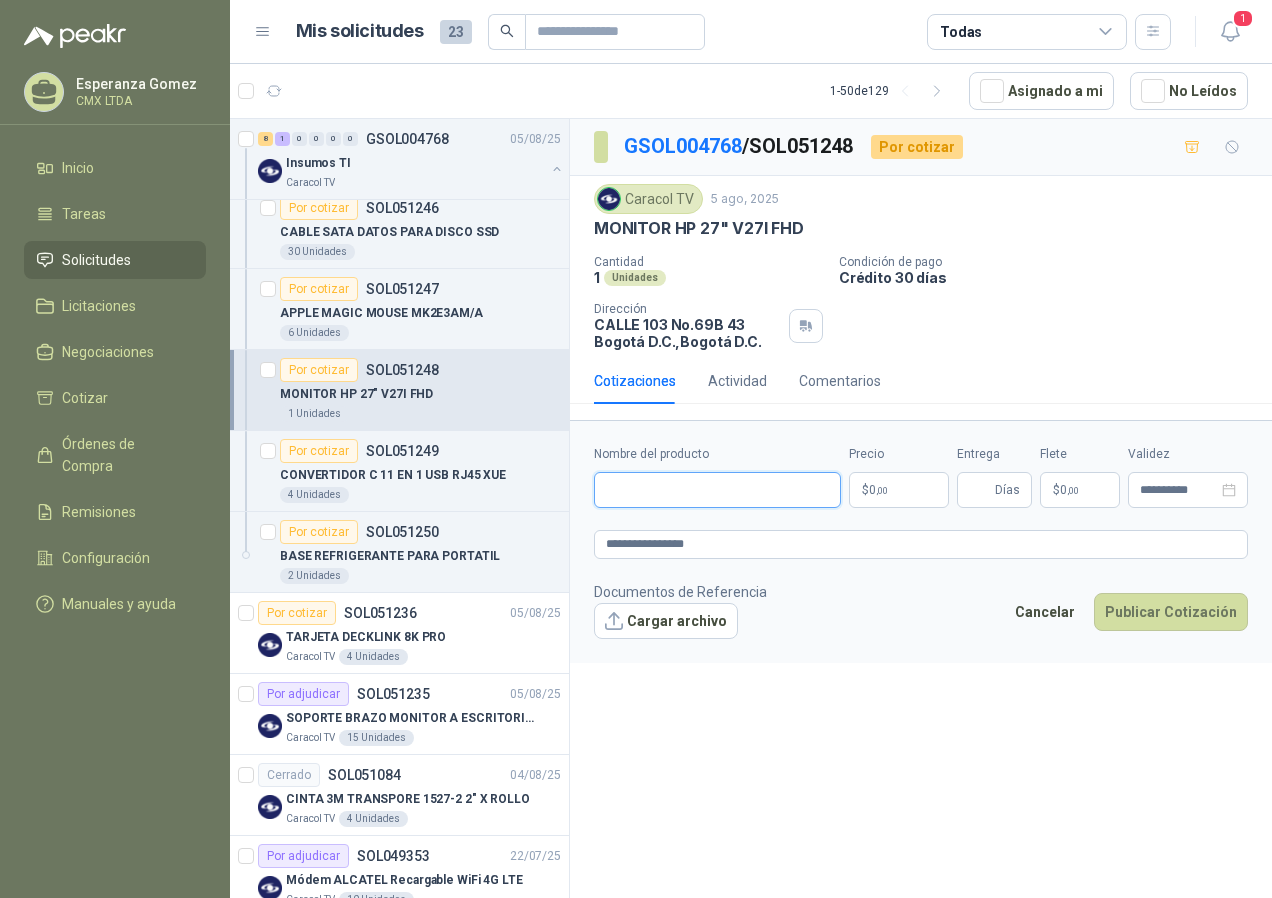 click on "Nombre del producto" at bounding box center [717, 490] 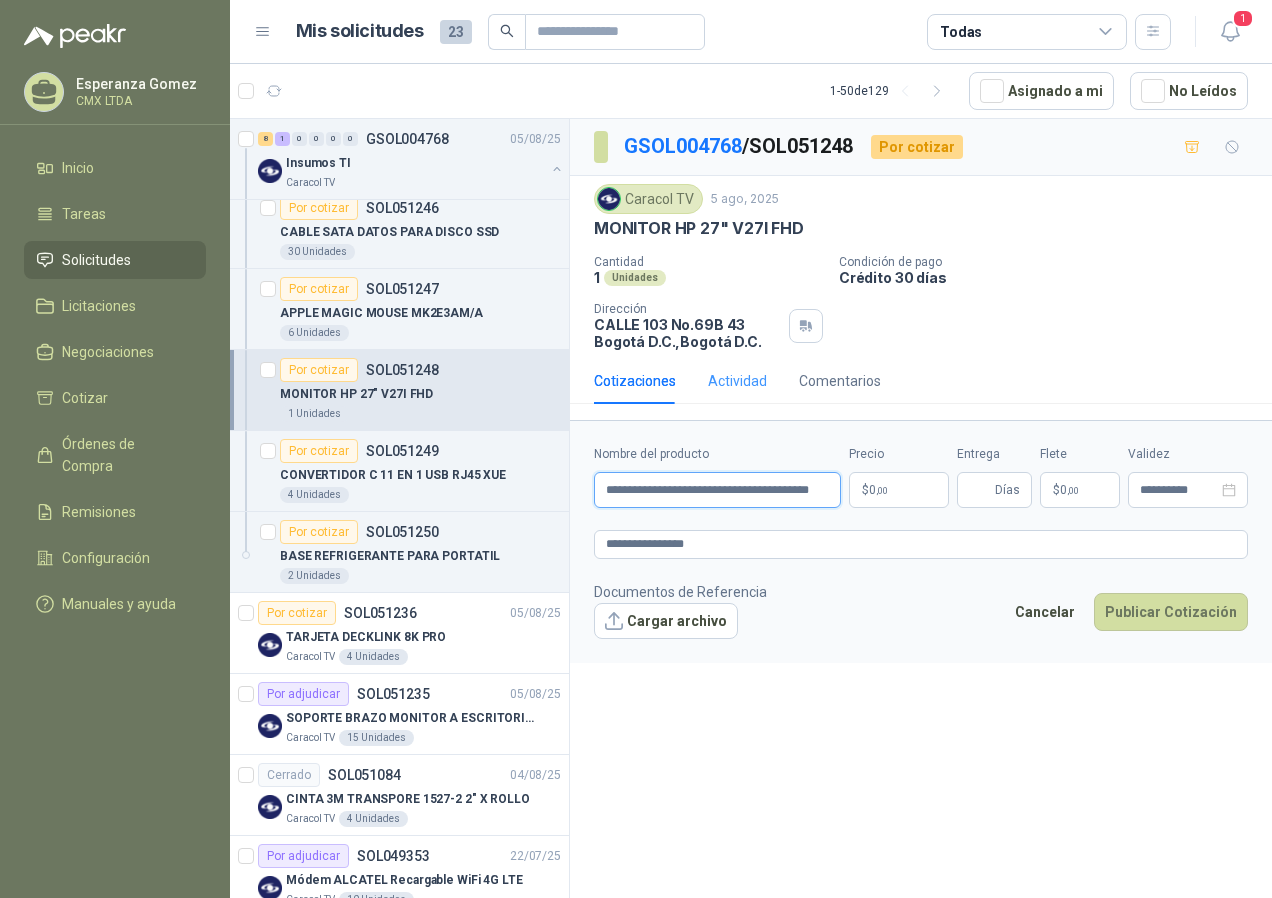 scroll, scrollTop: 0, scrollLeft: 8, axis: horizontal 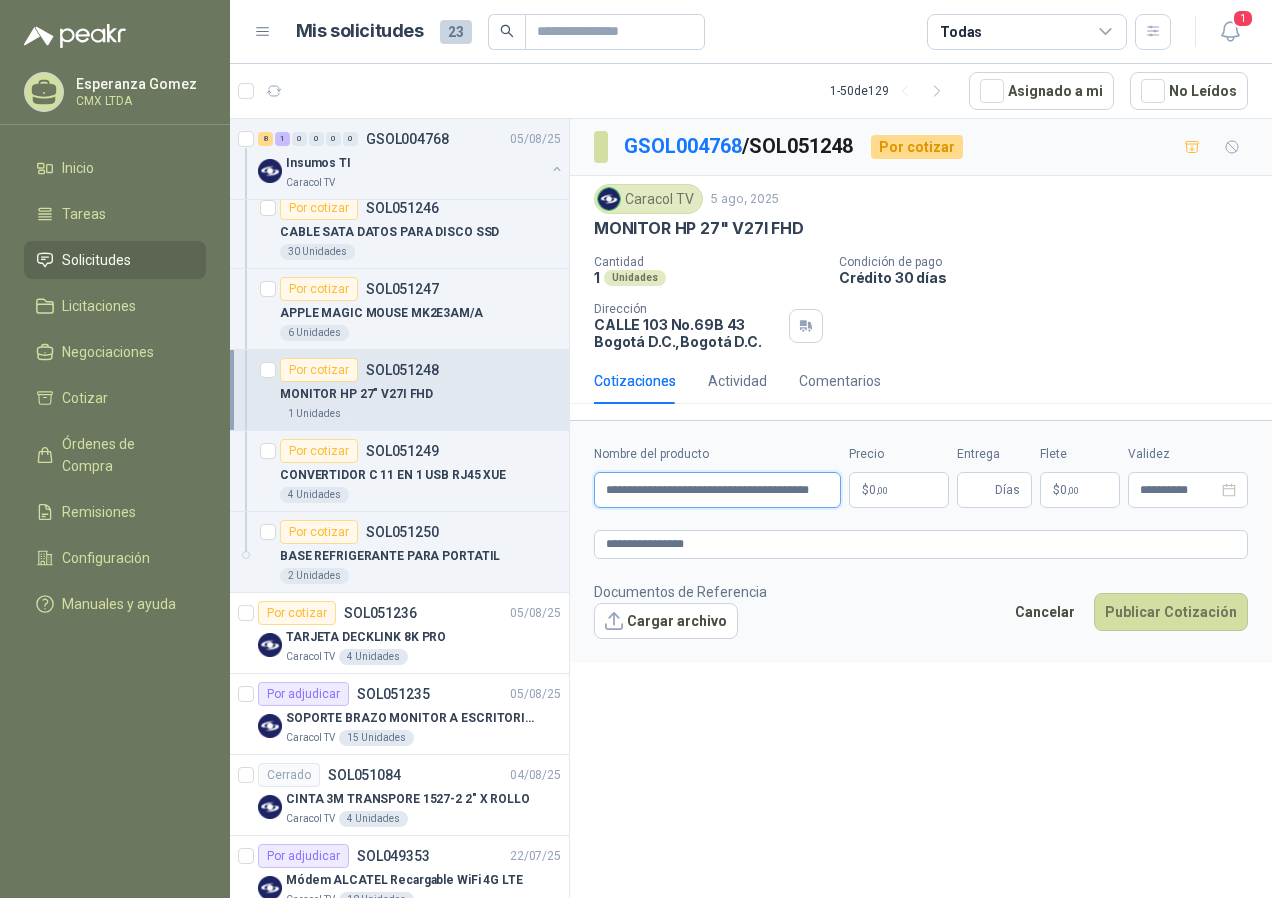 type on "**********" 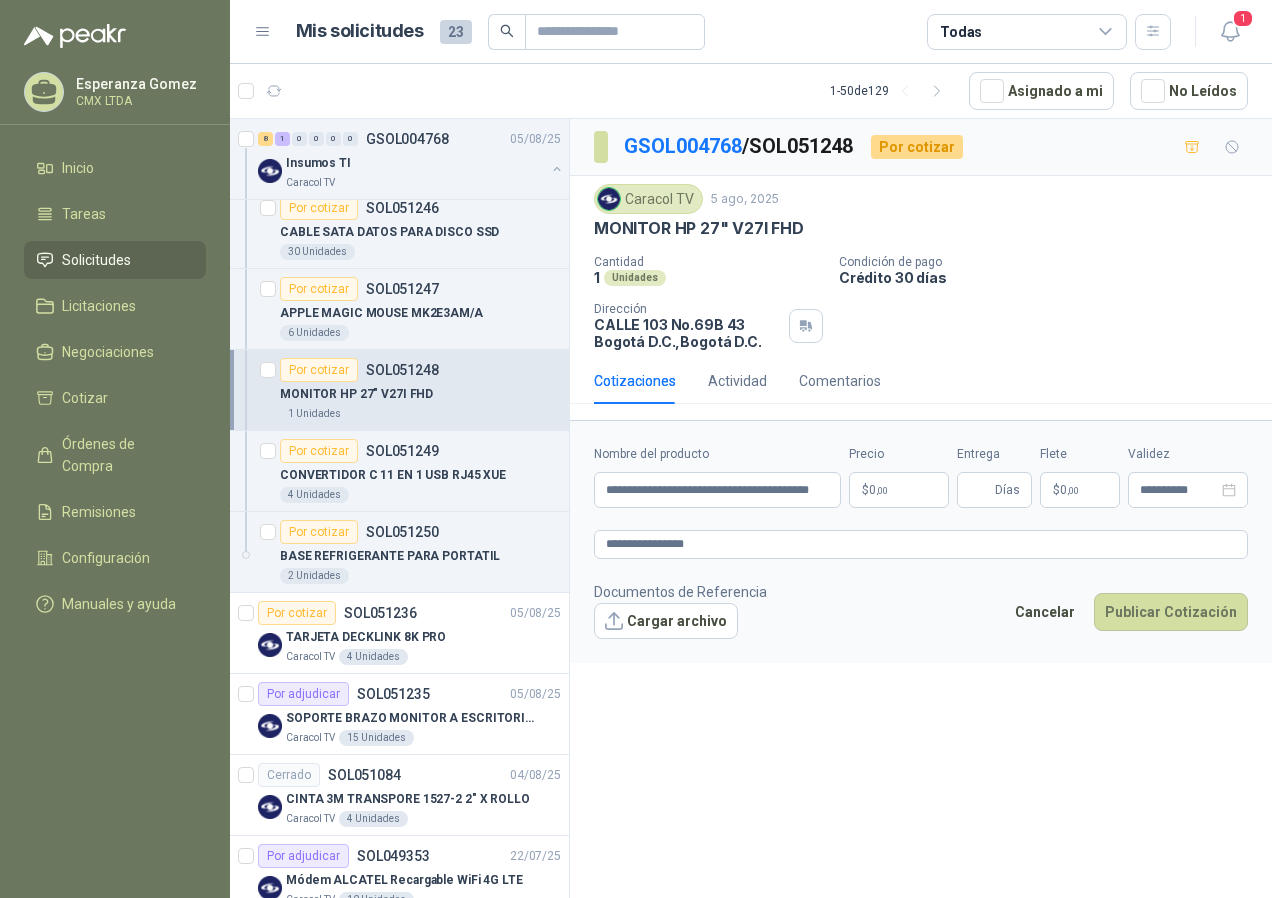 click on "$  0 ,00" at bounding box center (899, 490) 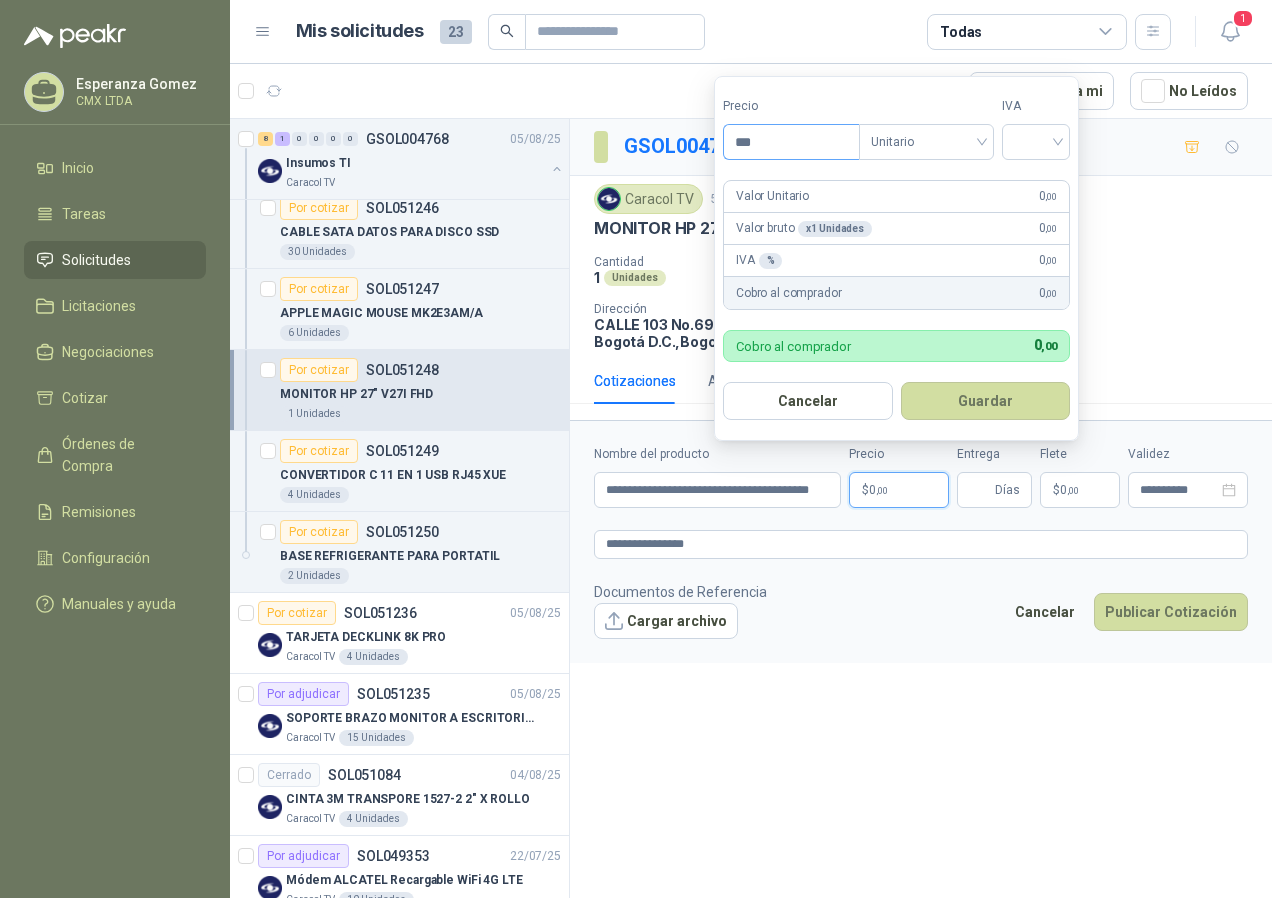 click on "***" at bounding box center [791, 142] 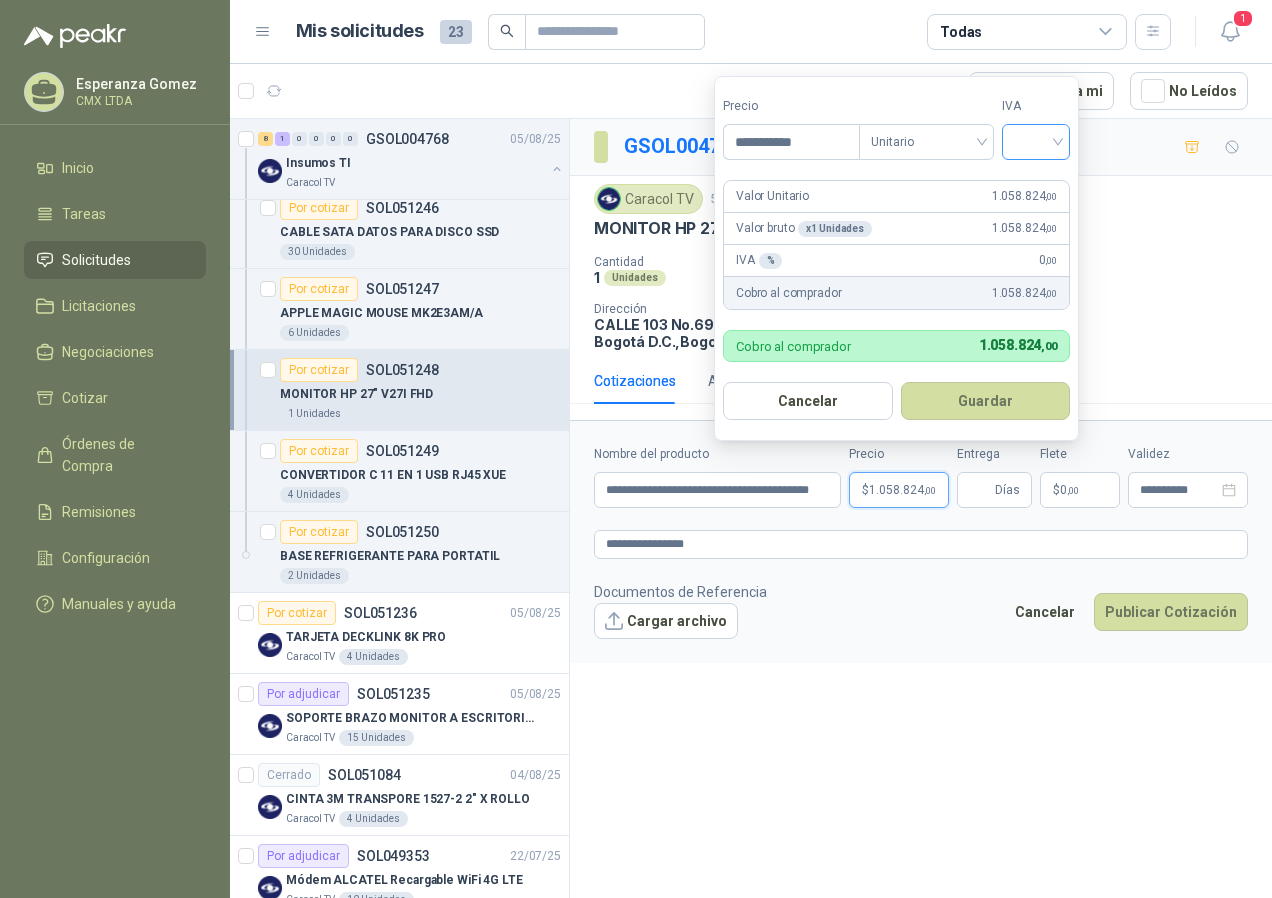 type on "**********" 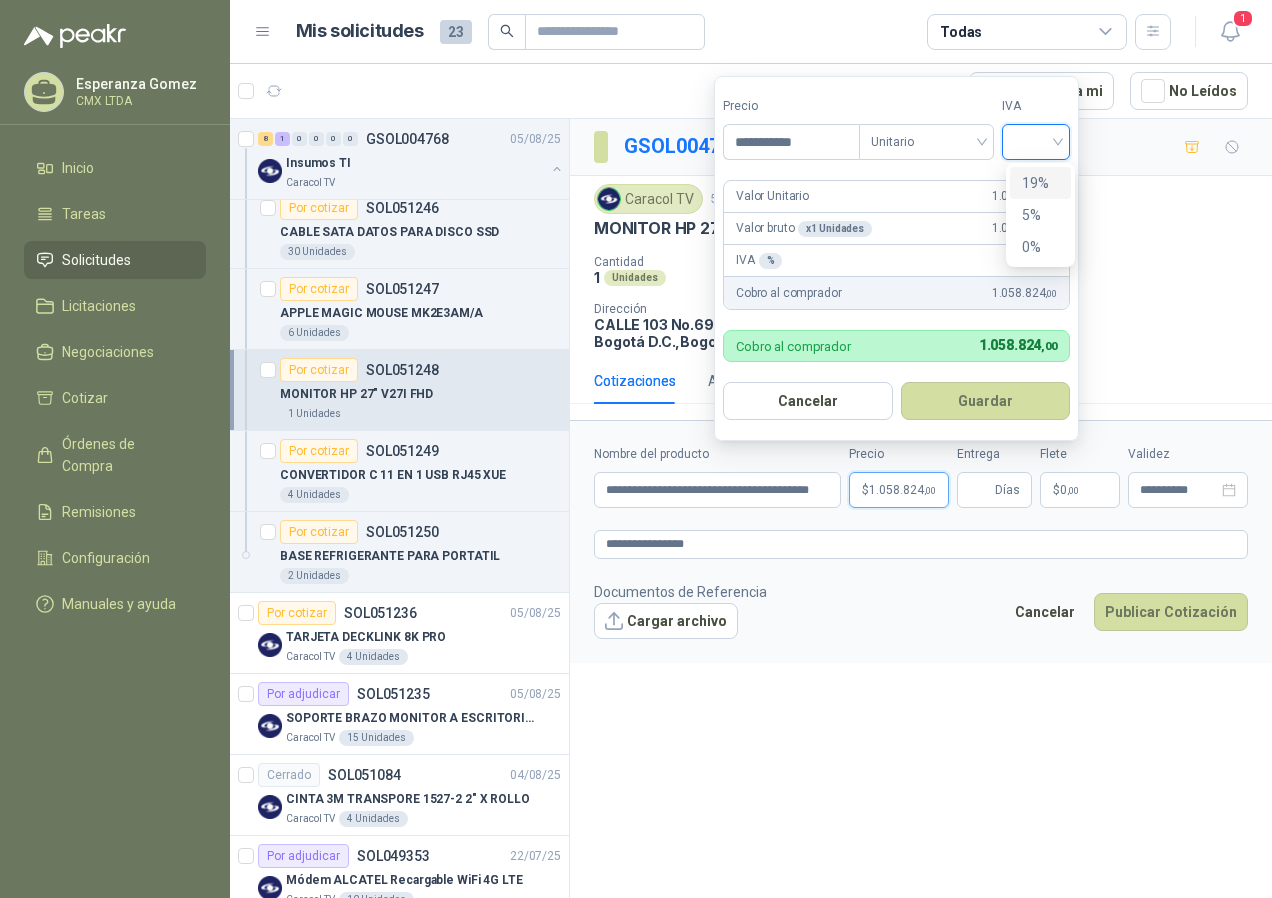 click on "19%" at bounding box center (1040, 183) 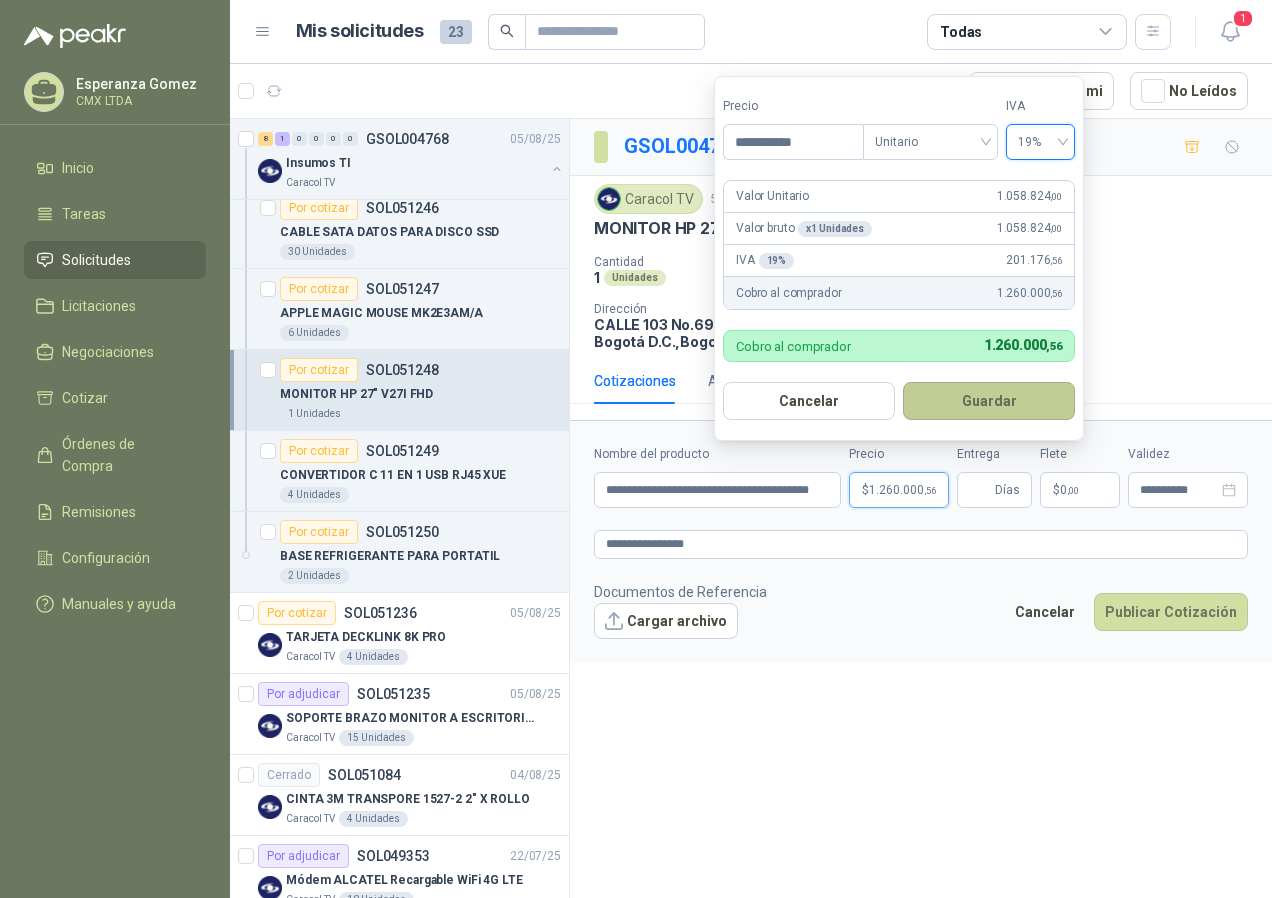 click on "Guardar" at bounding box center (989, 401) 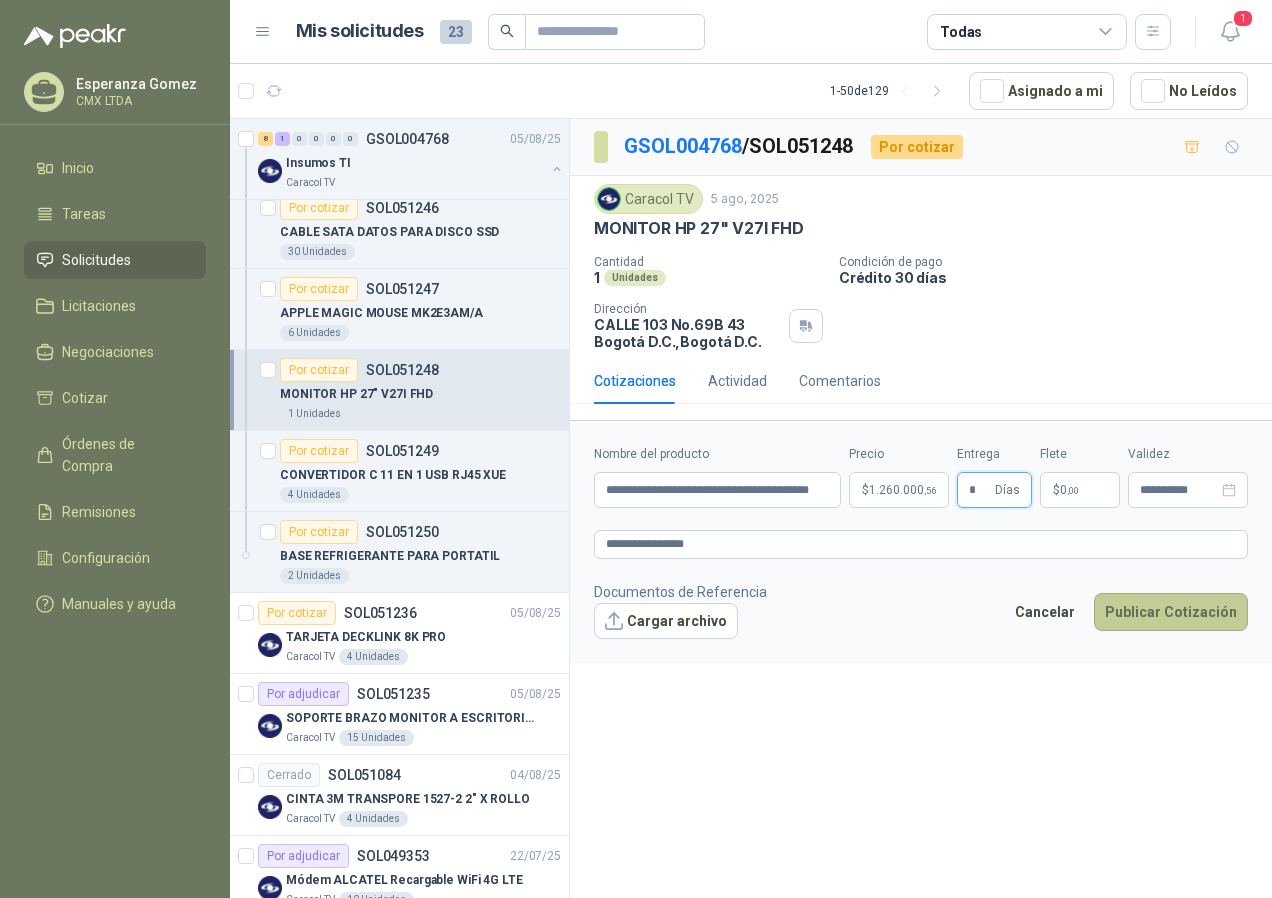 type on "*" 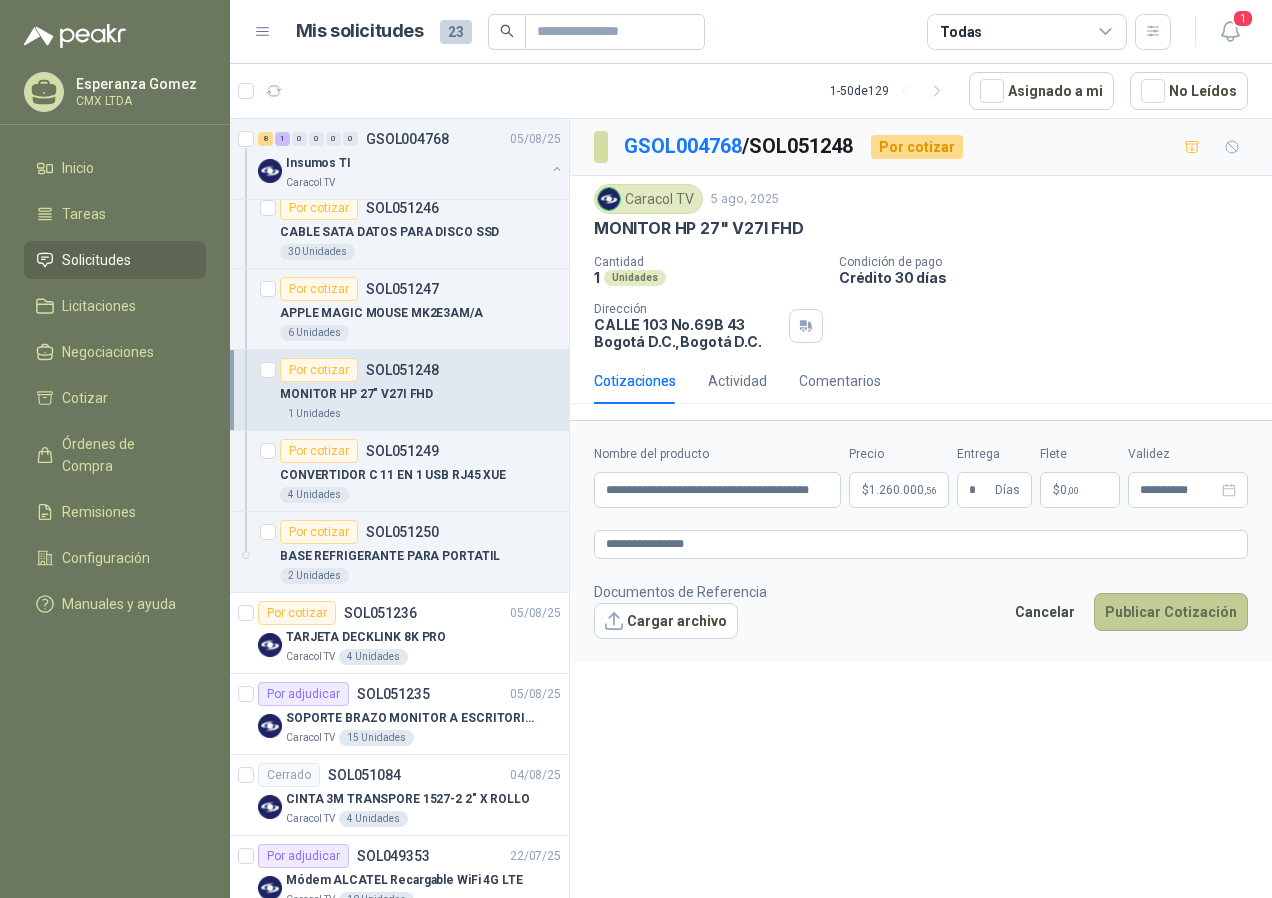 click on "Publicar Cotización" at bounding box center (1171, 612) 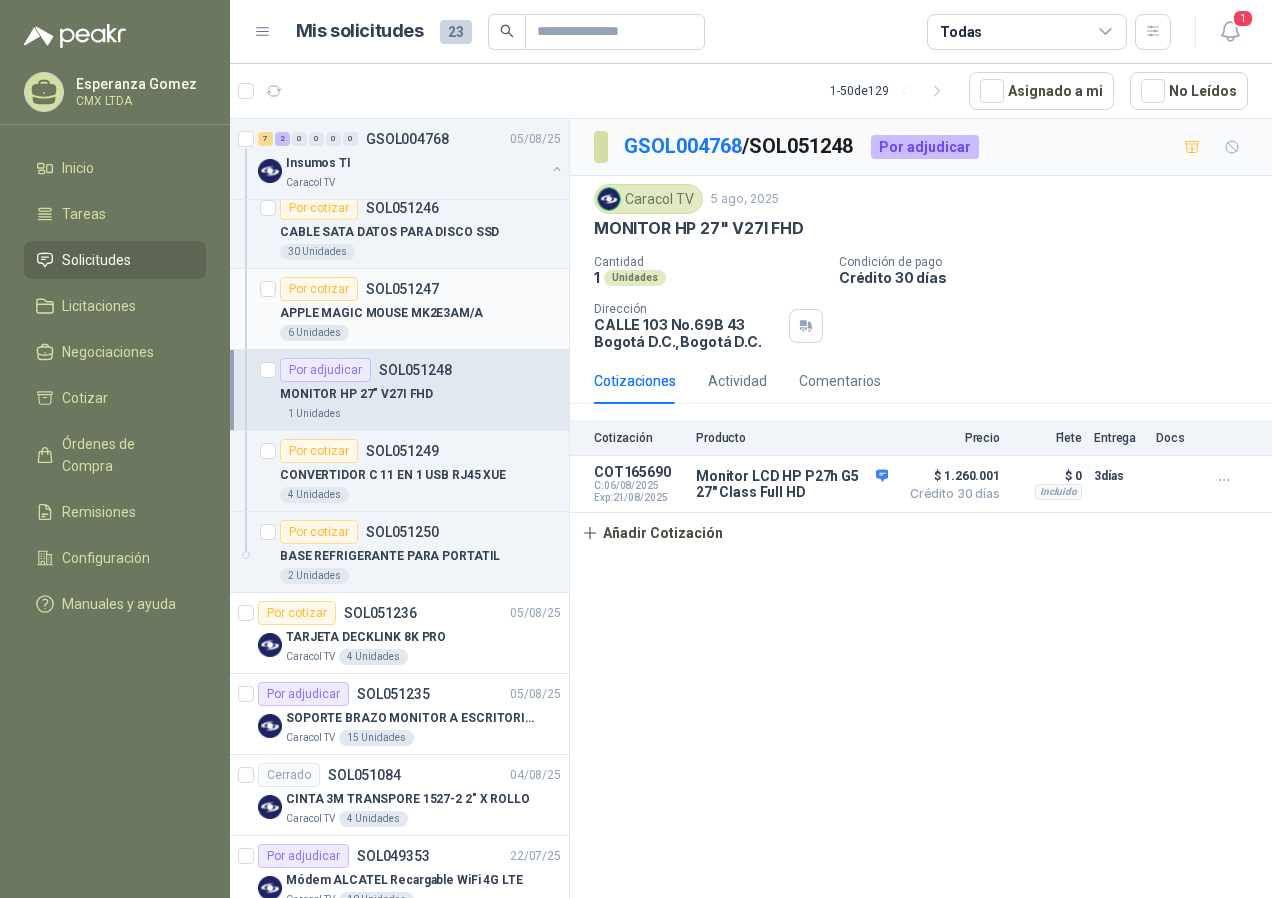 drag, startPoint x: 359, startPoint y: 306, endPoint x: 368, endPoint y: 297, distance: 12.727922 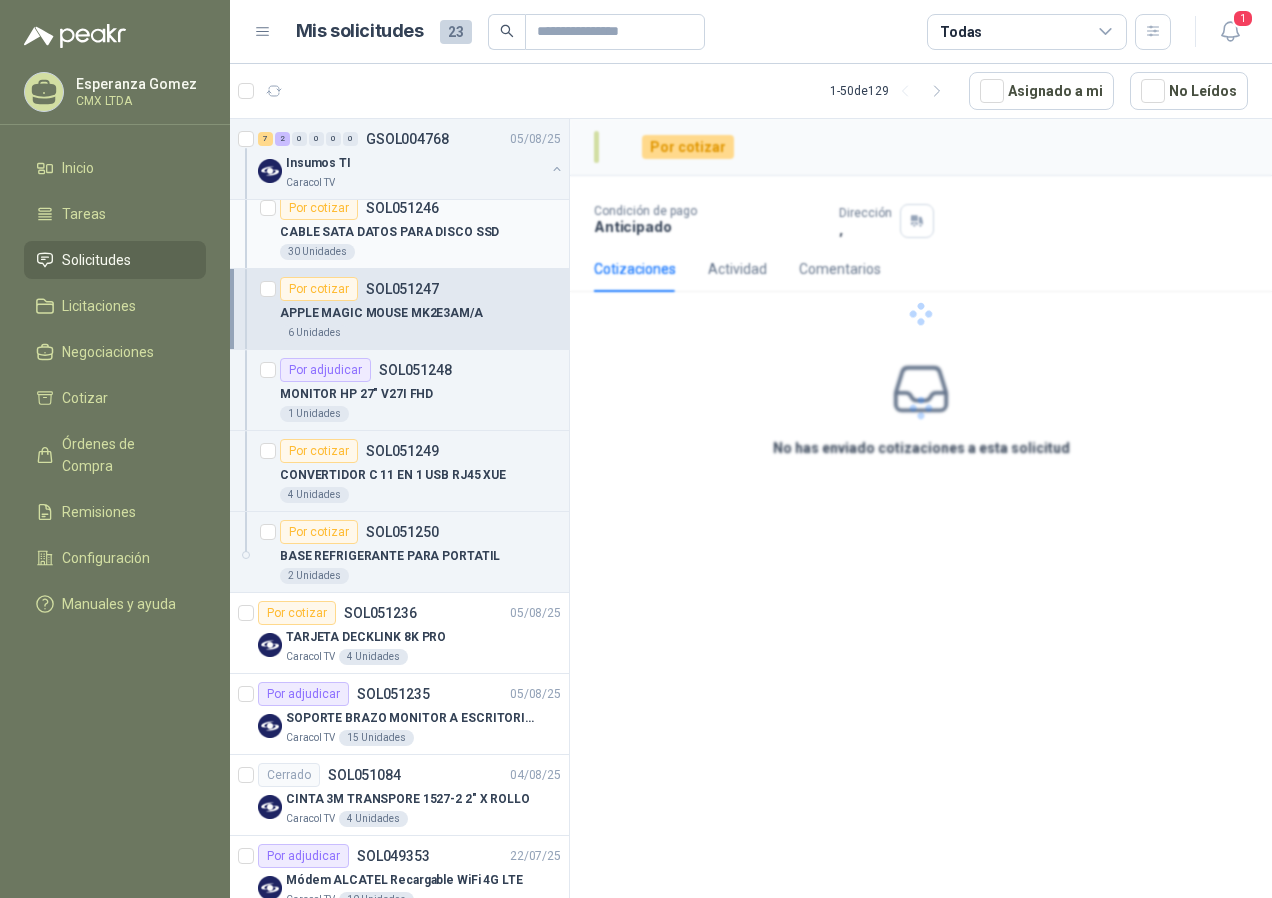 click on "CABLE SATA DATOS PARA DISCO SSD" at bounding box center (389, 232) 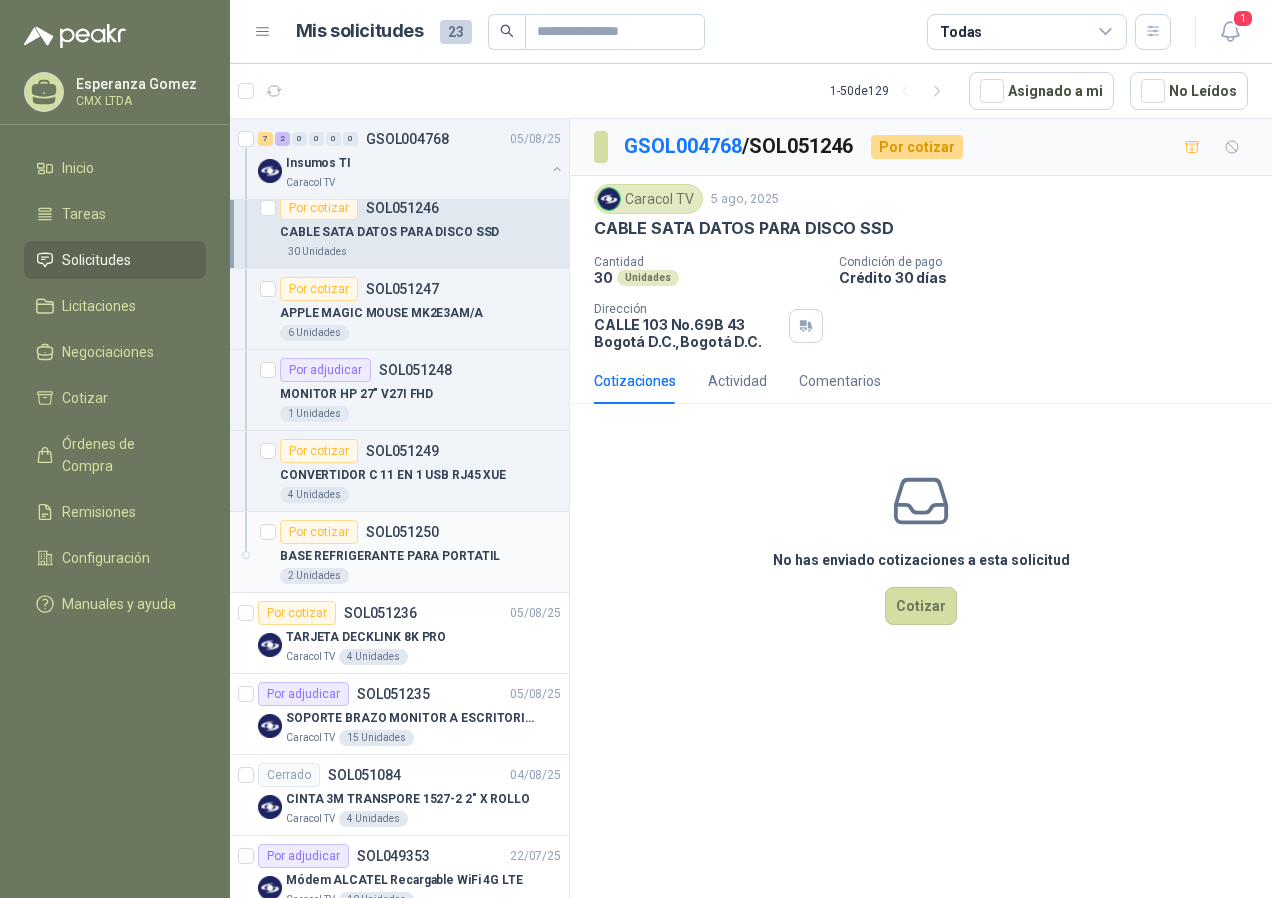 click on "BASE REFRIGERANTE PARA PORTATIL" at bounding box center [390, 556] 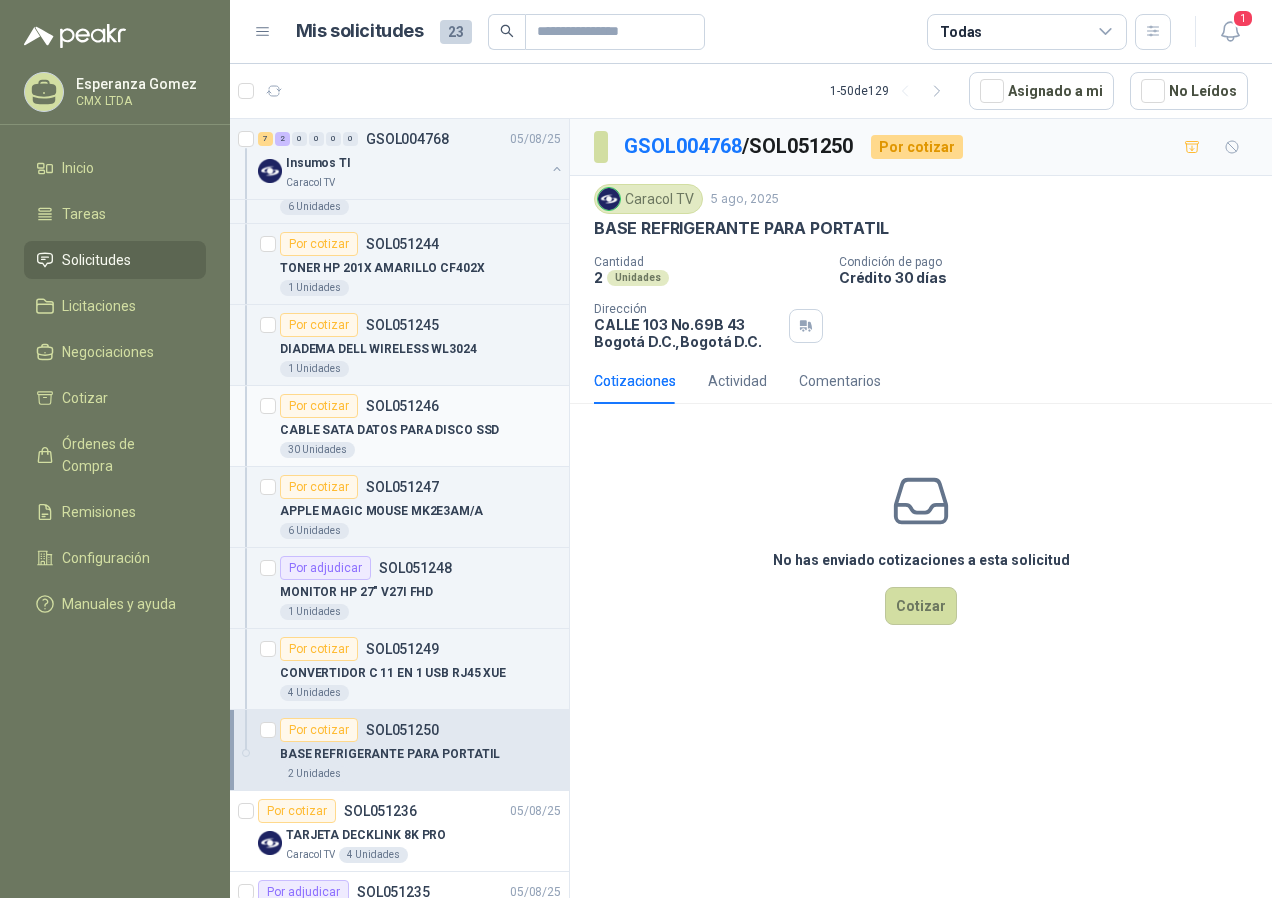 scroll, scrollTop: 400, scrollLeft: 0, axis: vertical 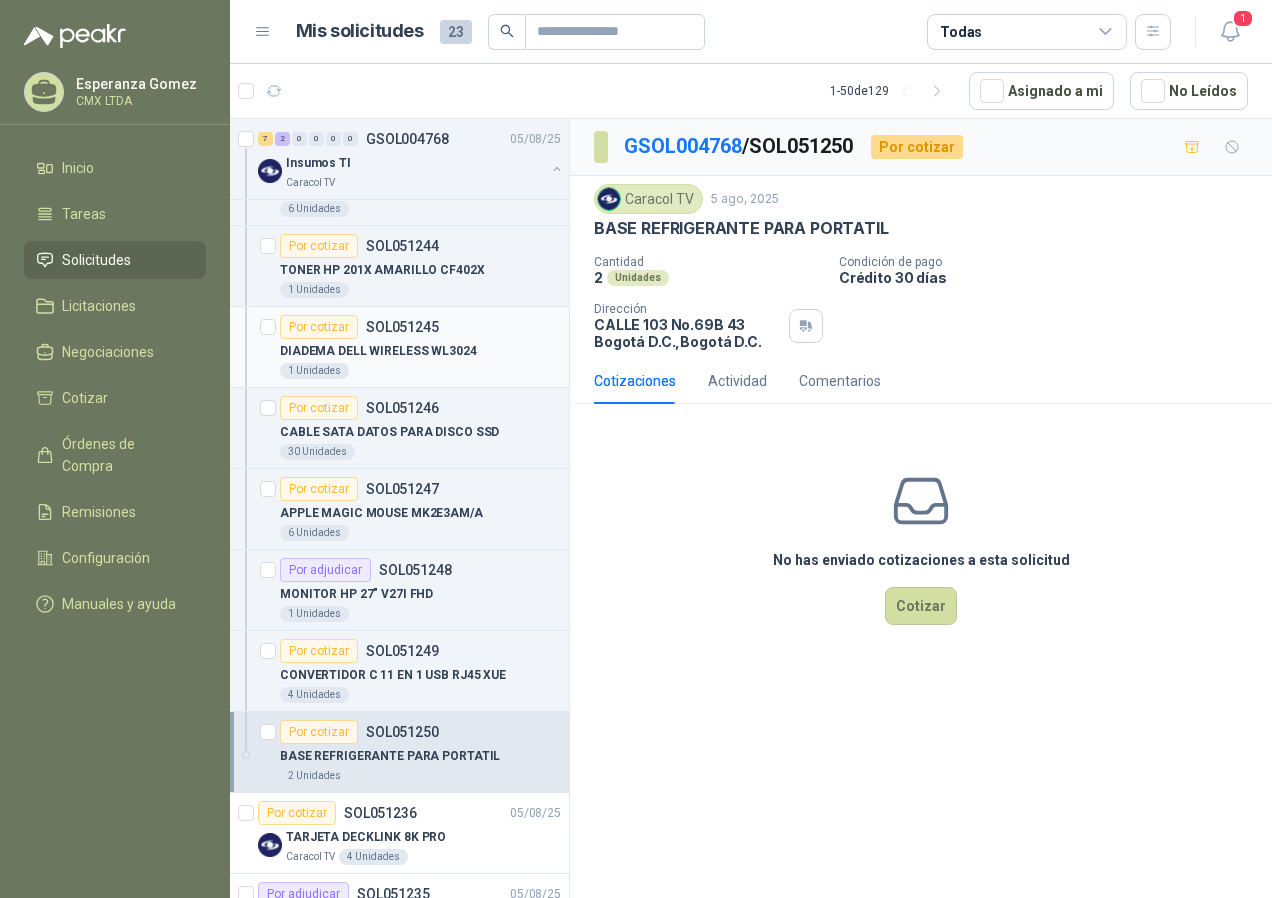 drag, startPoint x: 391, startPoint y: 344, endPoint x: 471, endPoint y: 375, distance: 85.79627 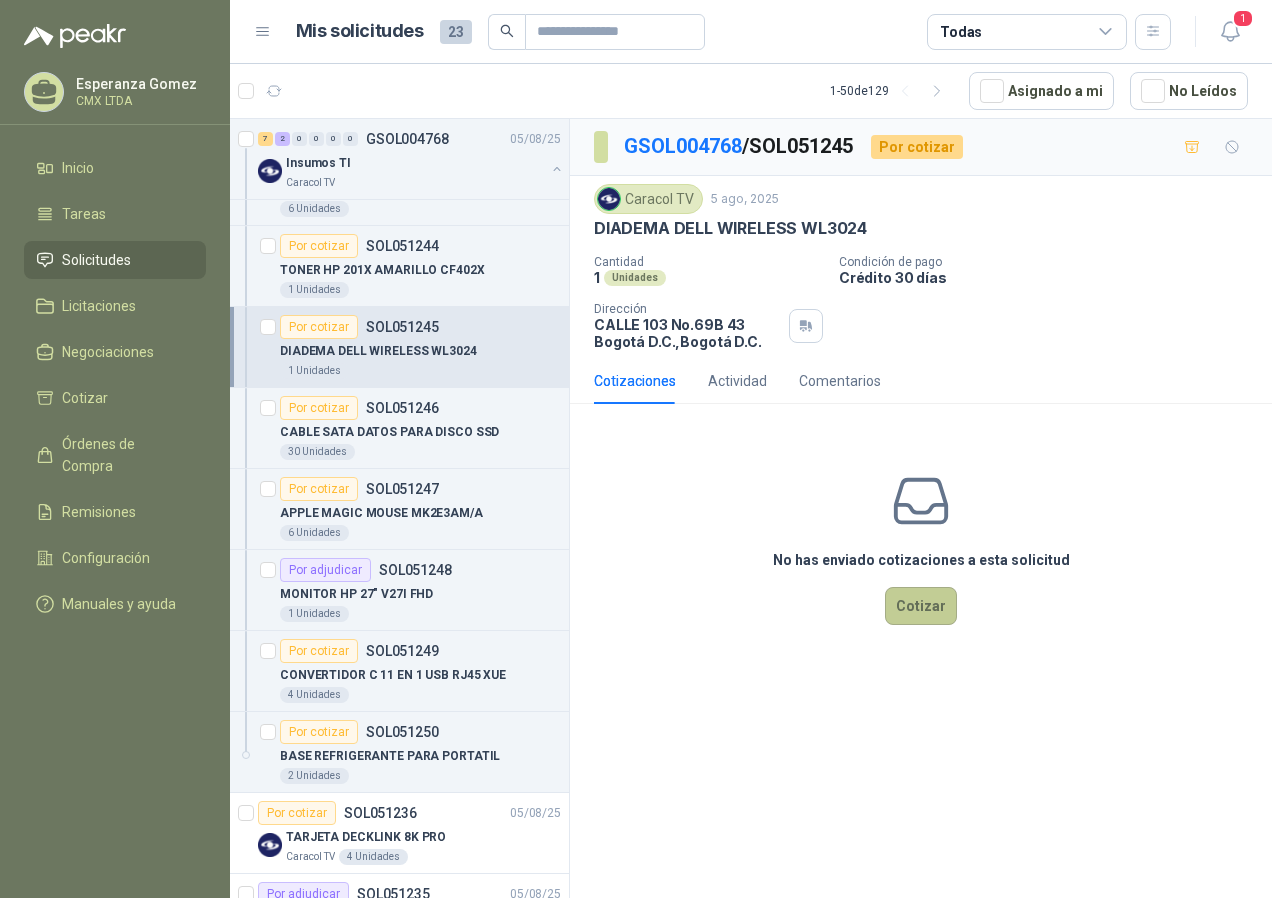 click on "Cotizar" at bounding box center [921, 606] 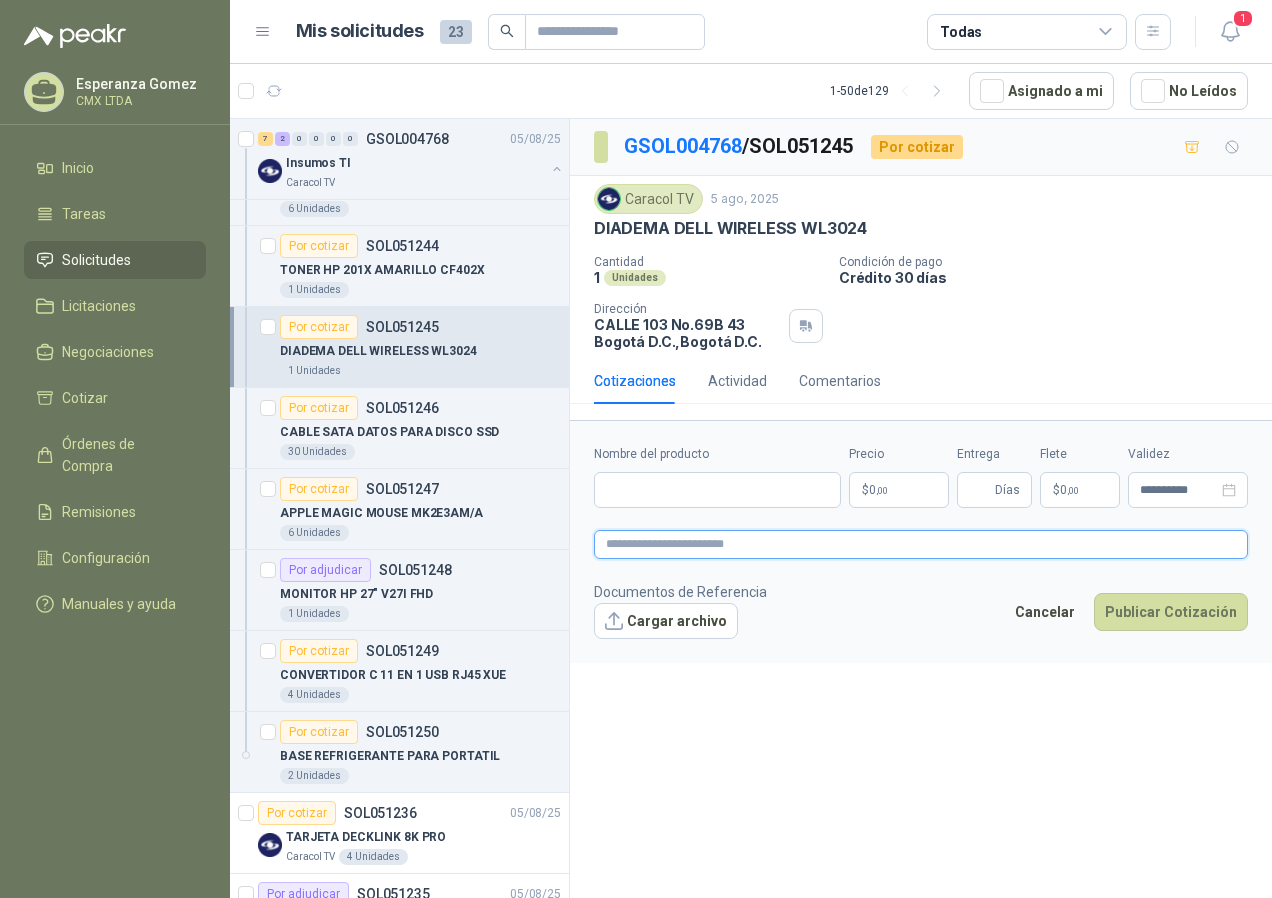 drag, startPoint x: 646, startPoint y: 536, endPoint x: 618, endPoint y: 547, distance: 30.083218 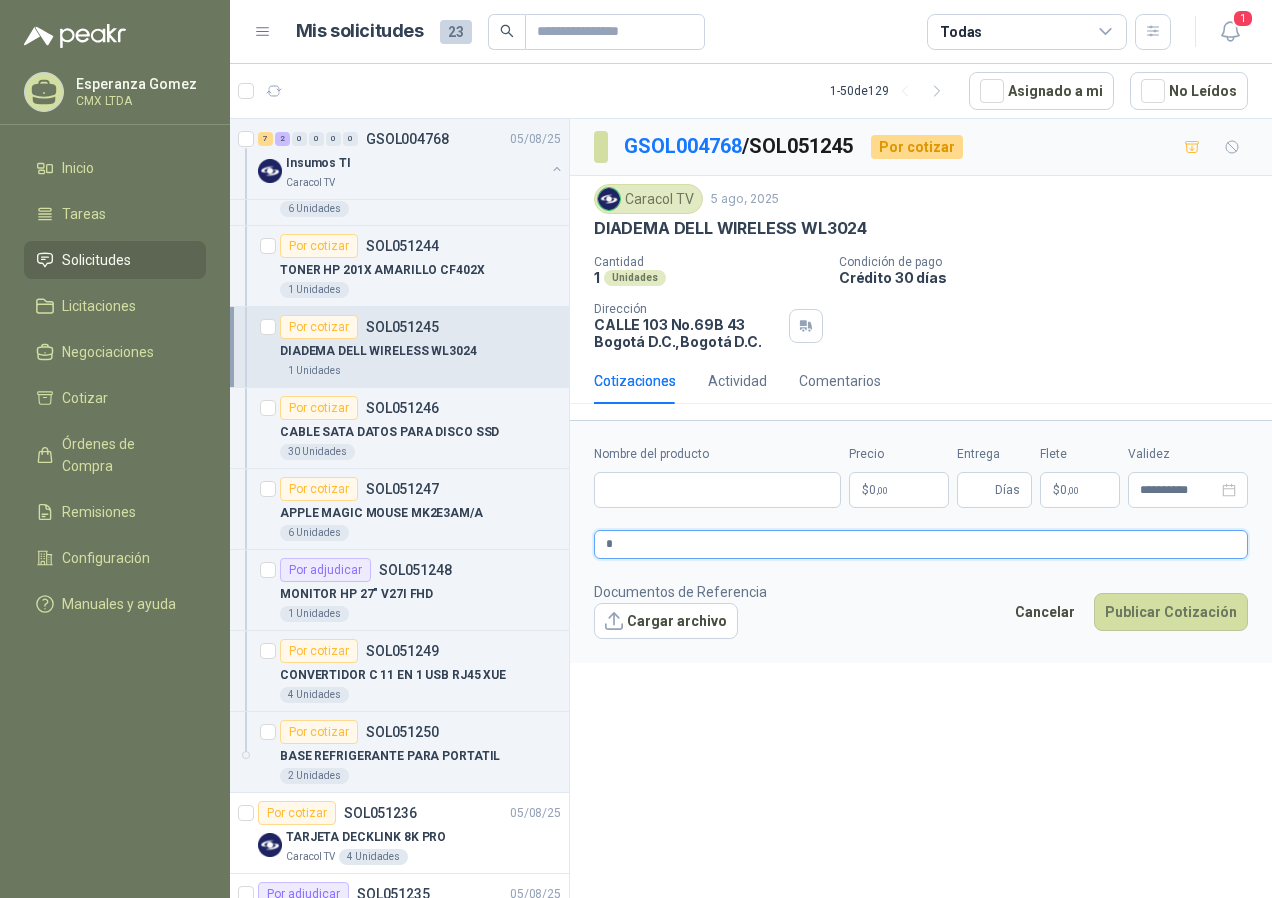 type 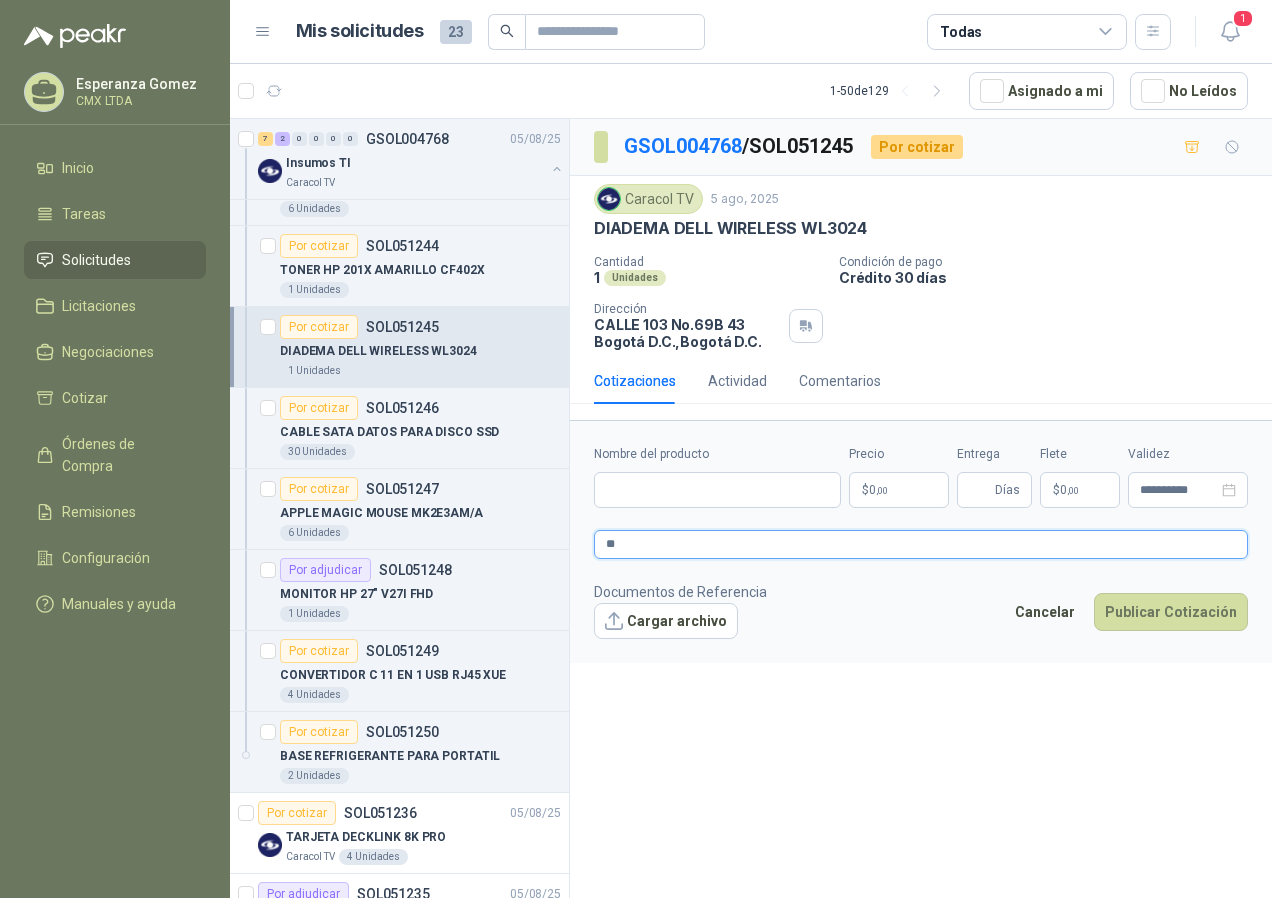 type 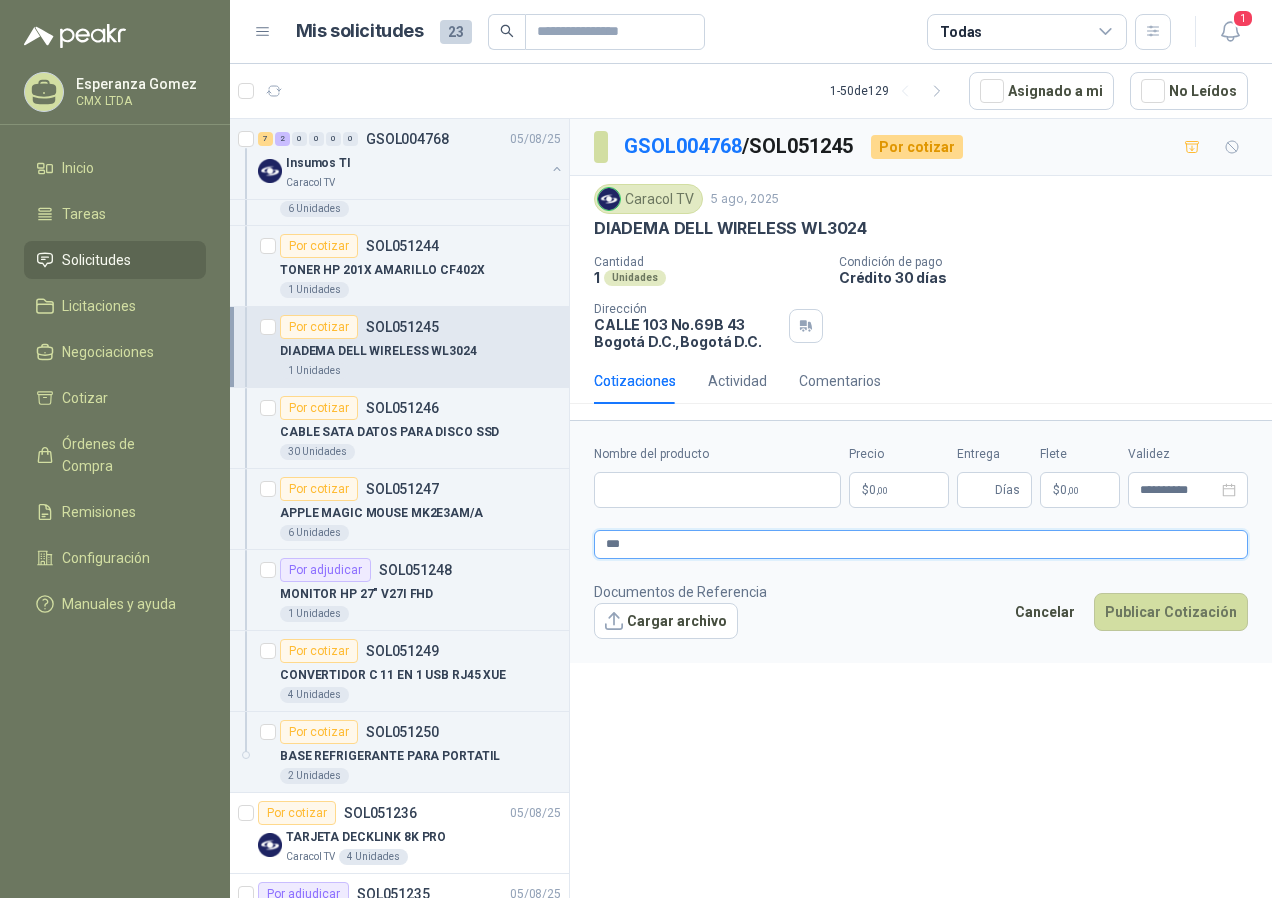 type 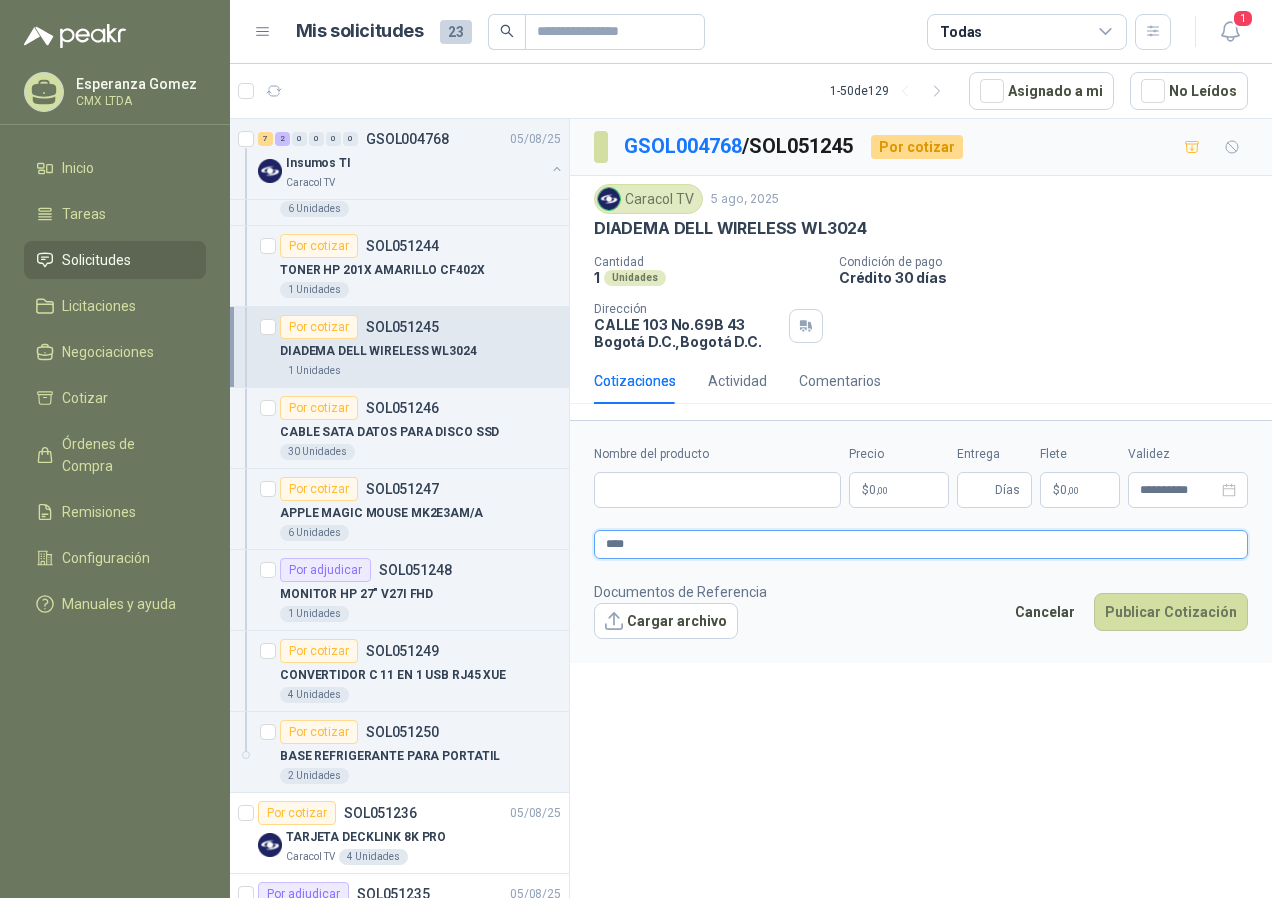 type 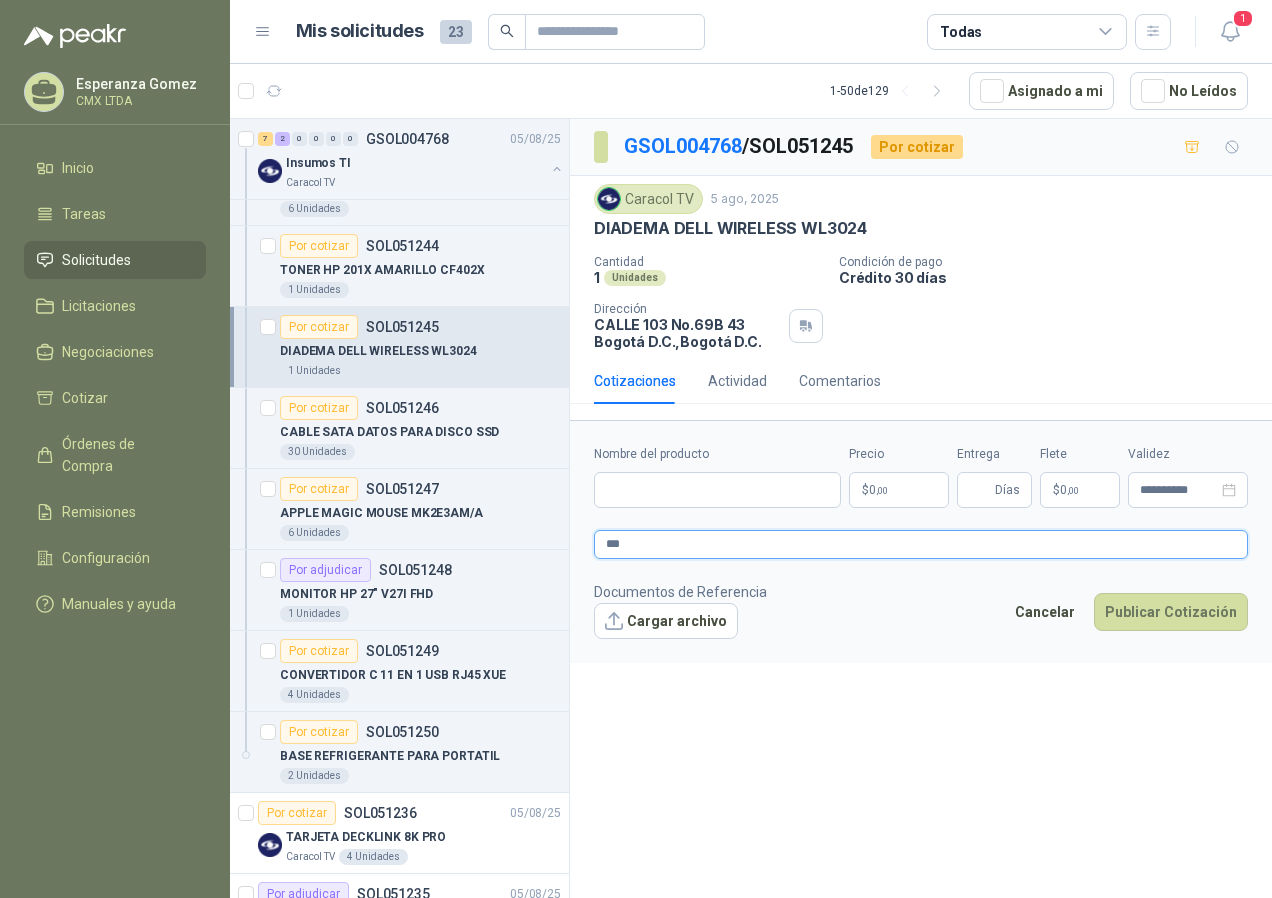 type 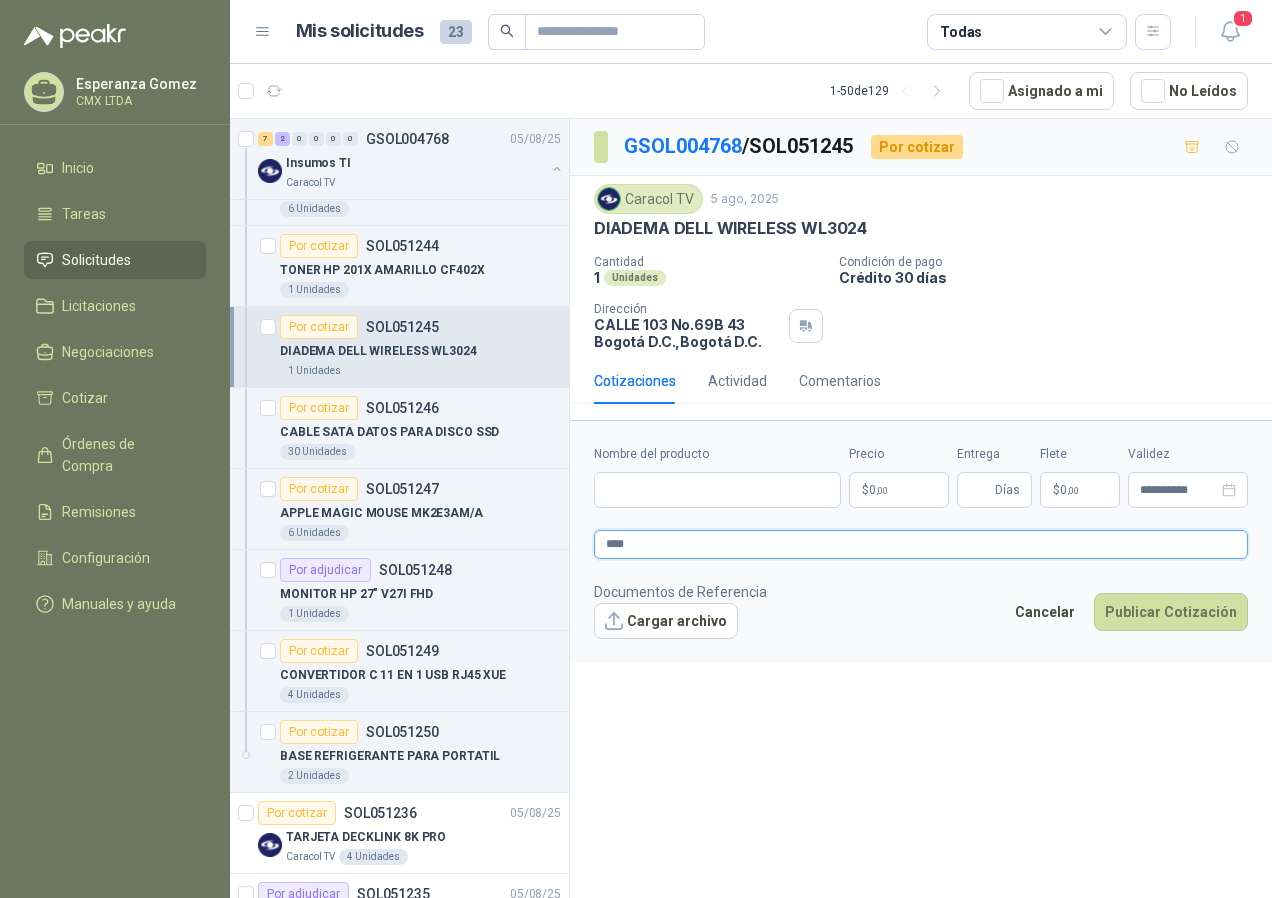 type 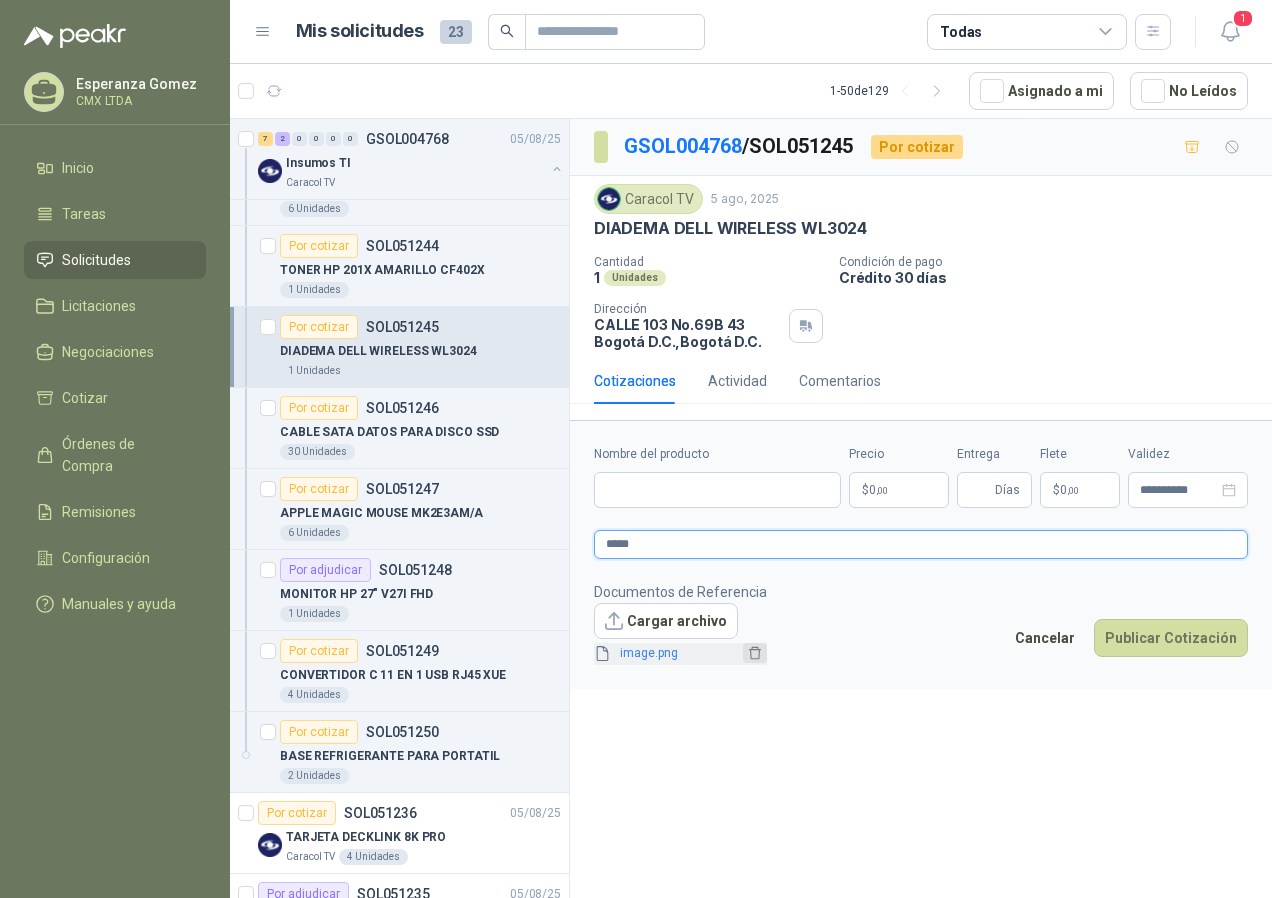 type on "****" 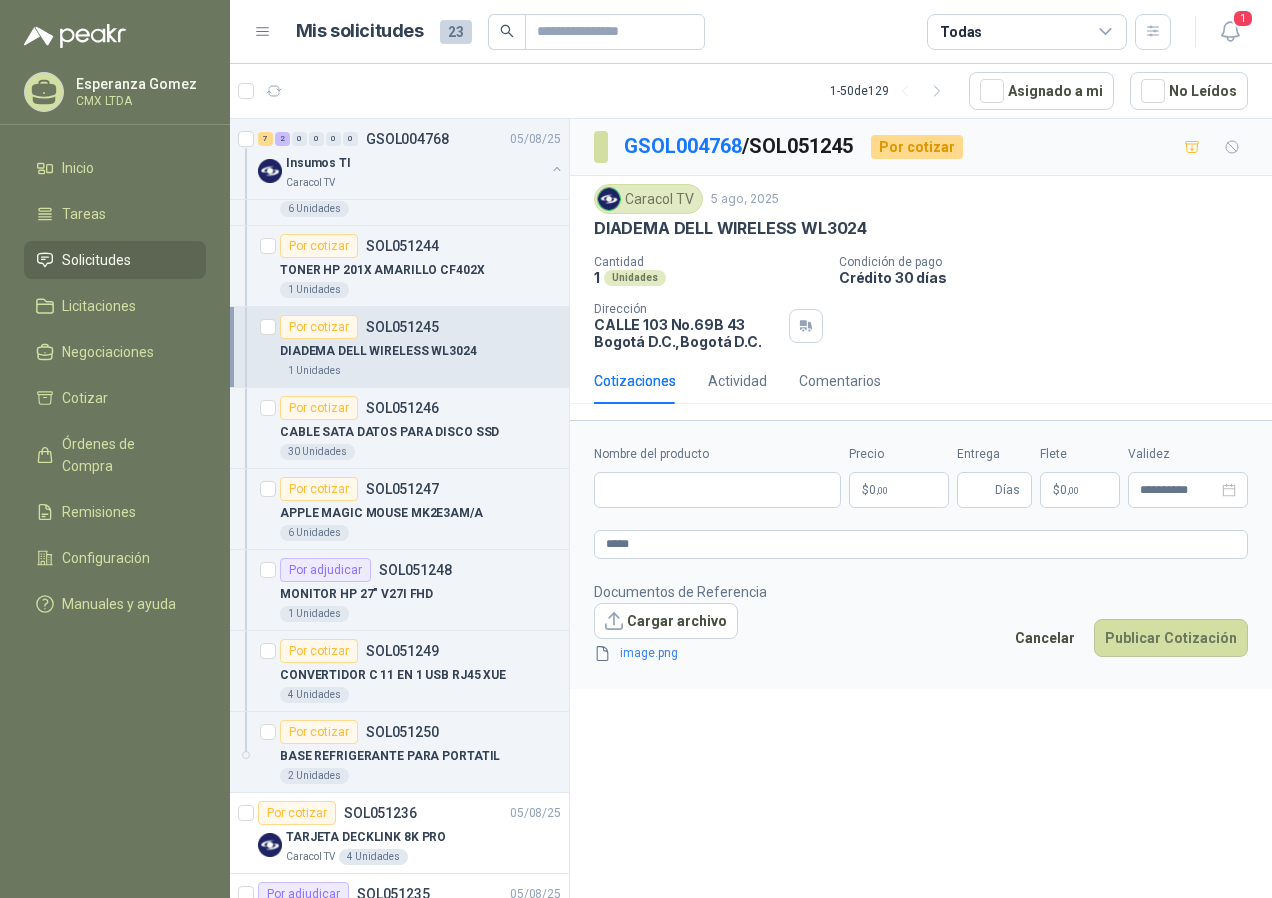 drag, startPoint x: 747, startPoint y: 650, endPoint x: 743, endPoint y: 614, distance: 36.221542 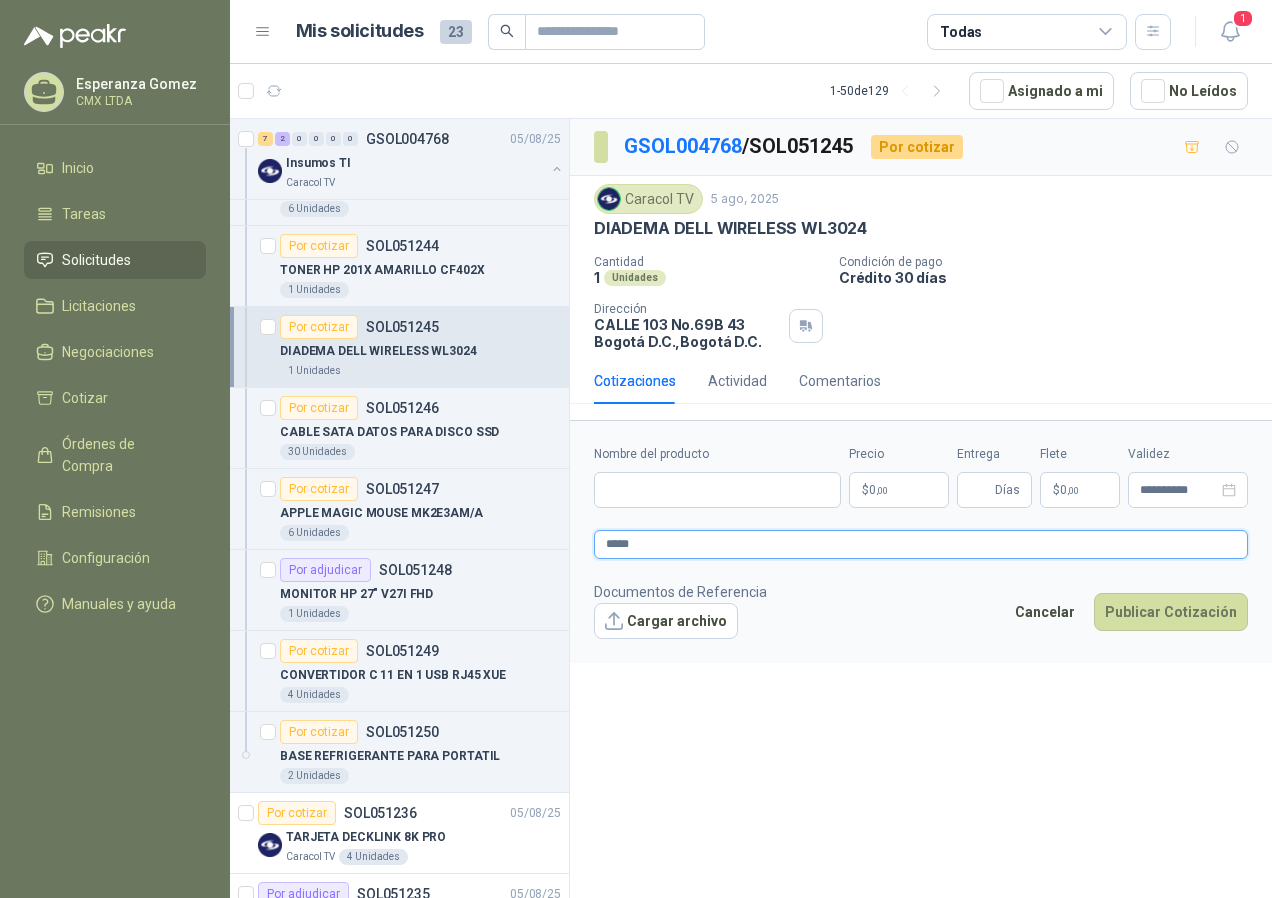 click on "****" at bounding box center [921, 544] 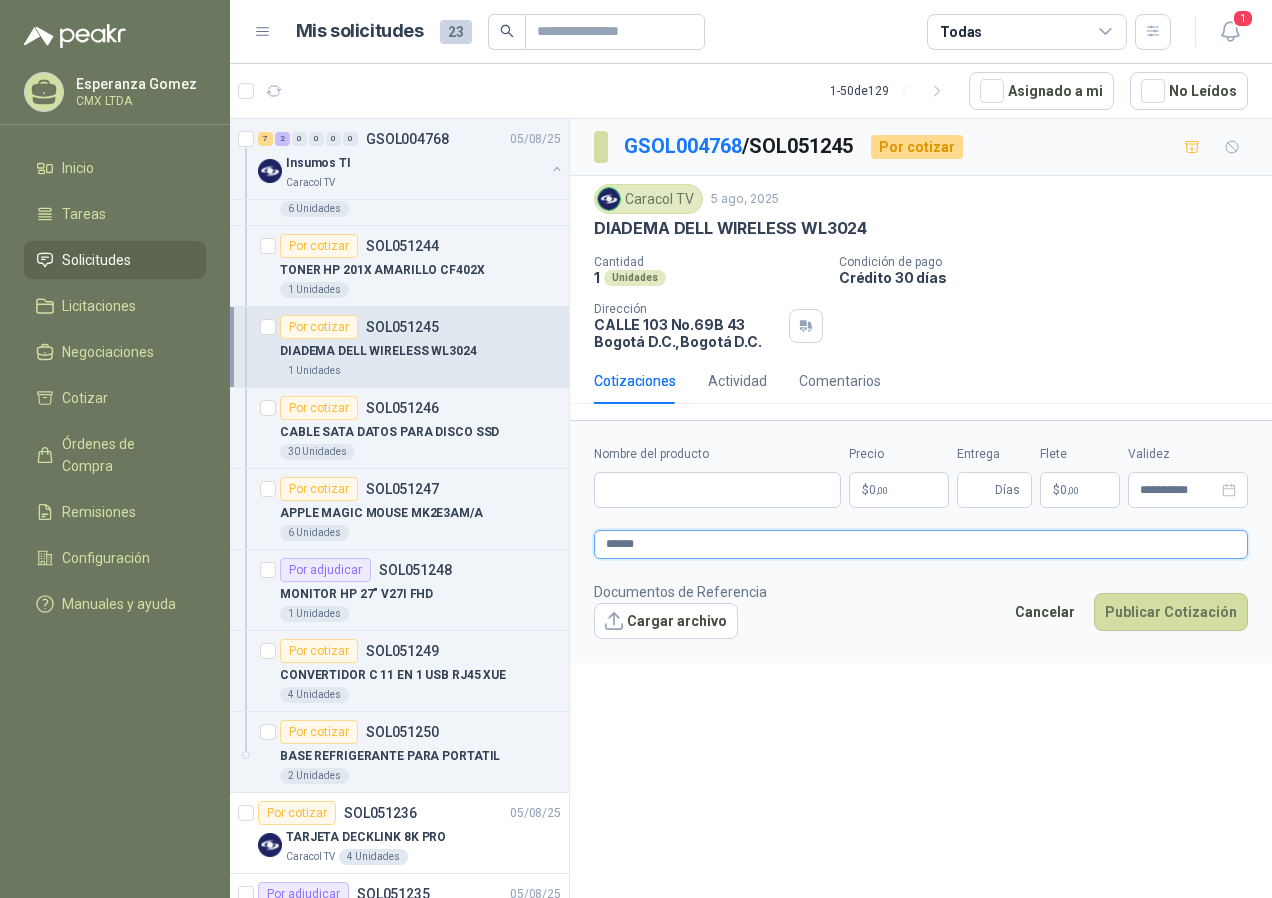type on "****" 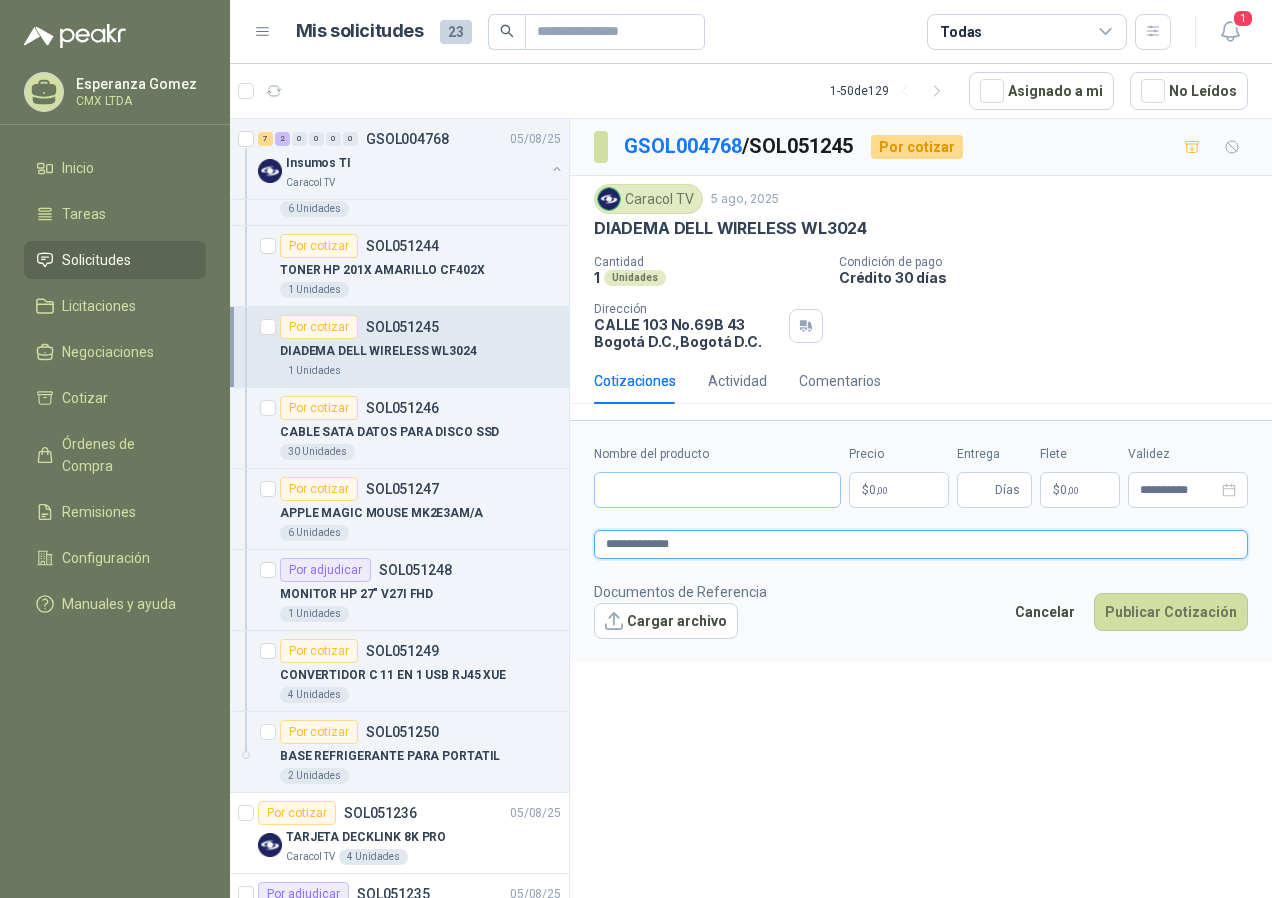 type on "**********" 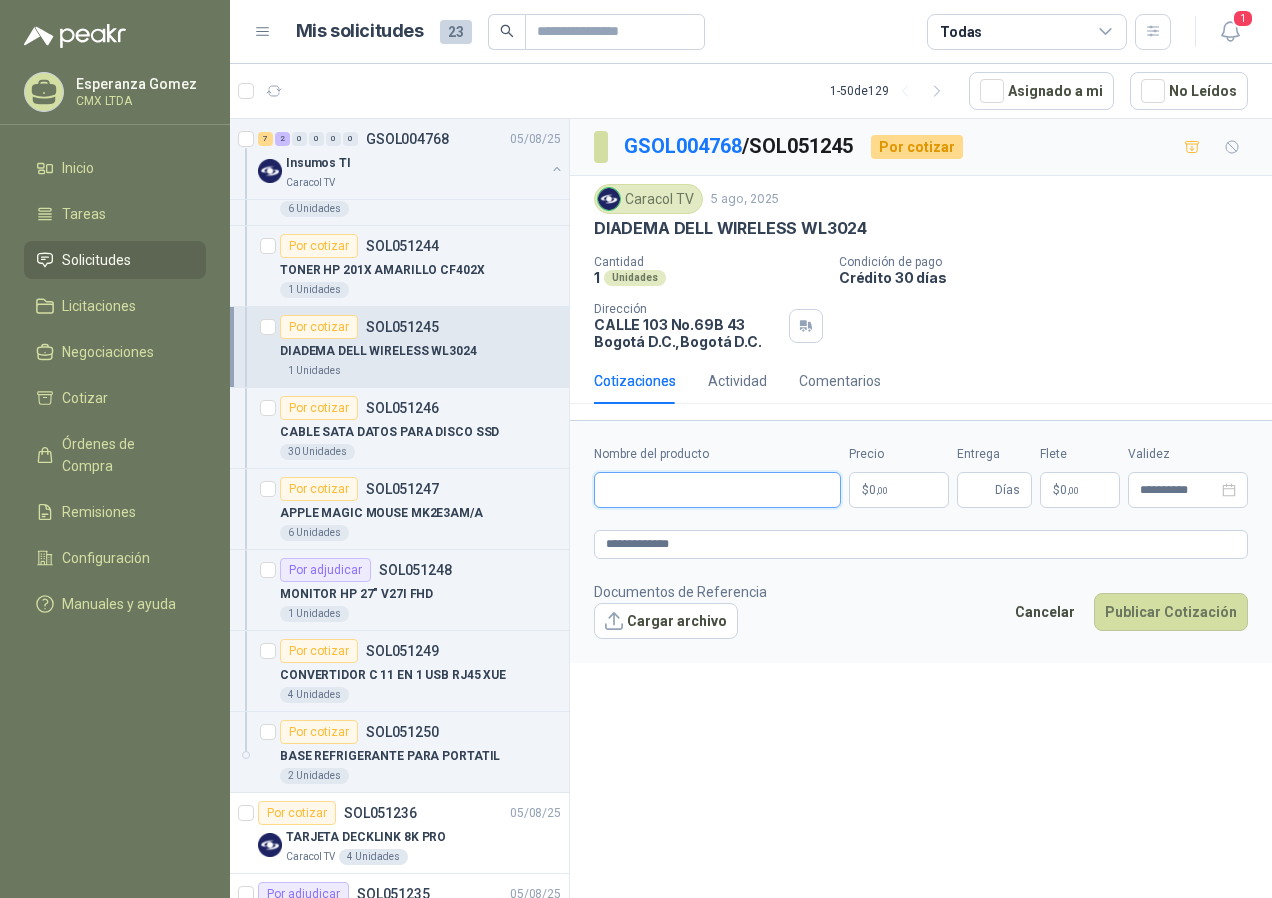 click on "Nombre del producto" at bounding box center [717, 490] 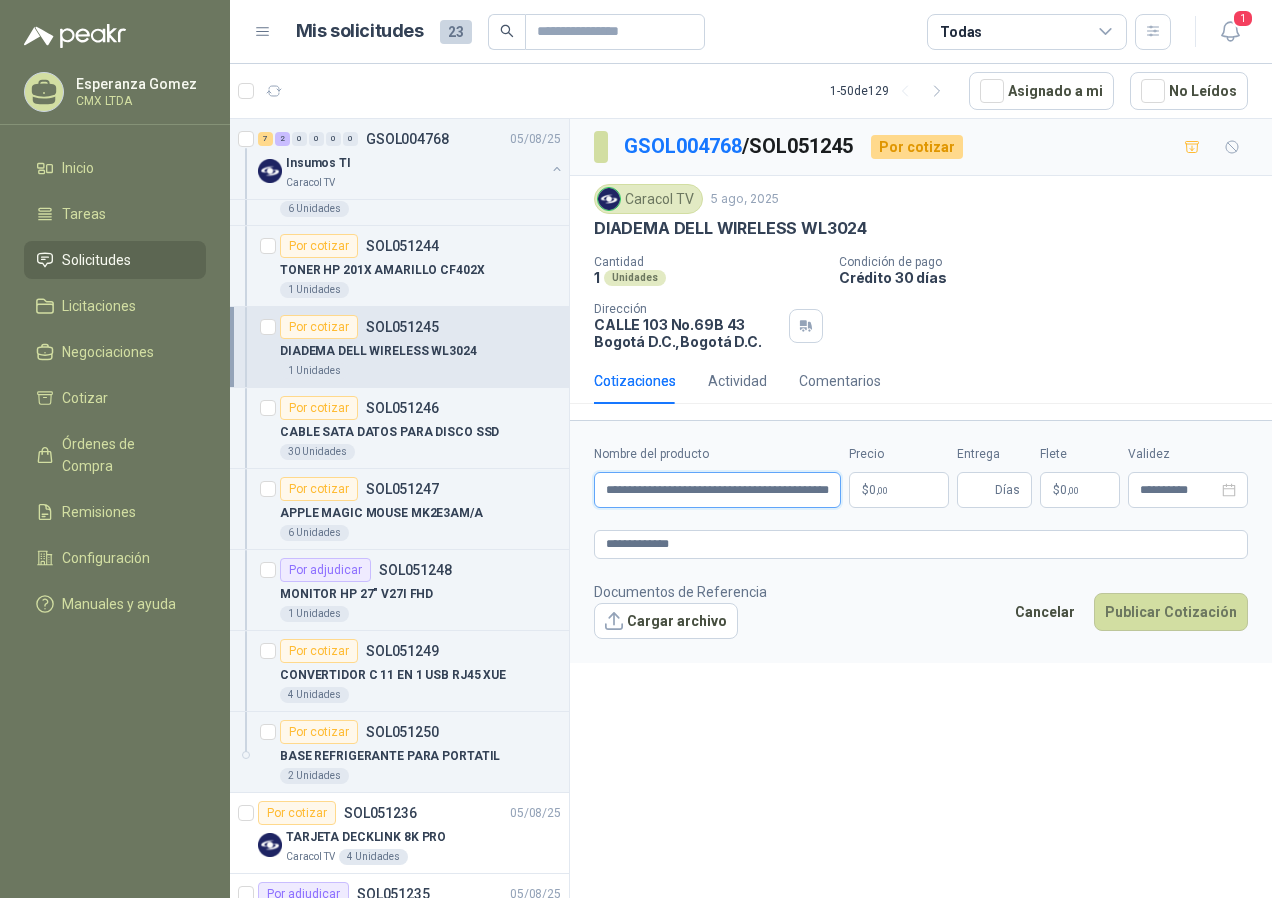 scroll, scrollTop: 0, scrollLeft: 31, axis: horizontal 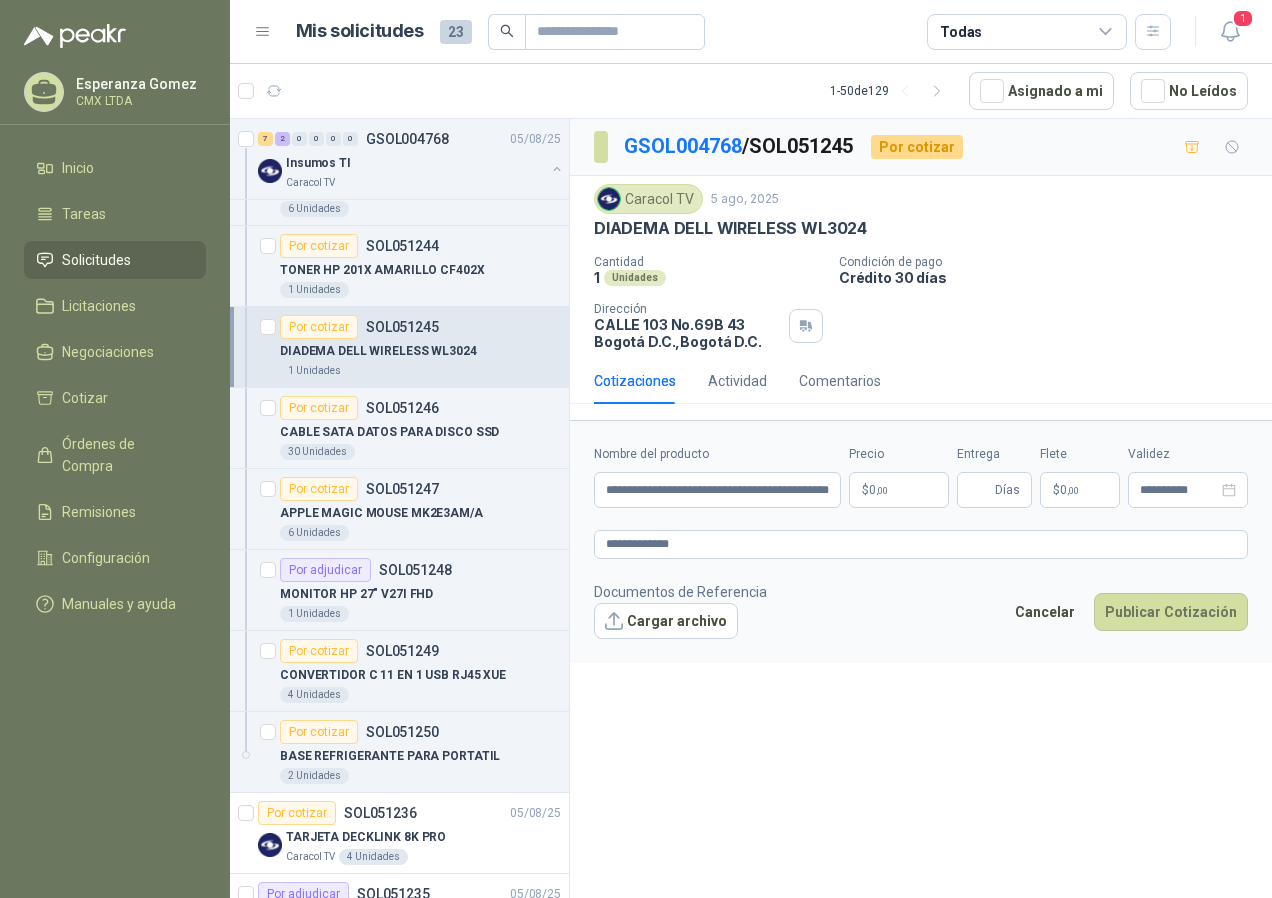 click on "$  0 ,00" at bounding box center [899, 490] 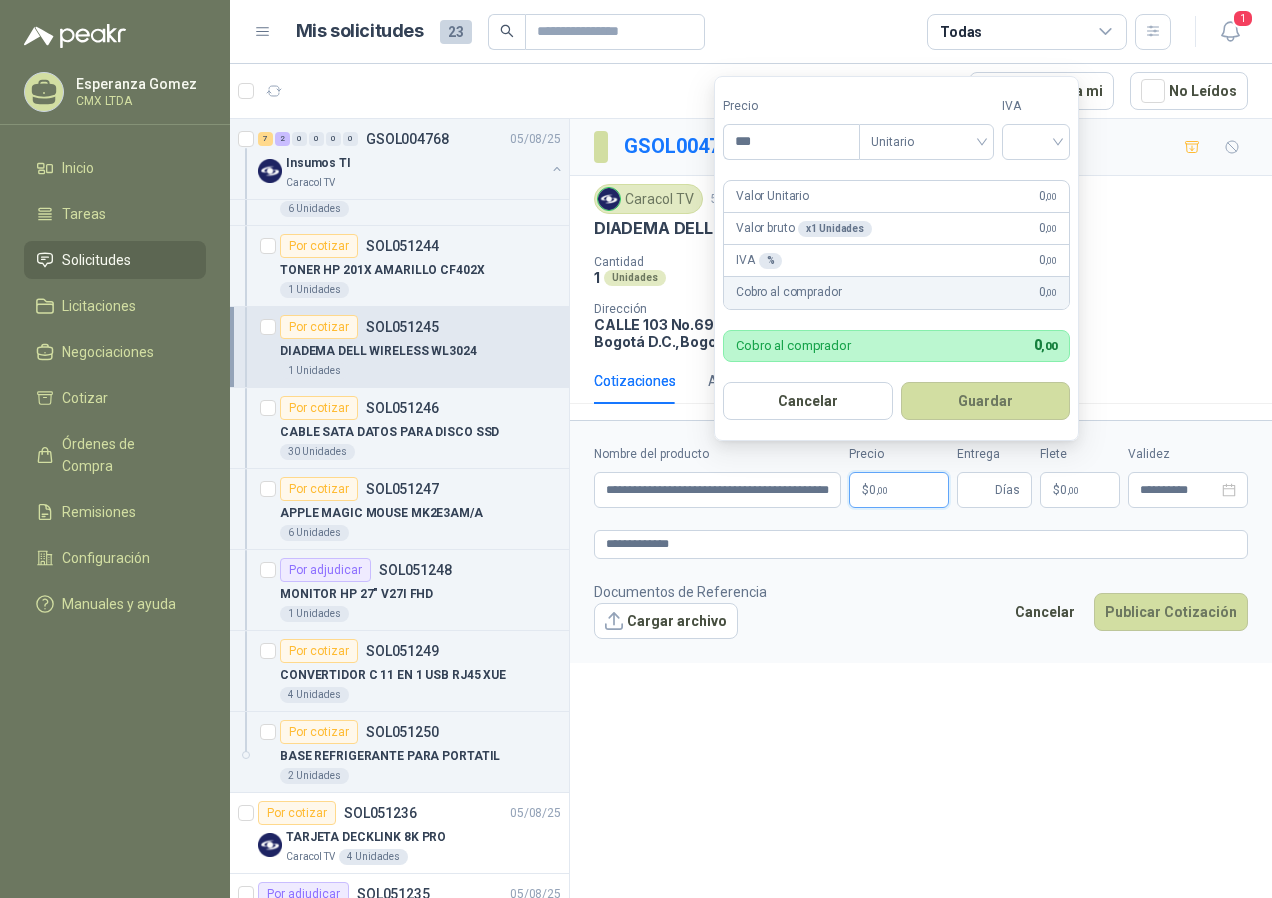 scroll, scrollTop: 0, scrollLeft: 0, axis: both 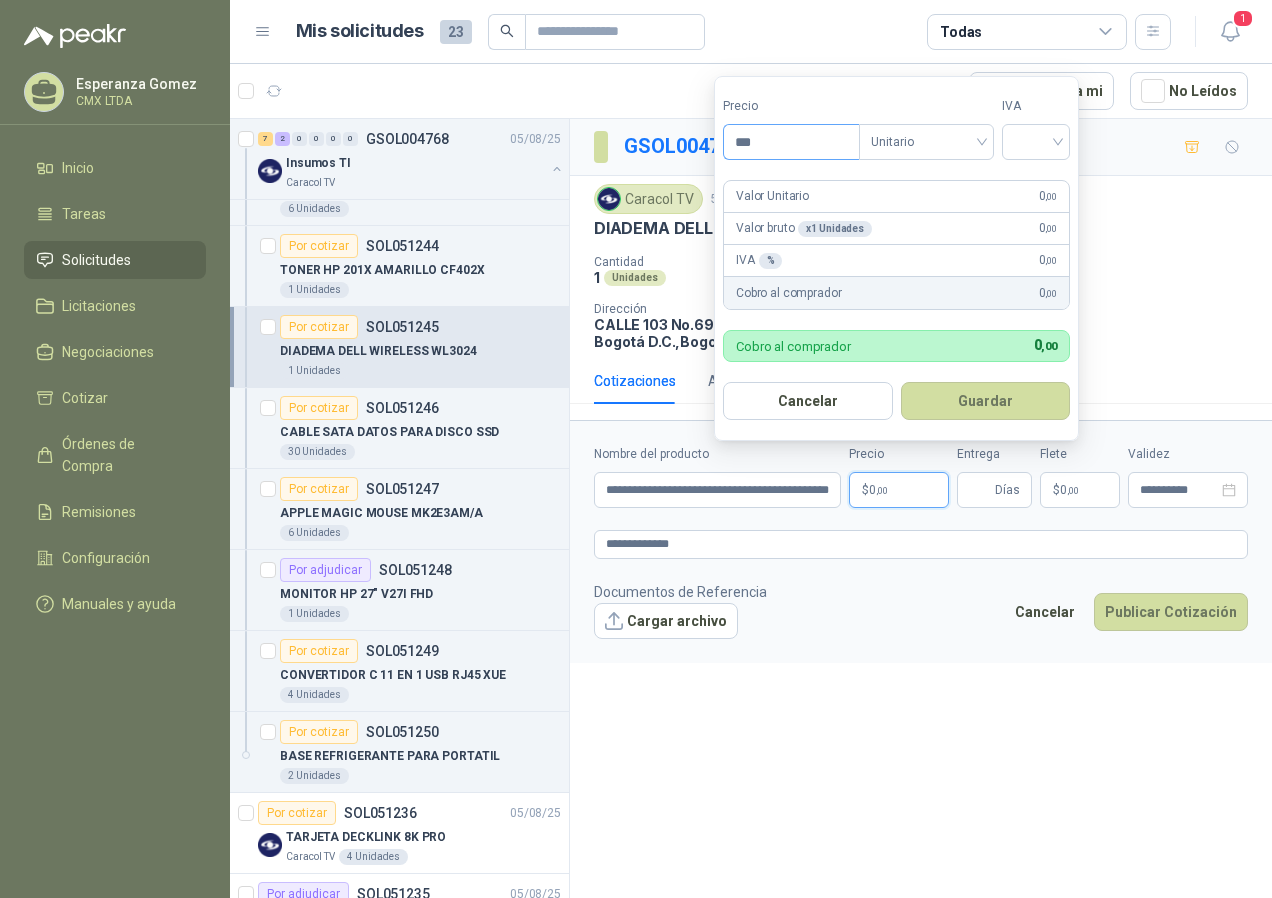 click on "***" at bounding box center (791, 142) 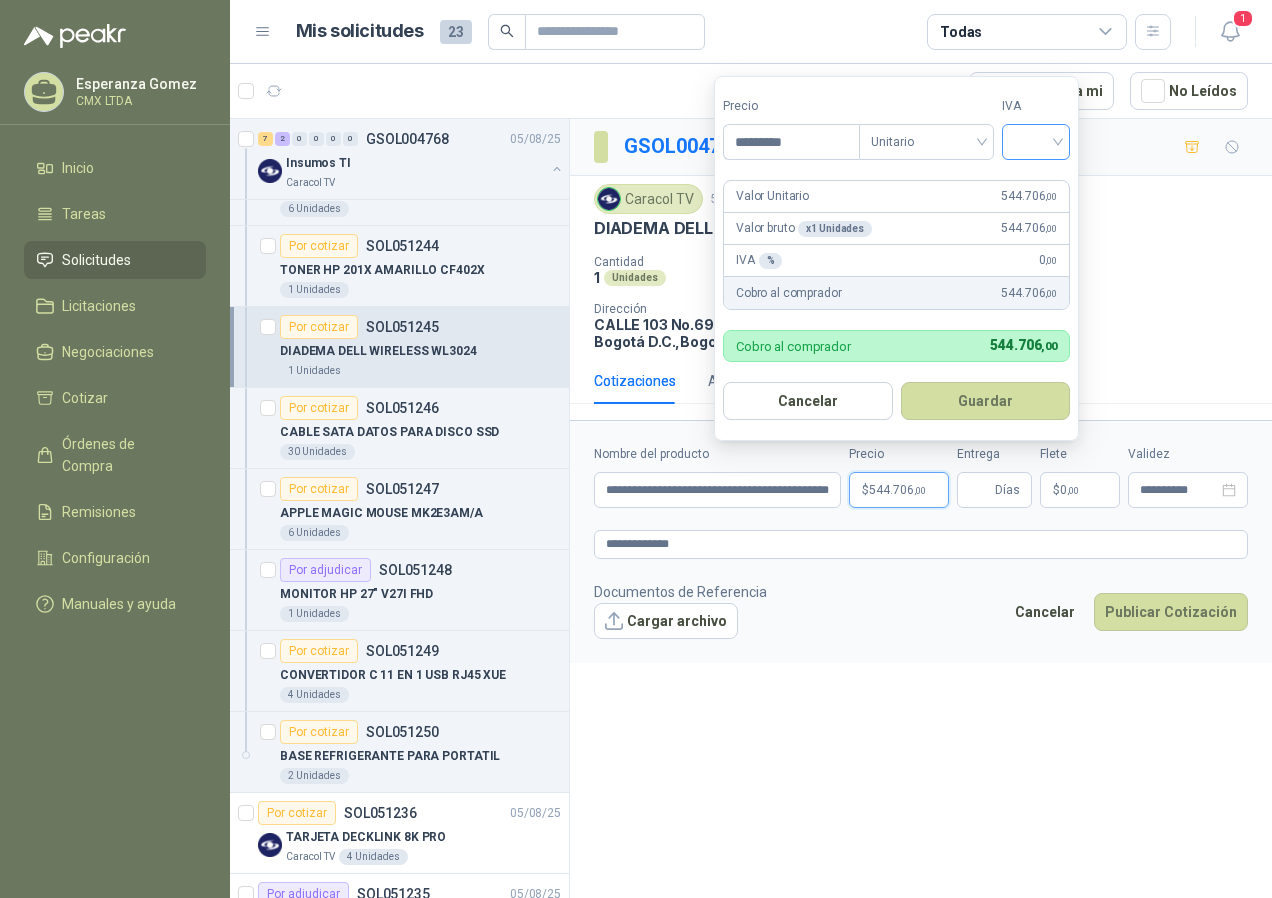 type on "*********" 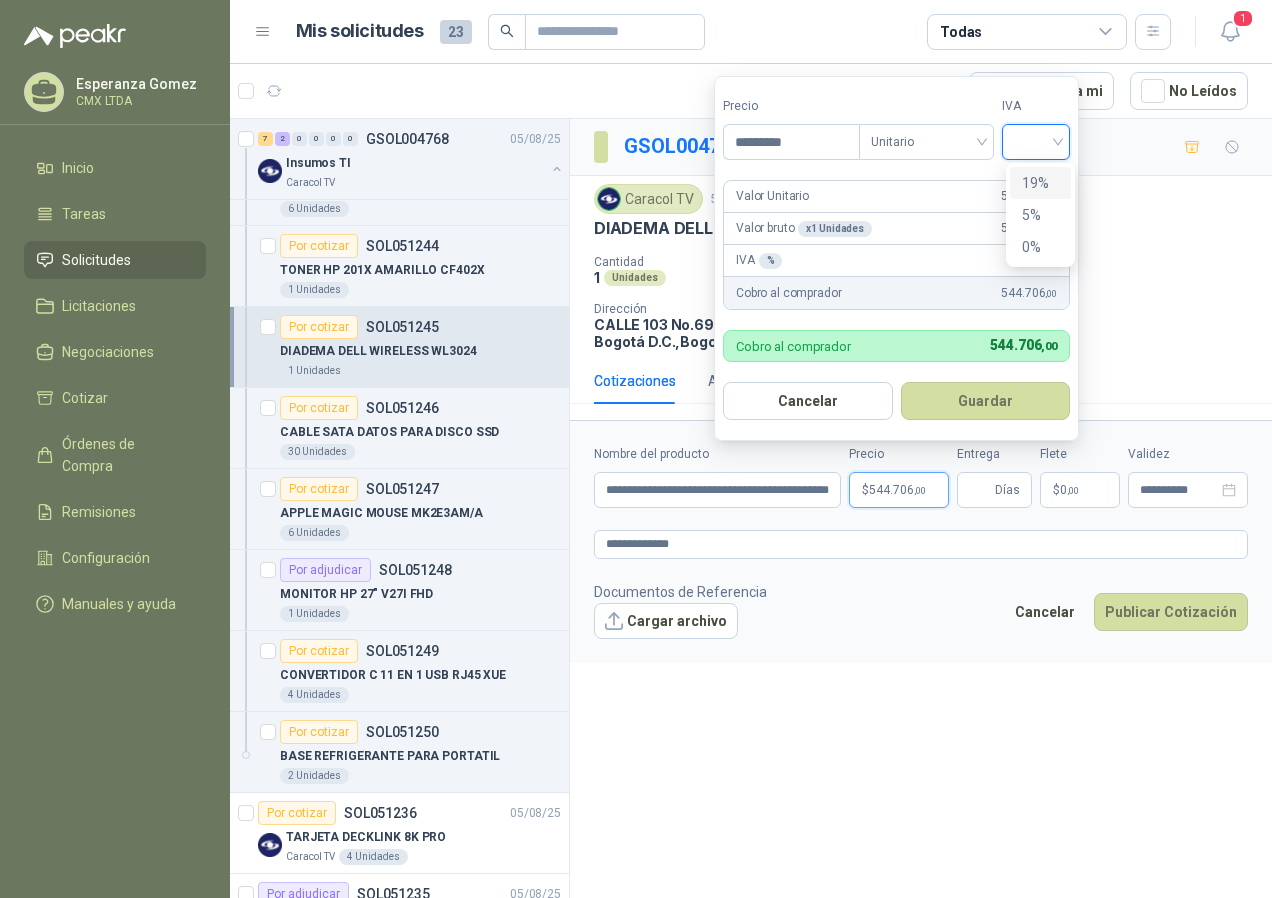 click on "19%" at bounding box center [1040, 183] 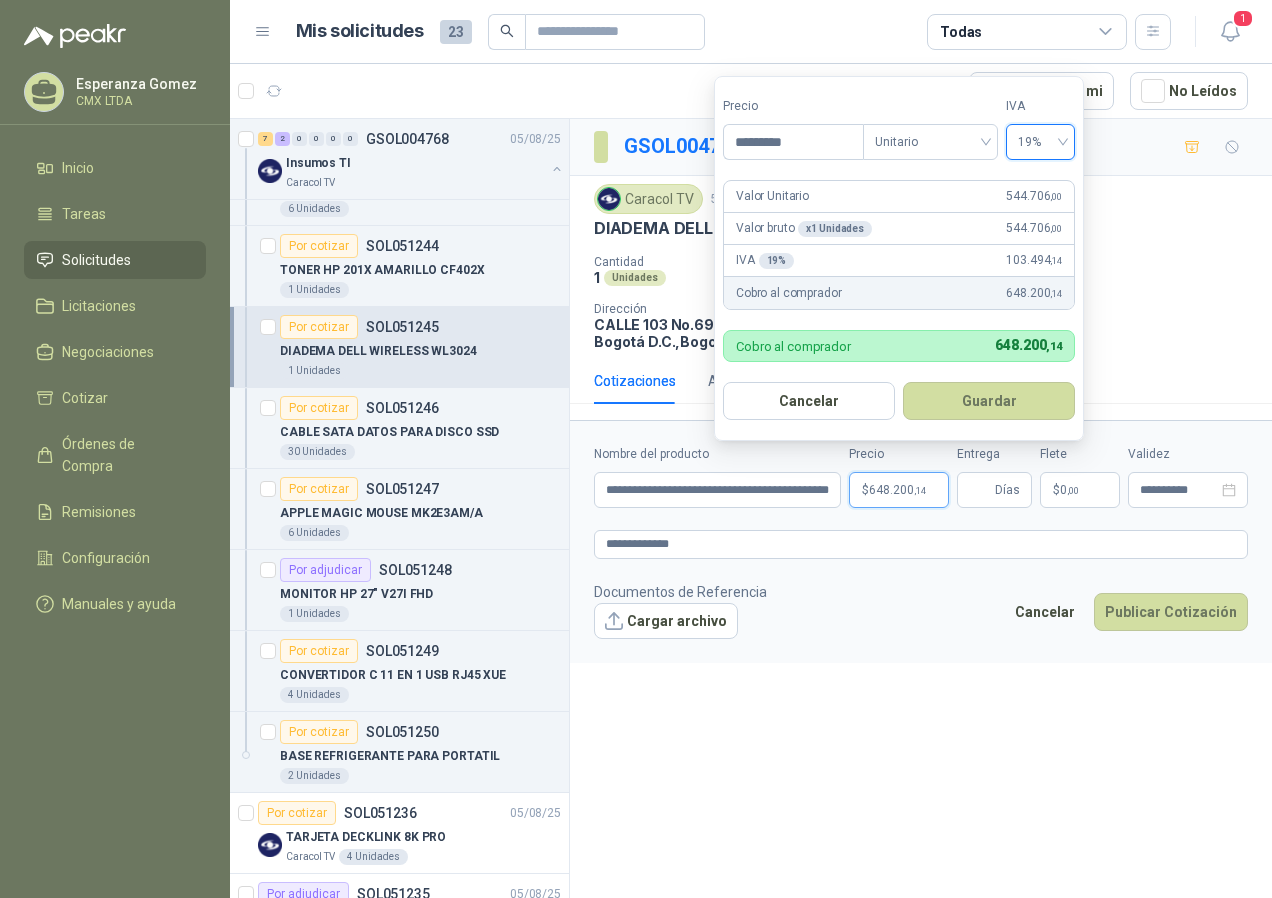 click on "Guardar" at bounding box center [989, 401] 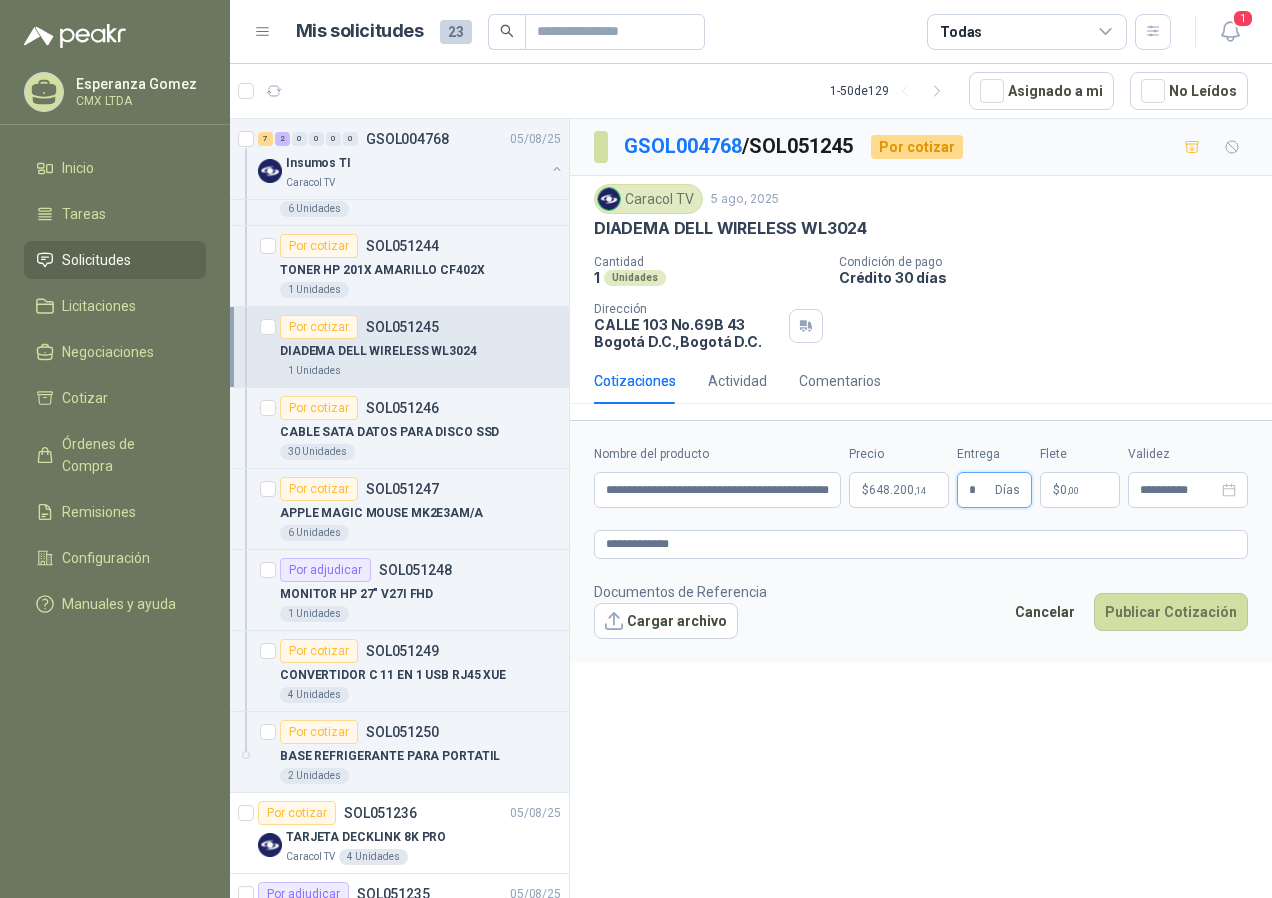 type on "*" 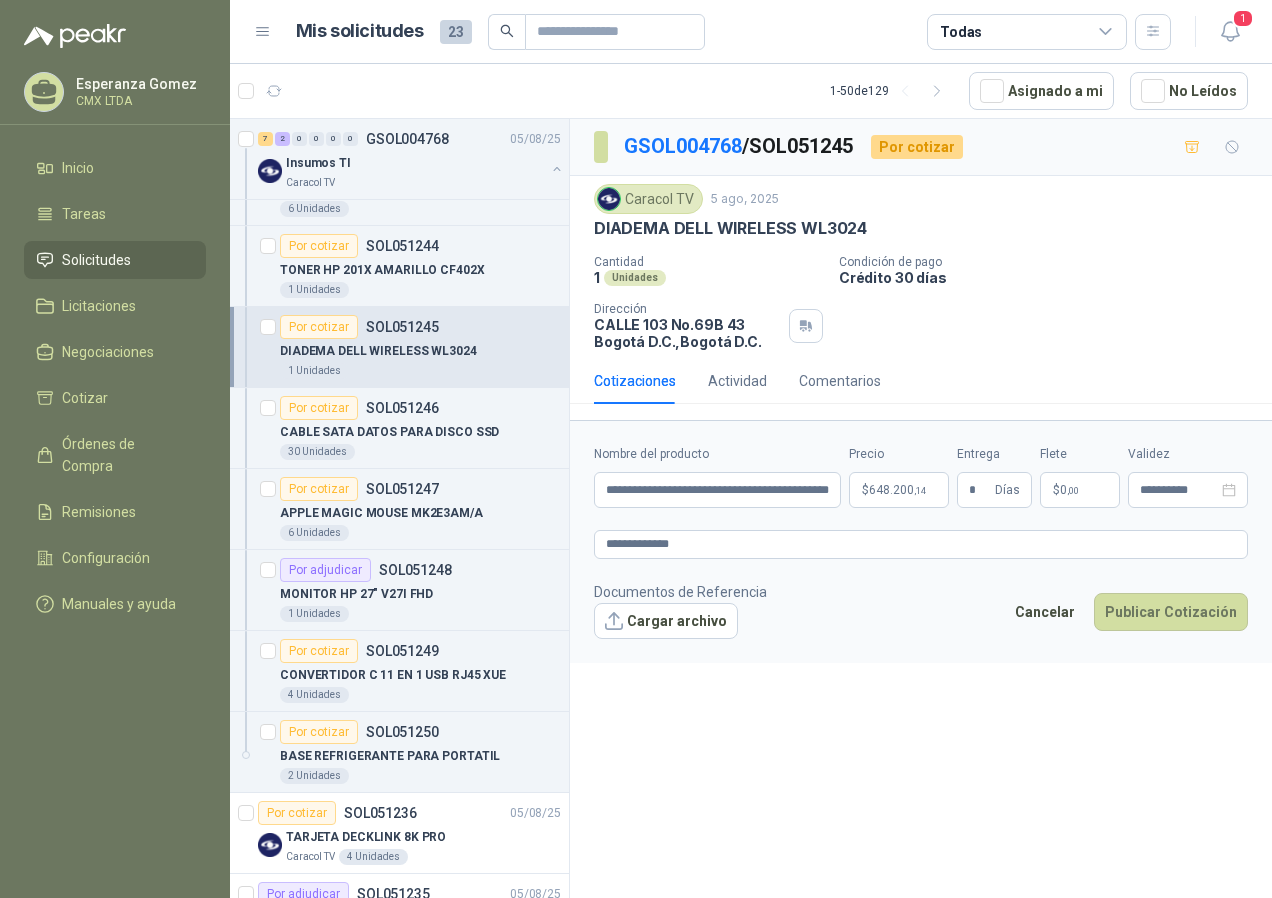 click on "Documentos de Referencia Cargar archivo Cancelar Publicar Cotización" at bounding box center [921, 610] 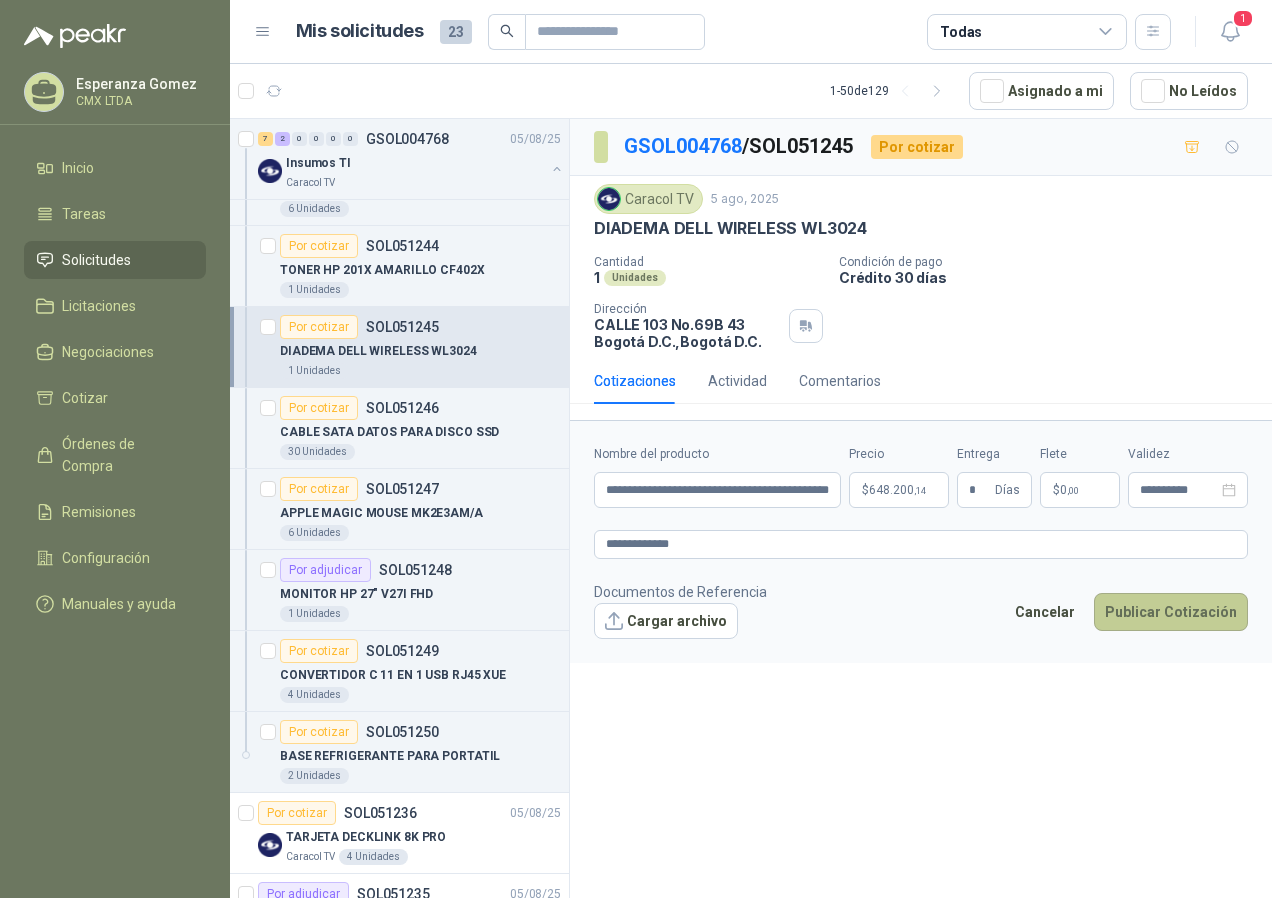 click on "Publicar Cotización" at bounding box center [1171, 612] 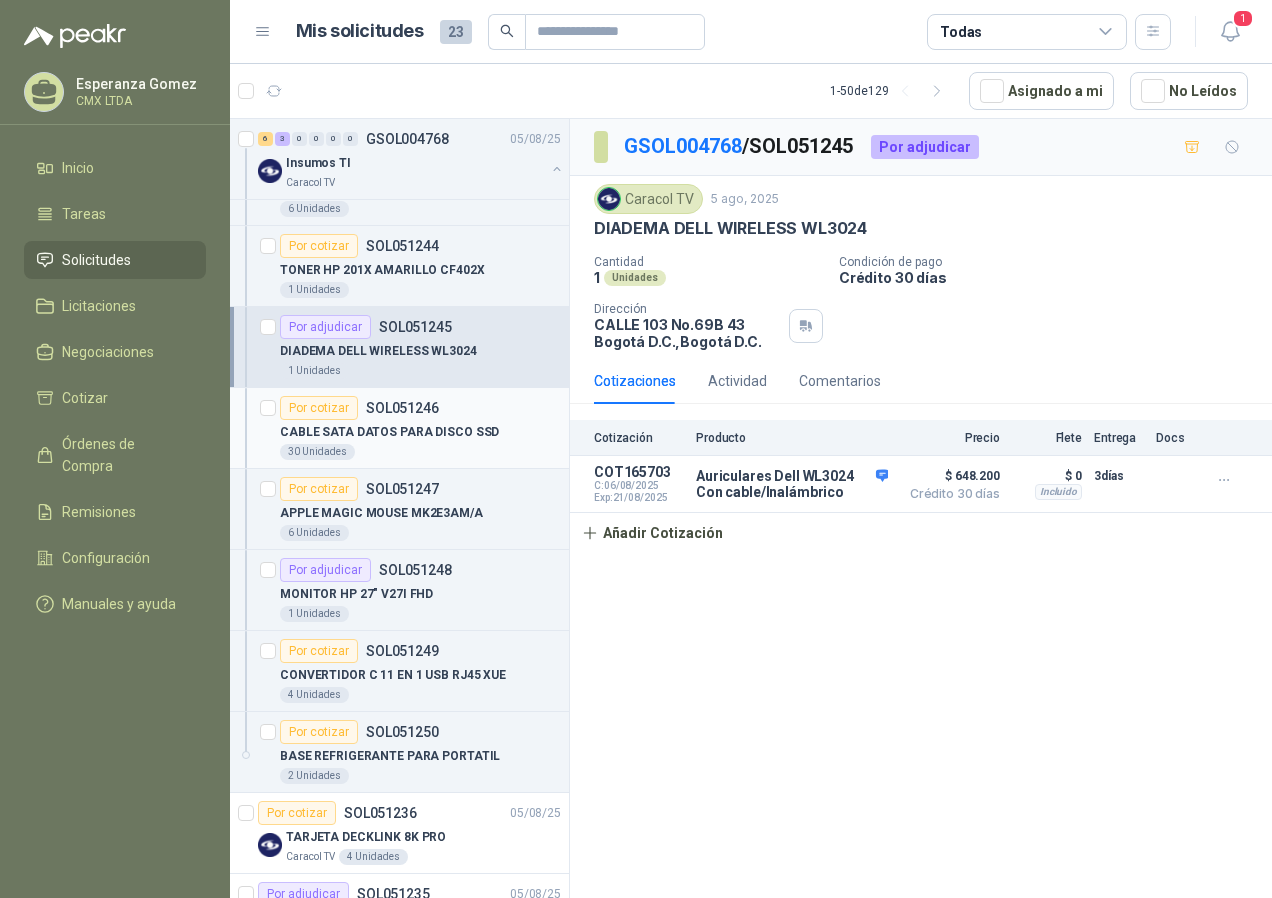 scroll, scrollTop: 500, scrollLeft: 0, axis: vertical 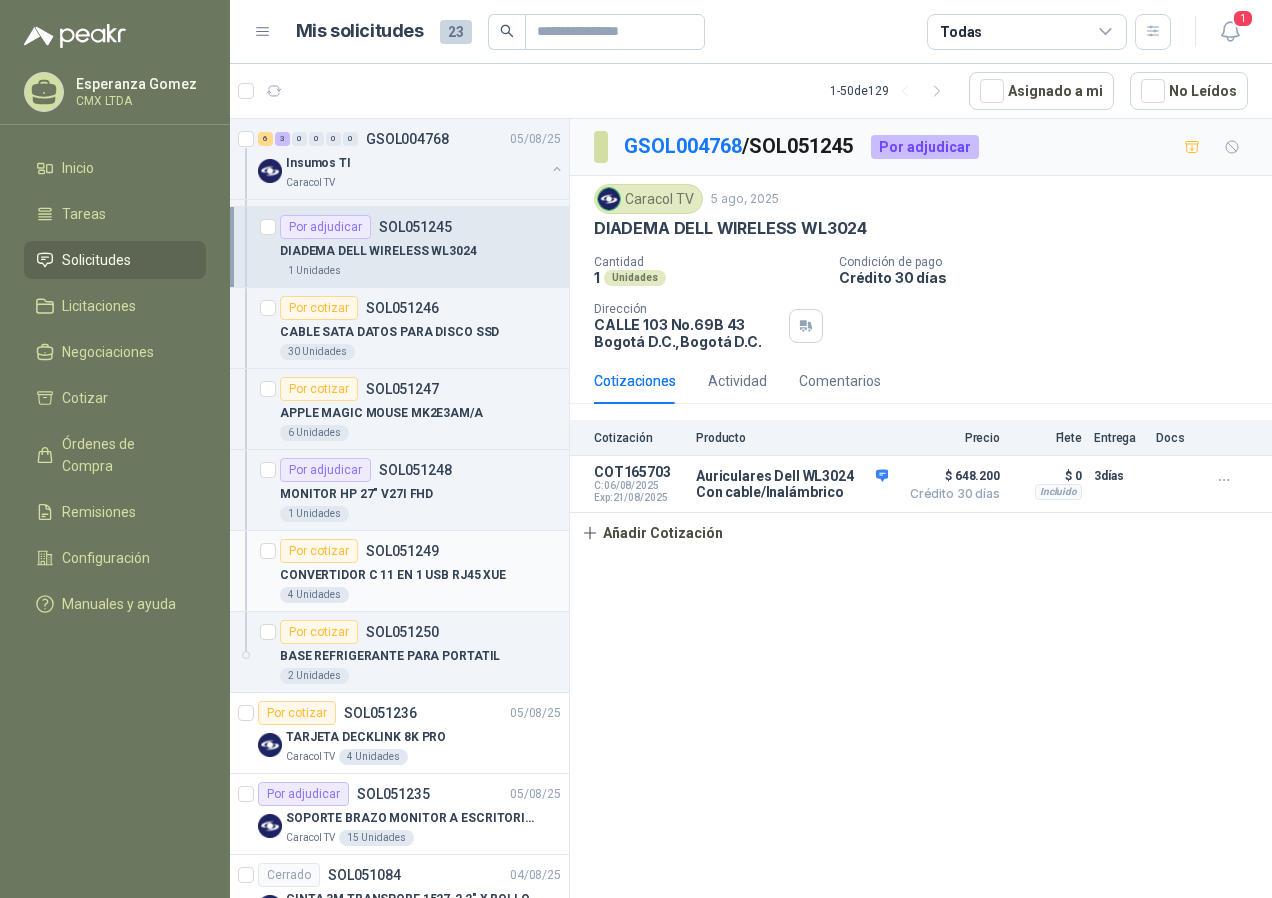 click on "CONVERTIDOR C 11 EN 1 USB RJ45 XUE" at bounding box center [393, 575] 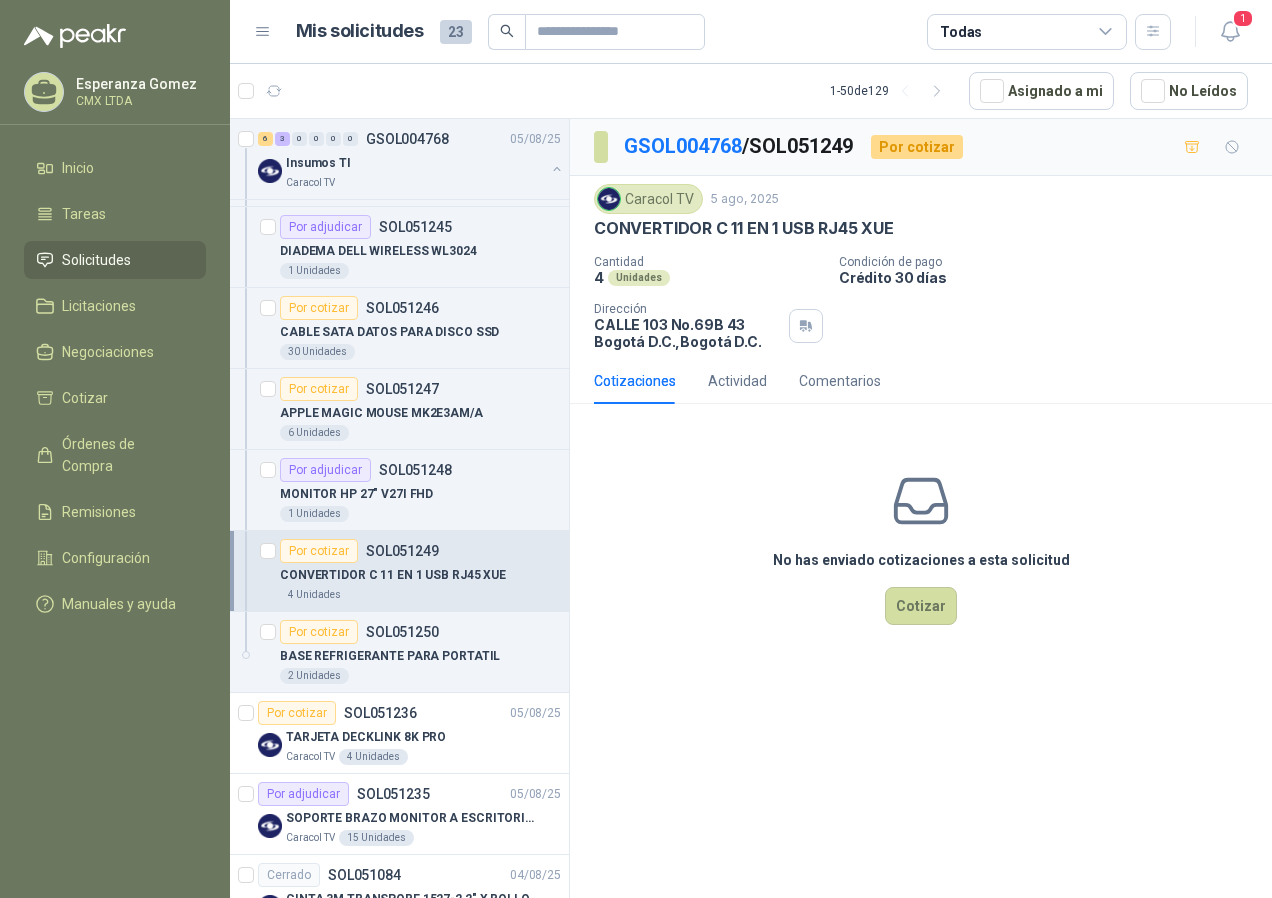 click on "CONVERTIDOR C 11 EN 1 USB RJ45 XUE" at bounding box center [393, 575] 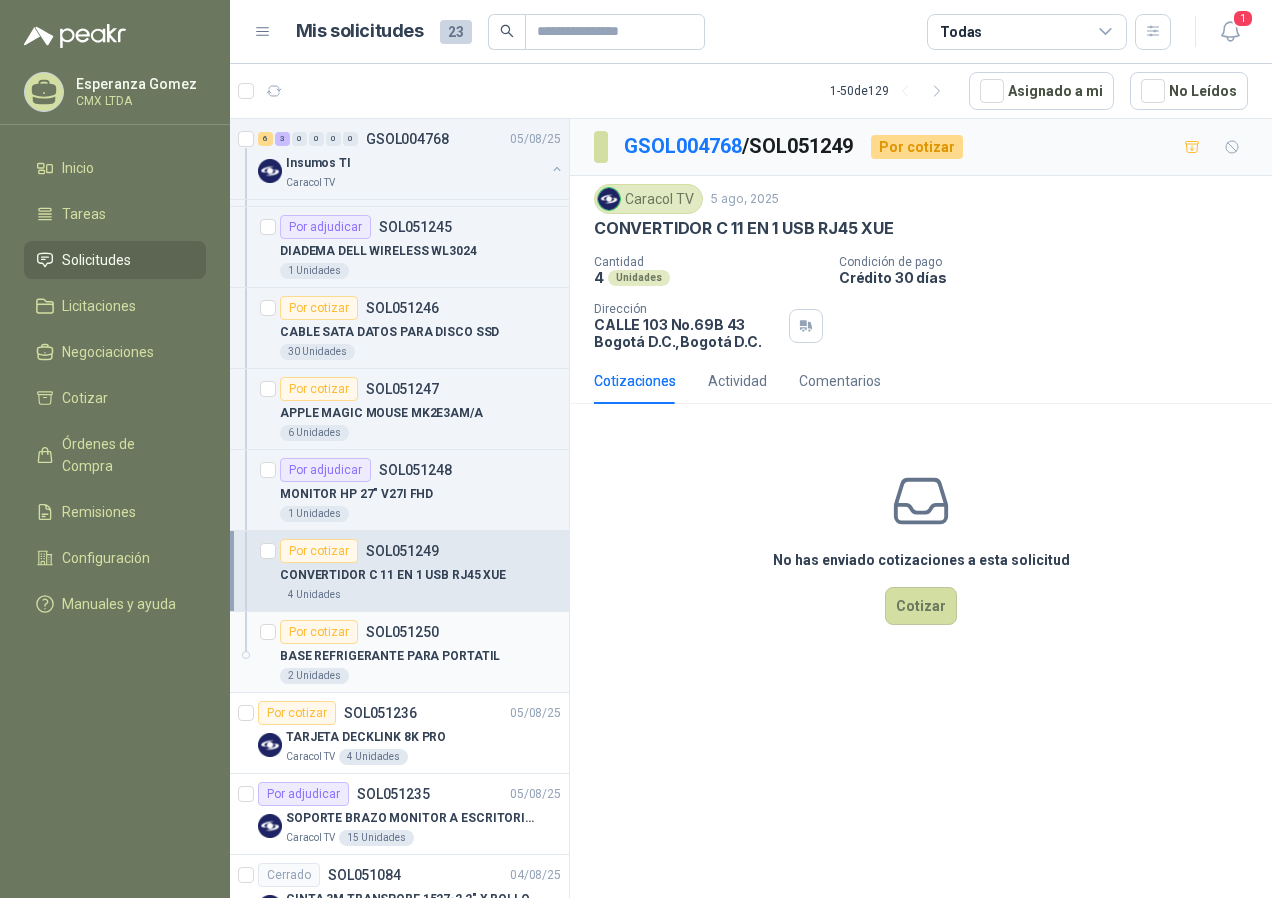 click on "BASE REFRIGERANTE PARA PORTATIL" at bounding box center [390, 656] 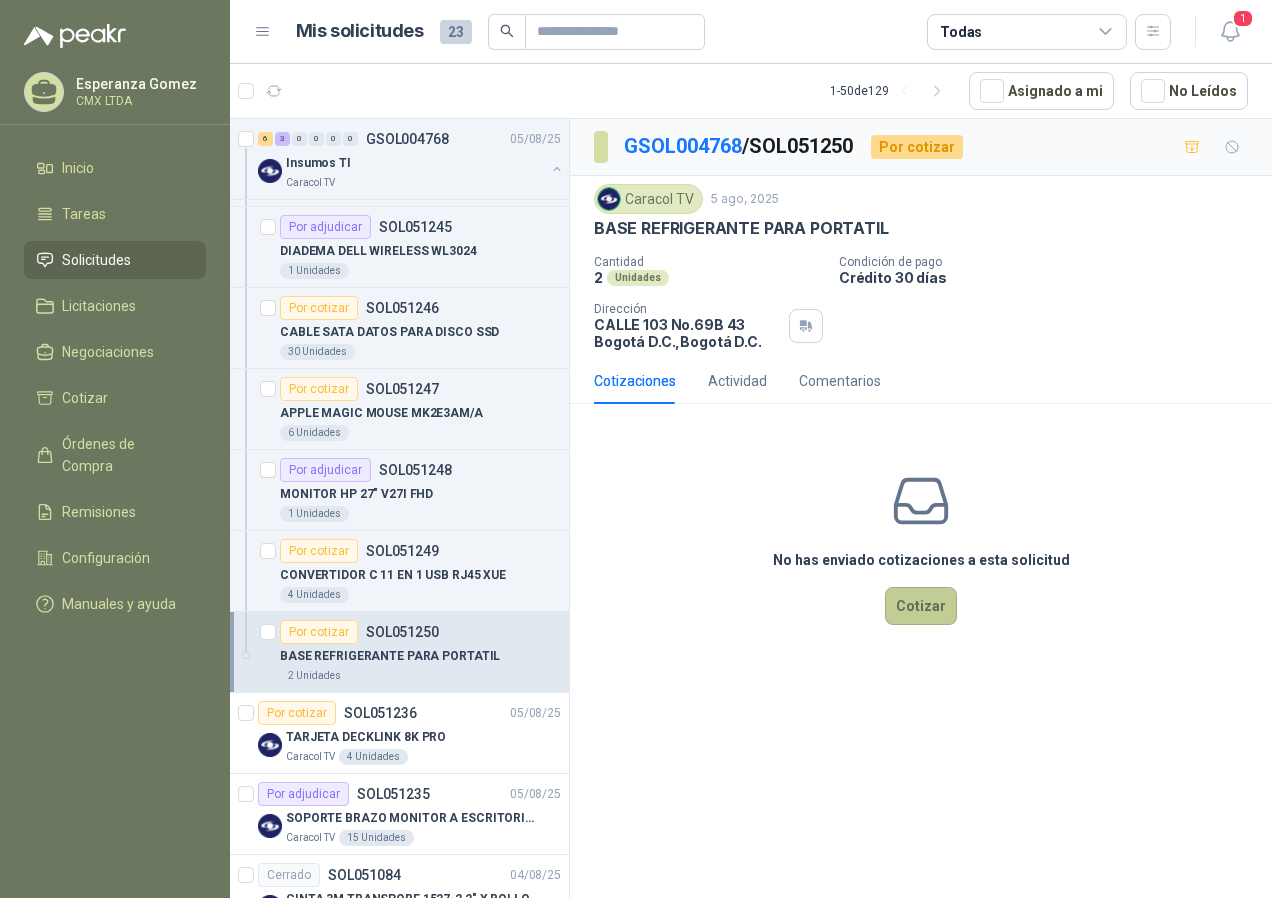 click on "Cotizar" at bounding box center [921, 606] 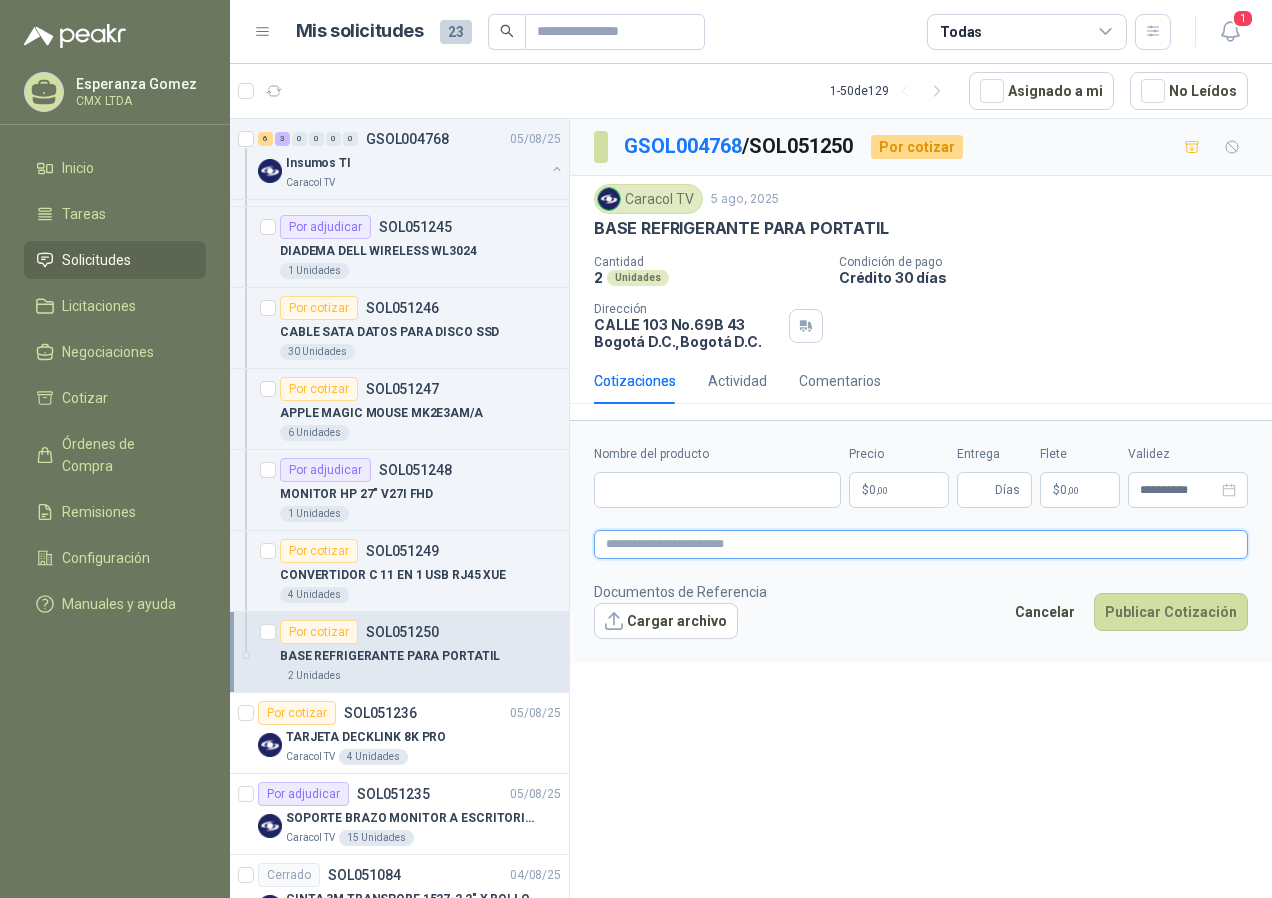 click at bounding box center (921, 544) 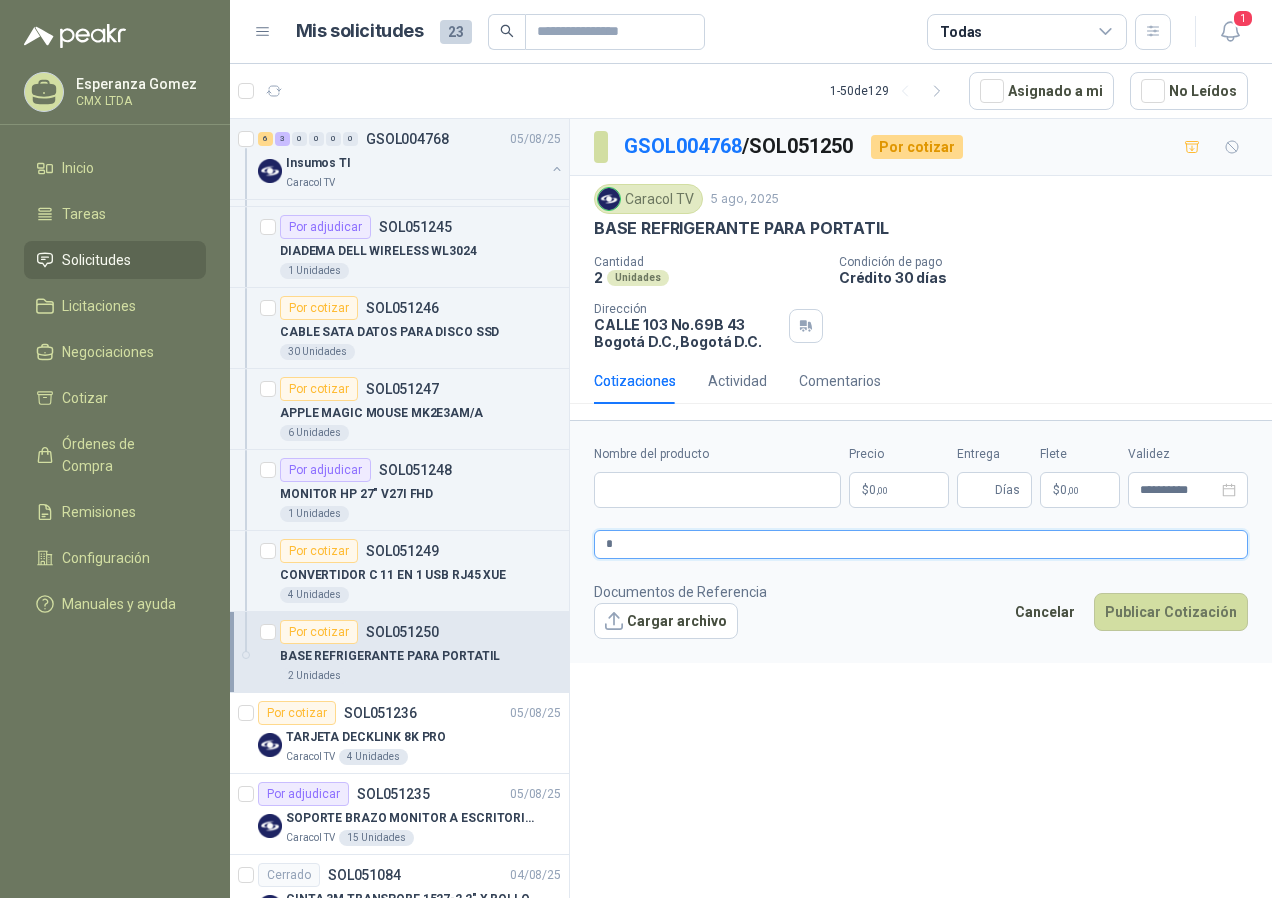 type 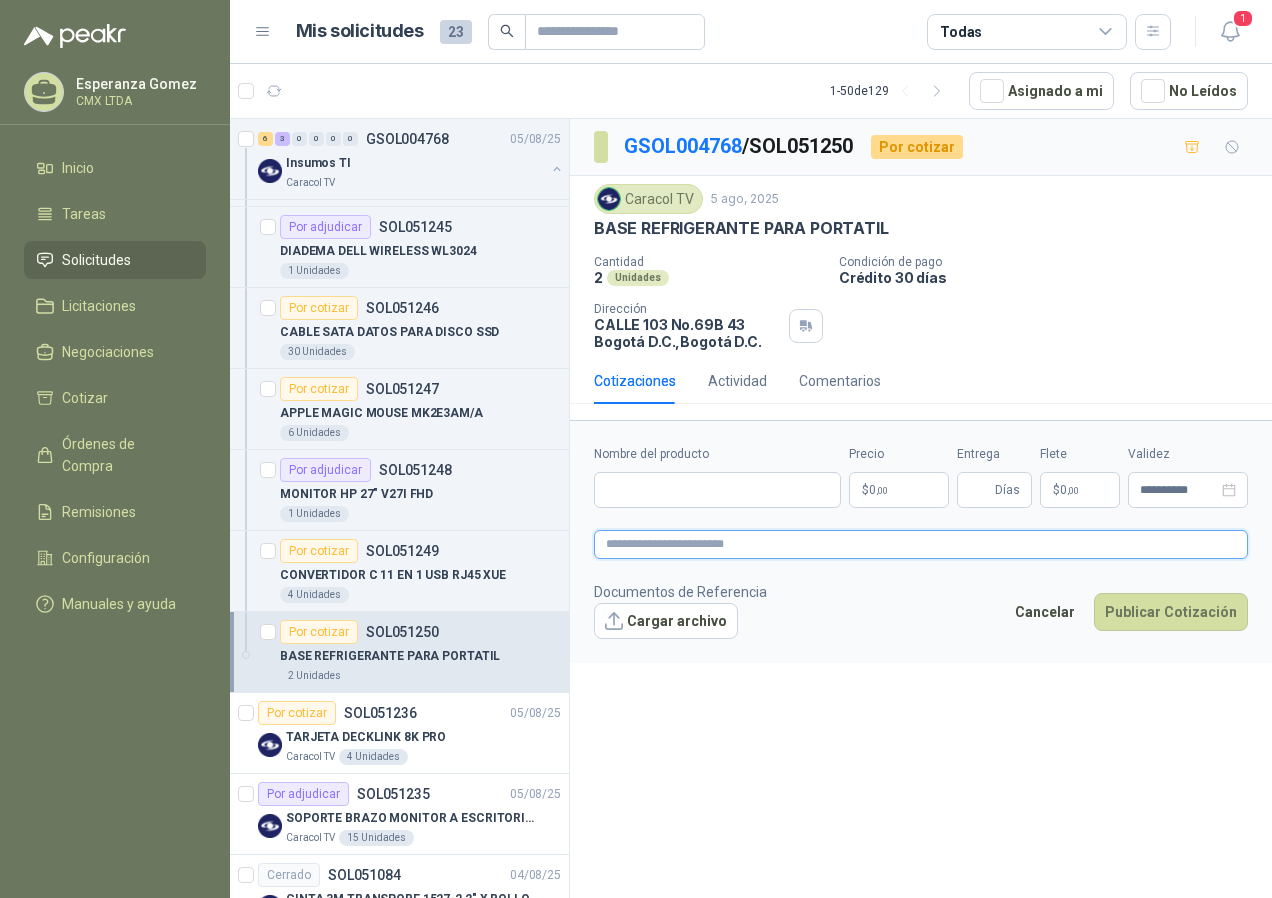 type 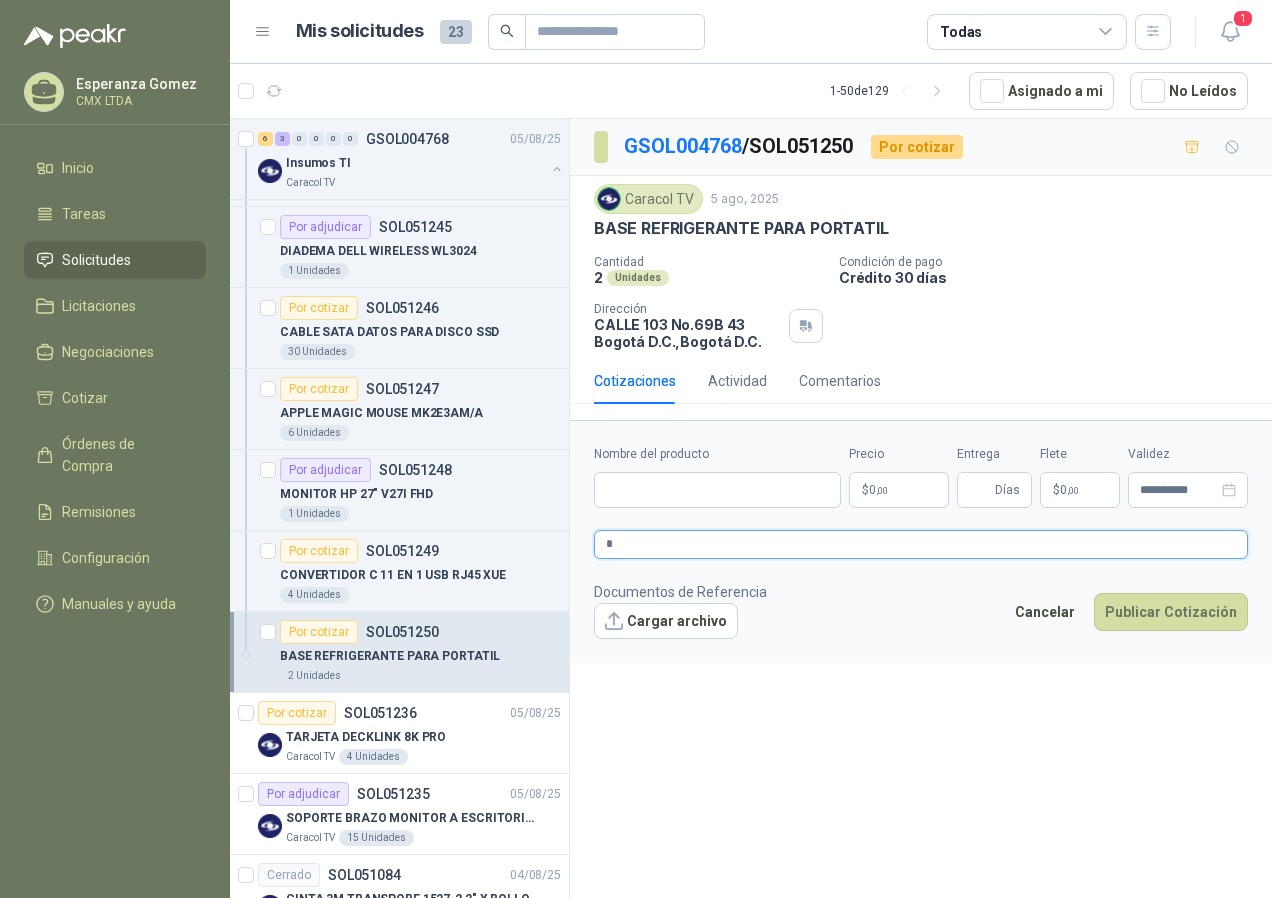 type 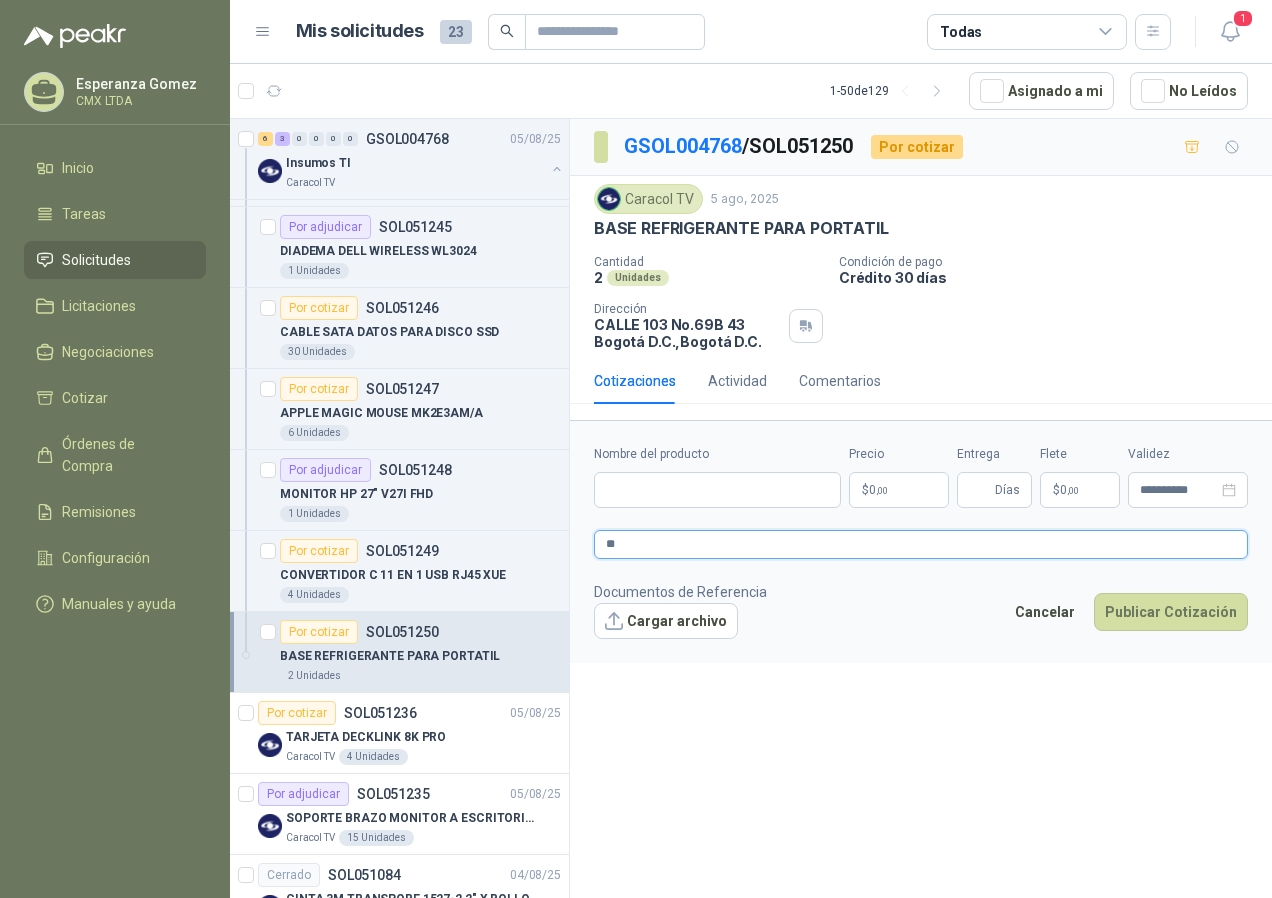 type 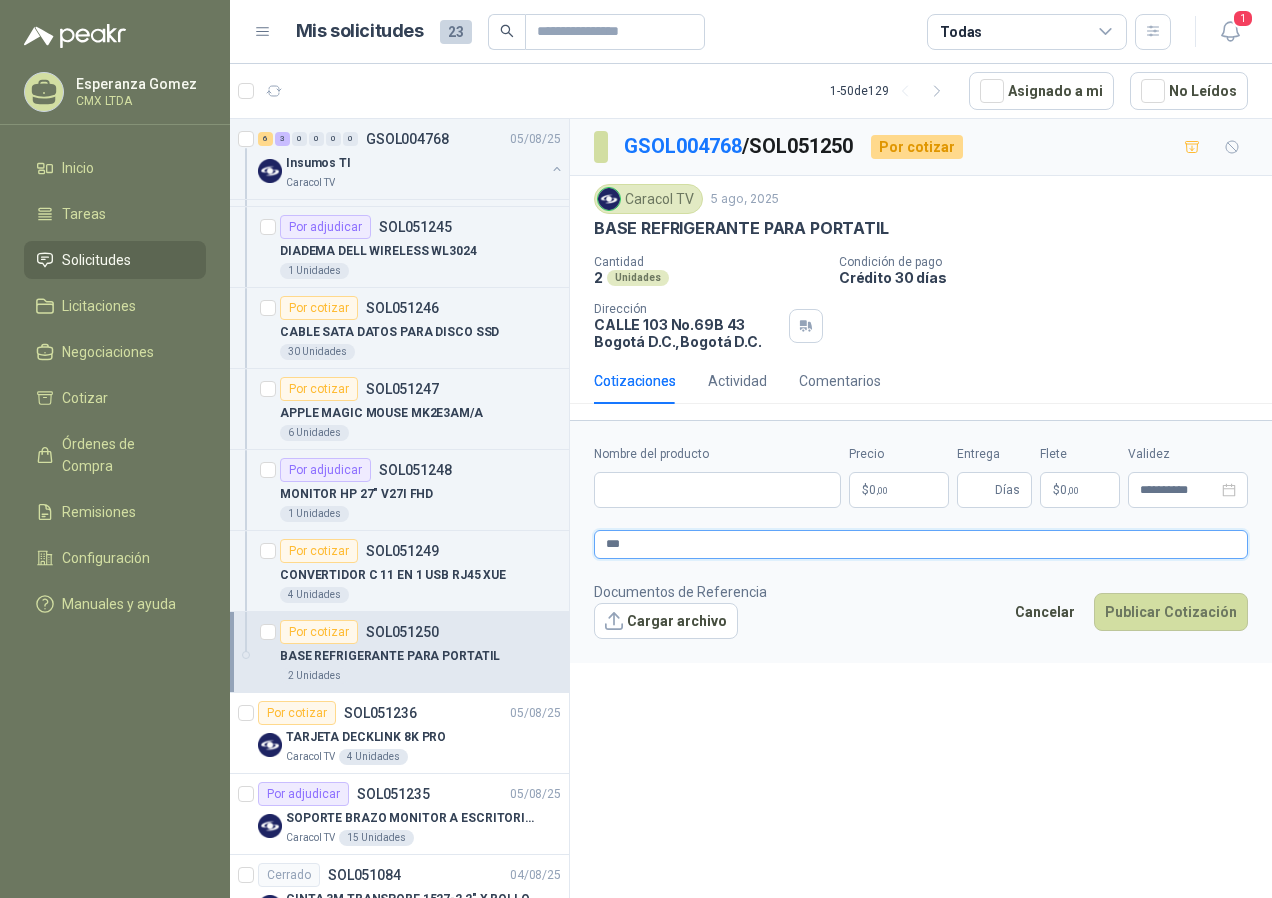 type 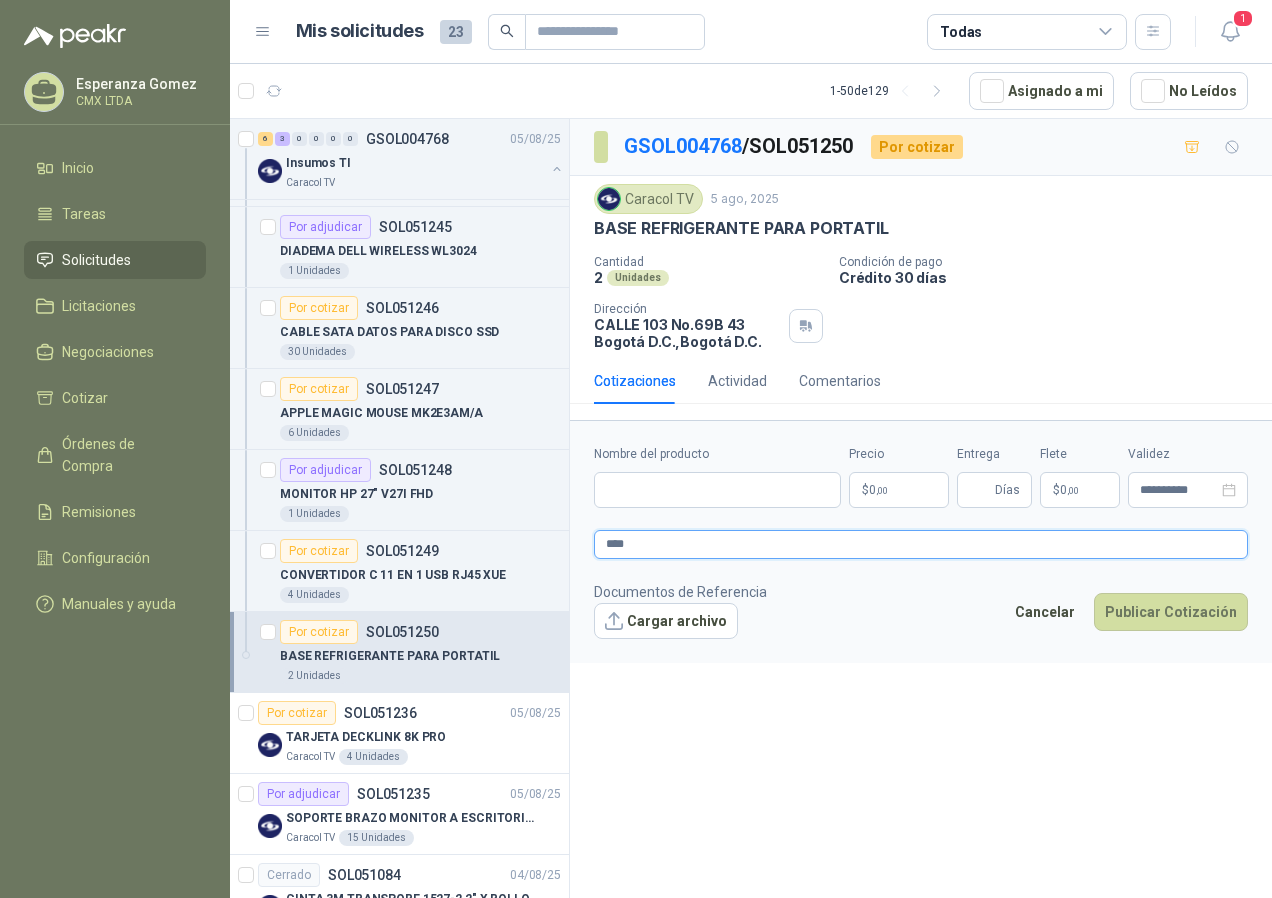 paste on "**********" 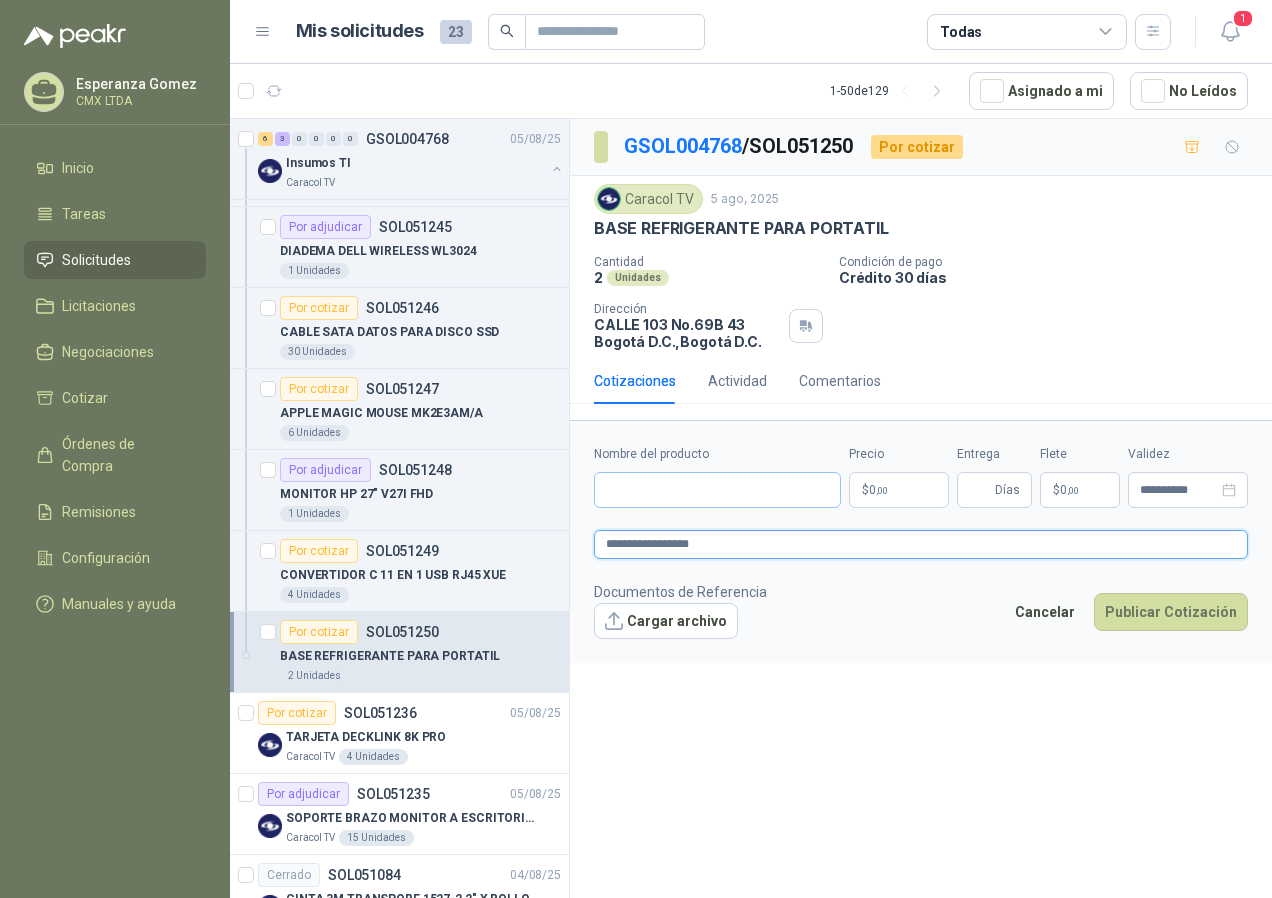 type on "**********" 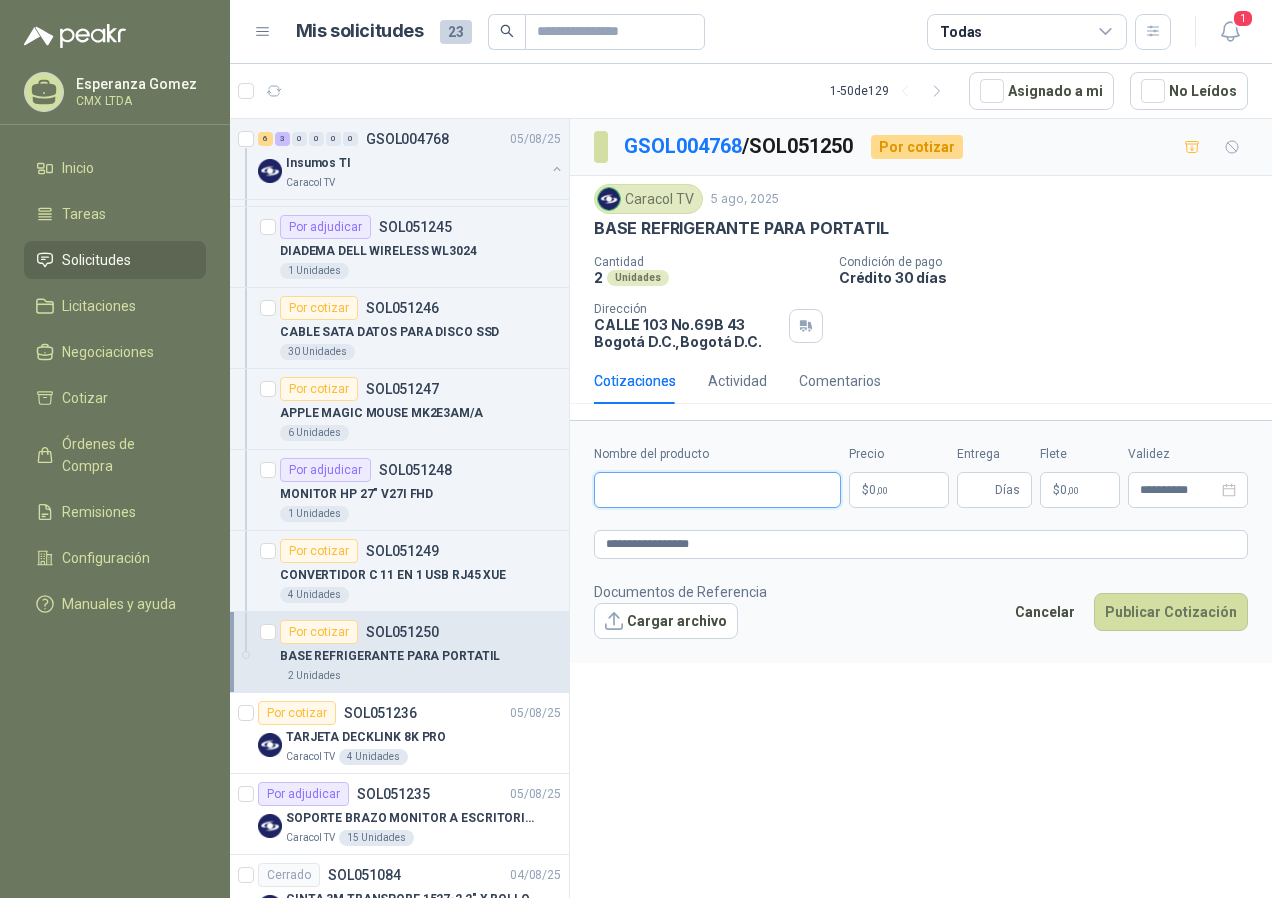 drag, startPoint x: 737, startPoint y: 484, endPoint x: 740, endPoint y: 510, distance: 26.172504 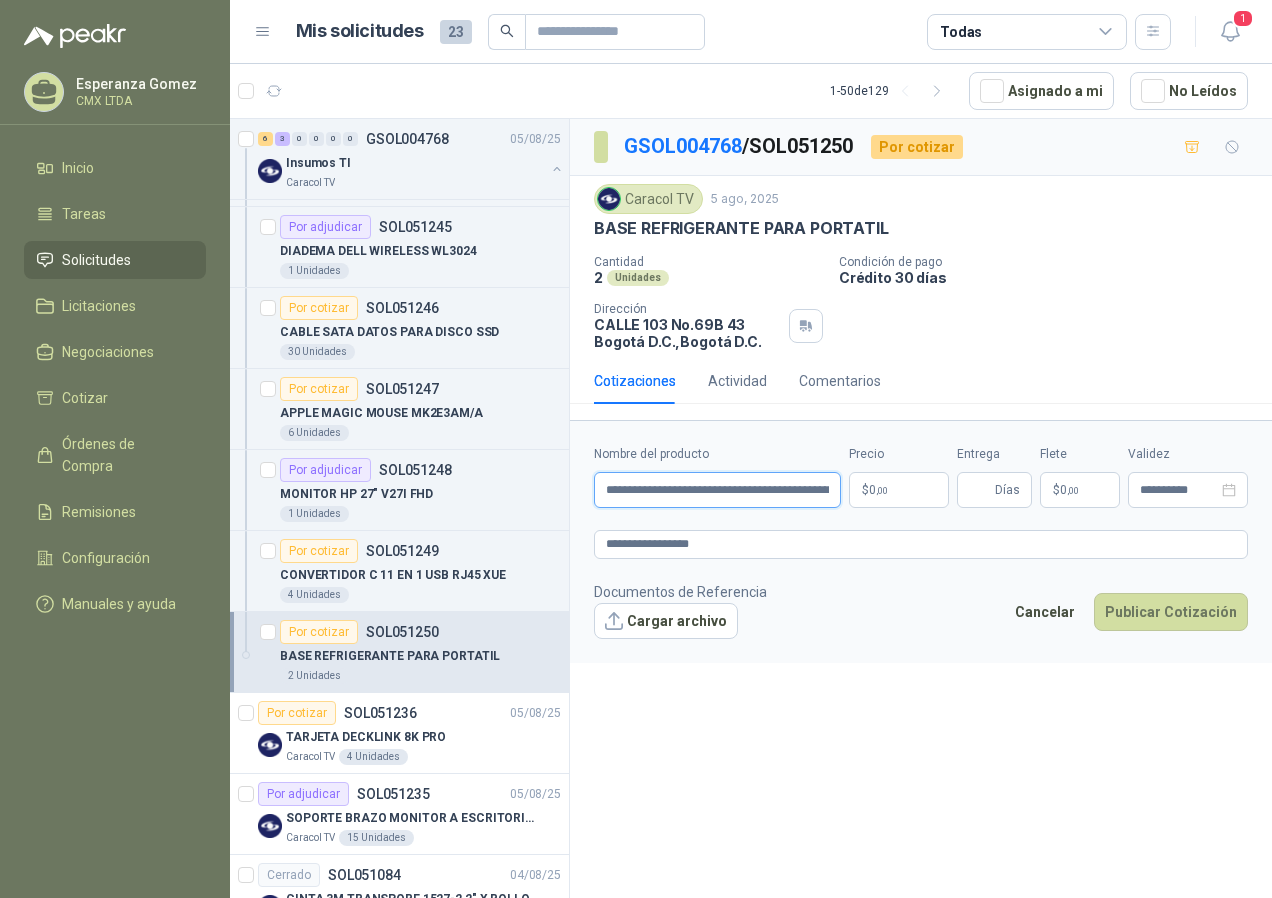 scroll, scrollTop: 0, scrollLeft: 80, axis: horizontal 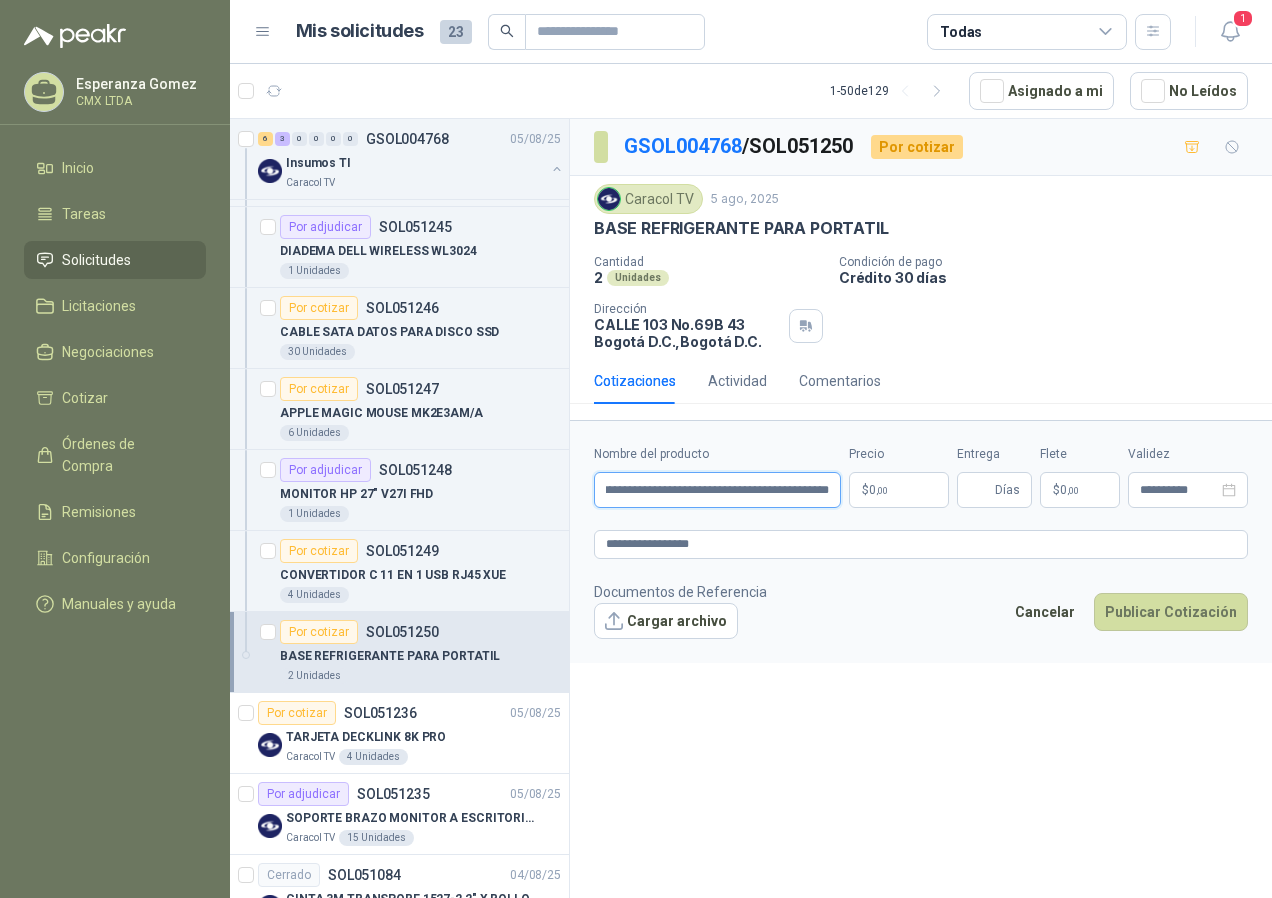 type on "**********" 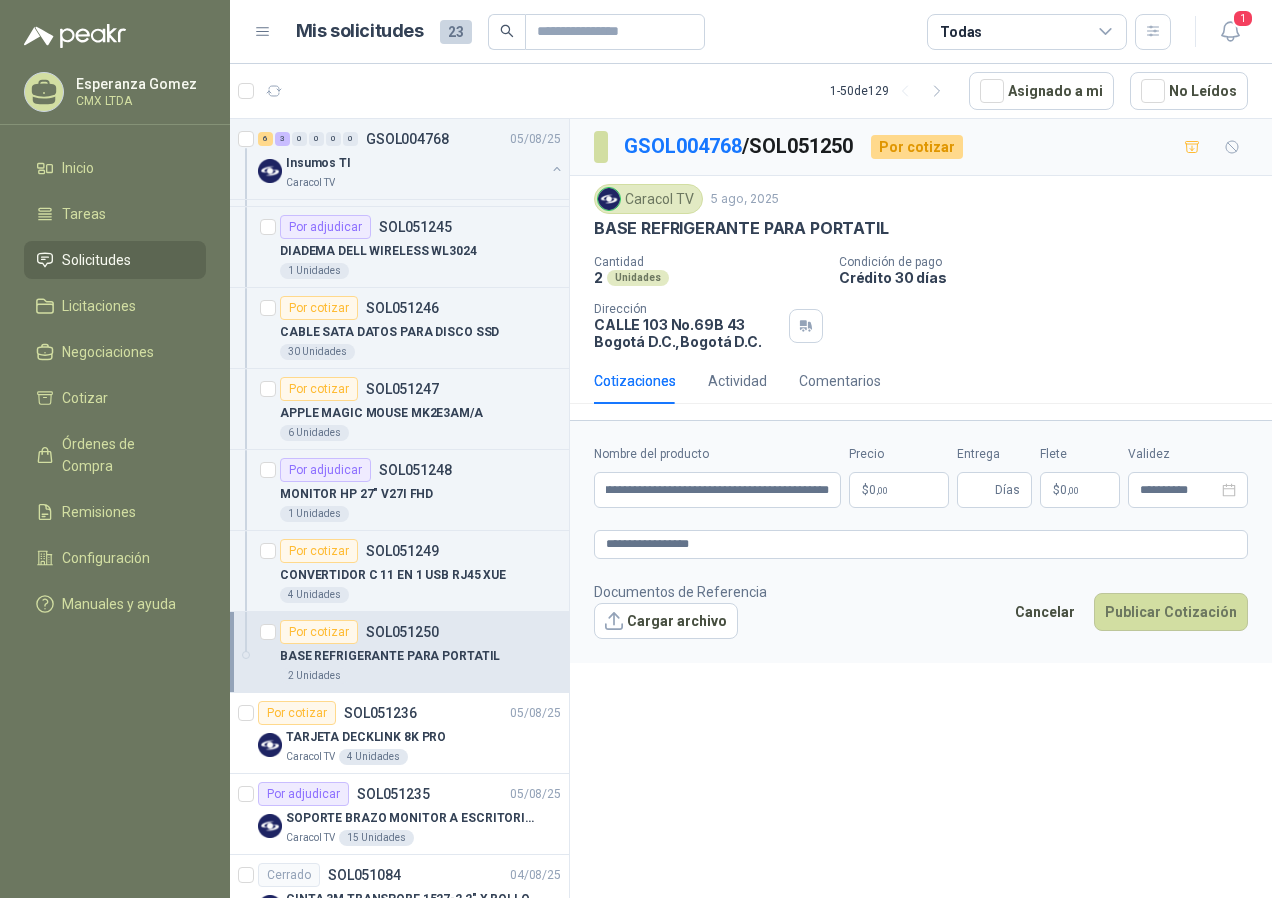 click on "$  0 ,00" at bounding box center (899, 490) 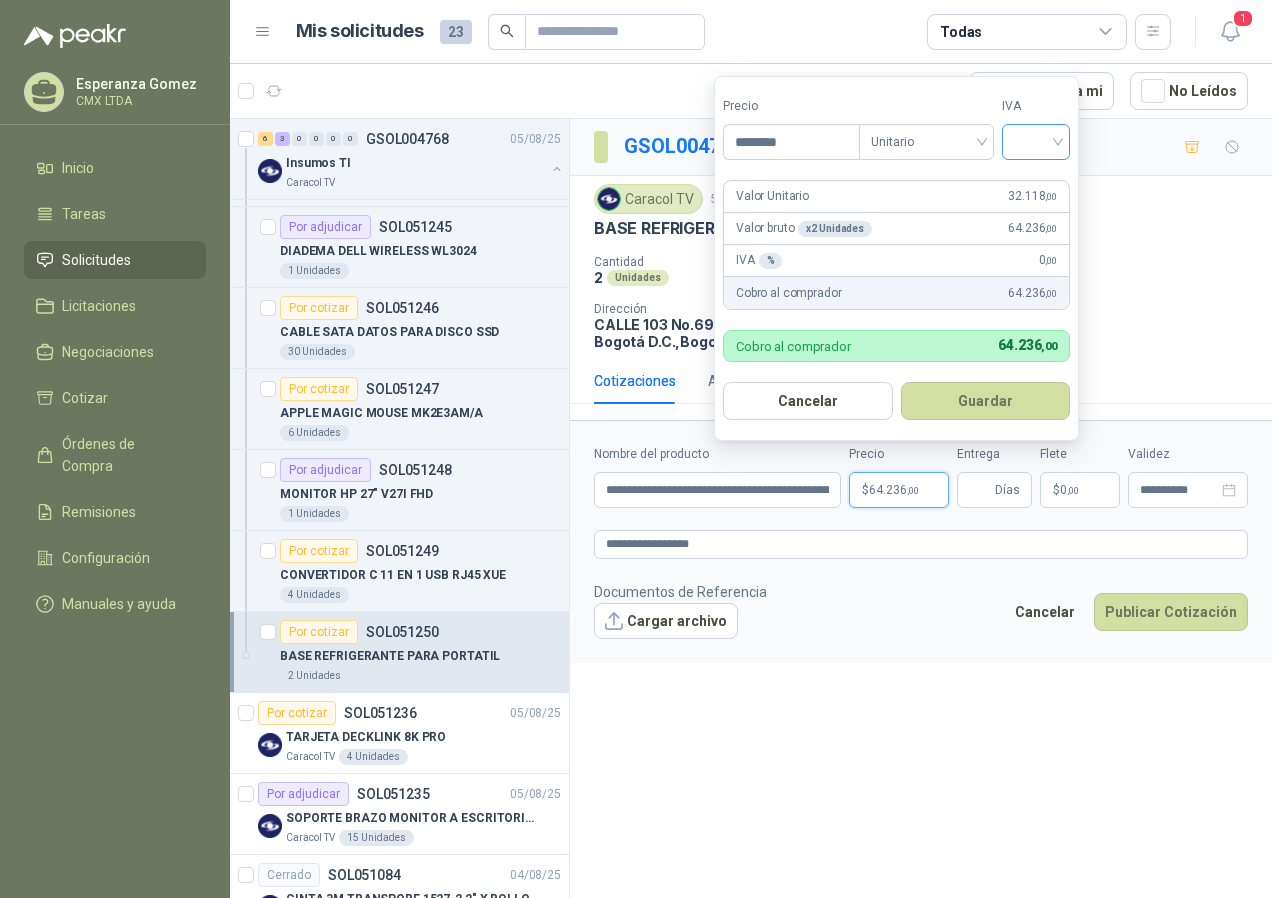 type on "********" 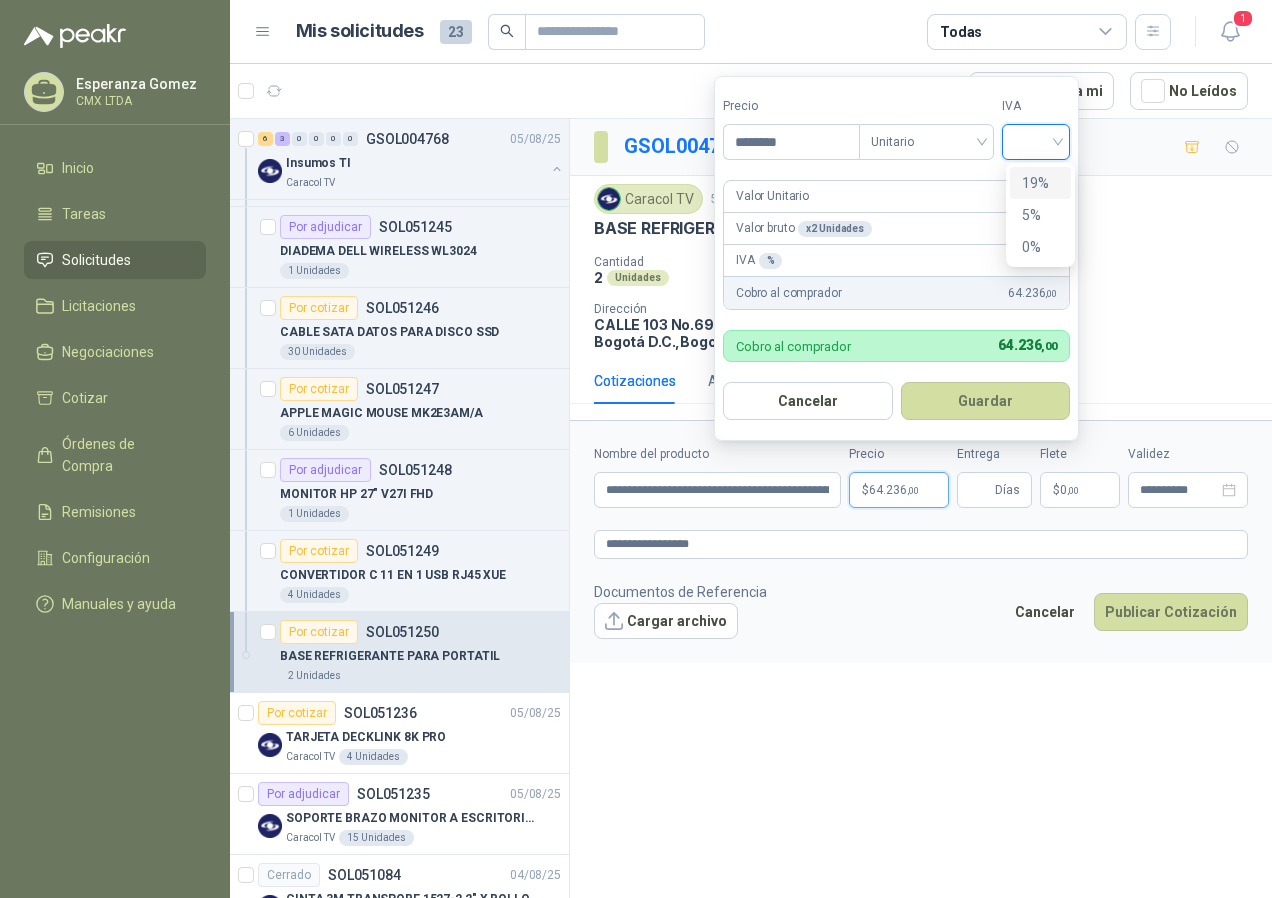 click on "19%" at bounding box center (1040, 183) 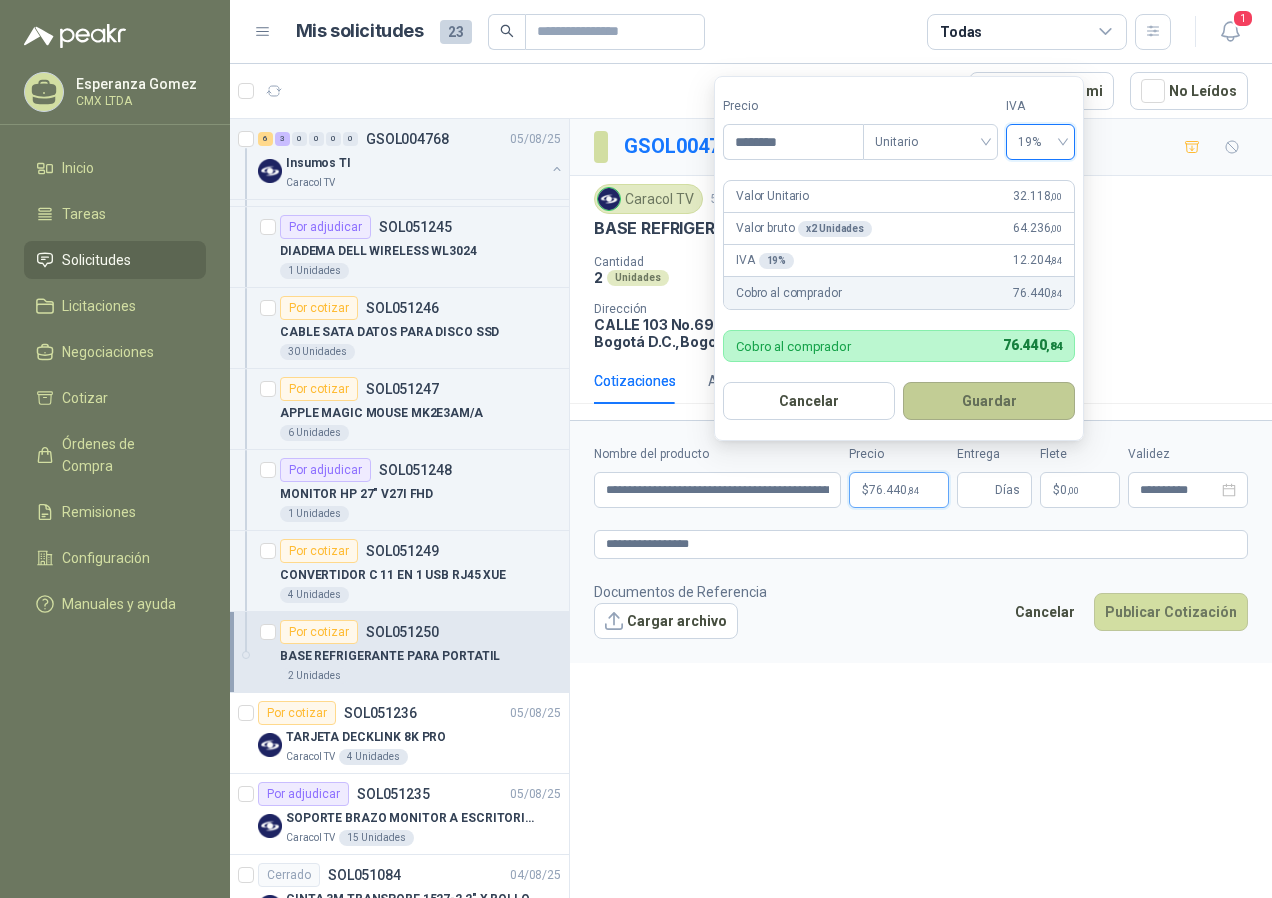 click on "Guardar" at bounding box center (989, 401) 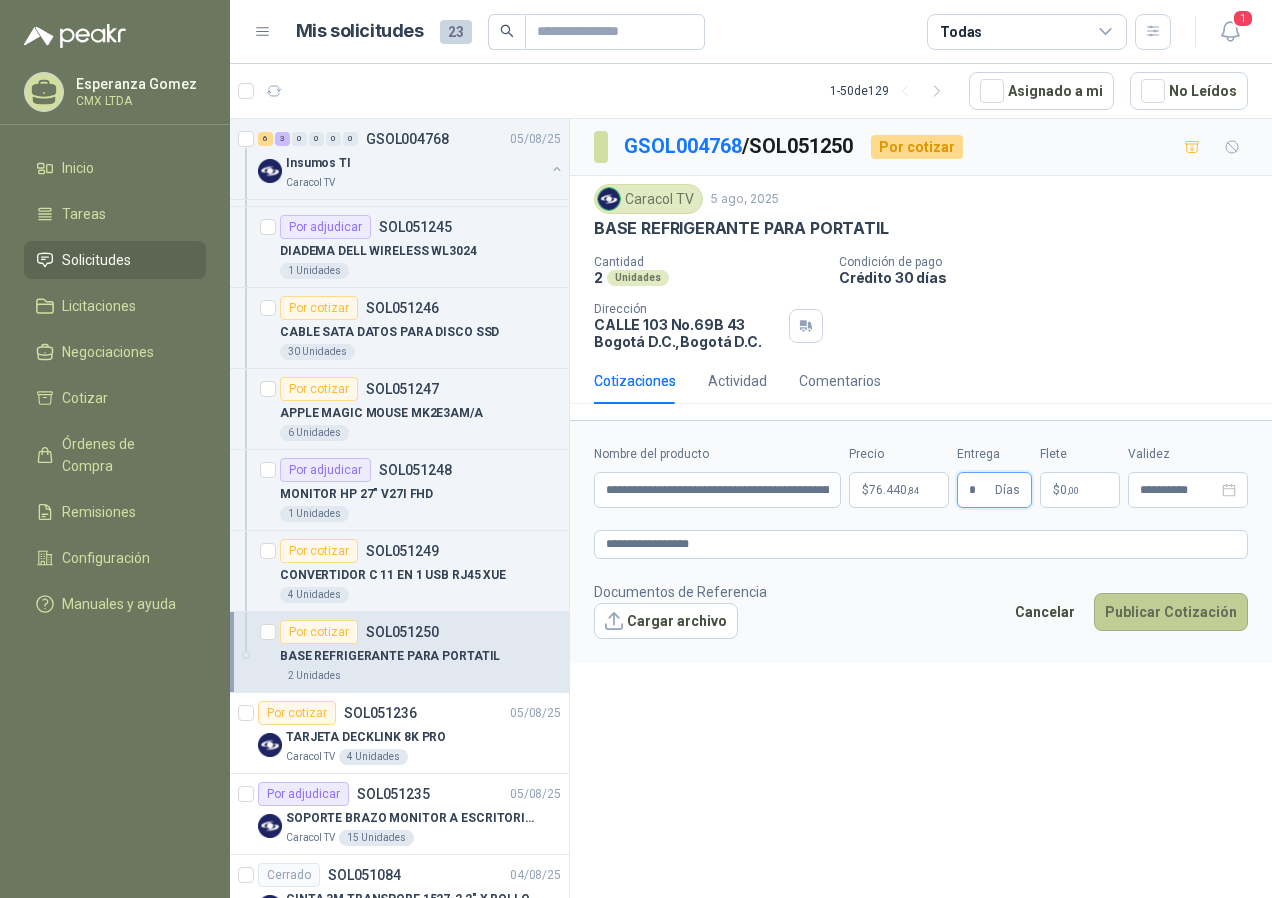 type on "*" 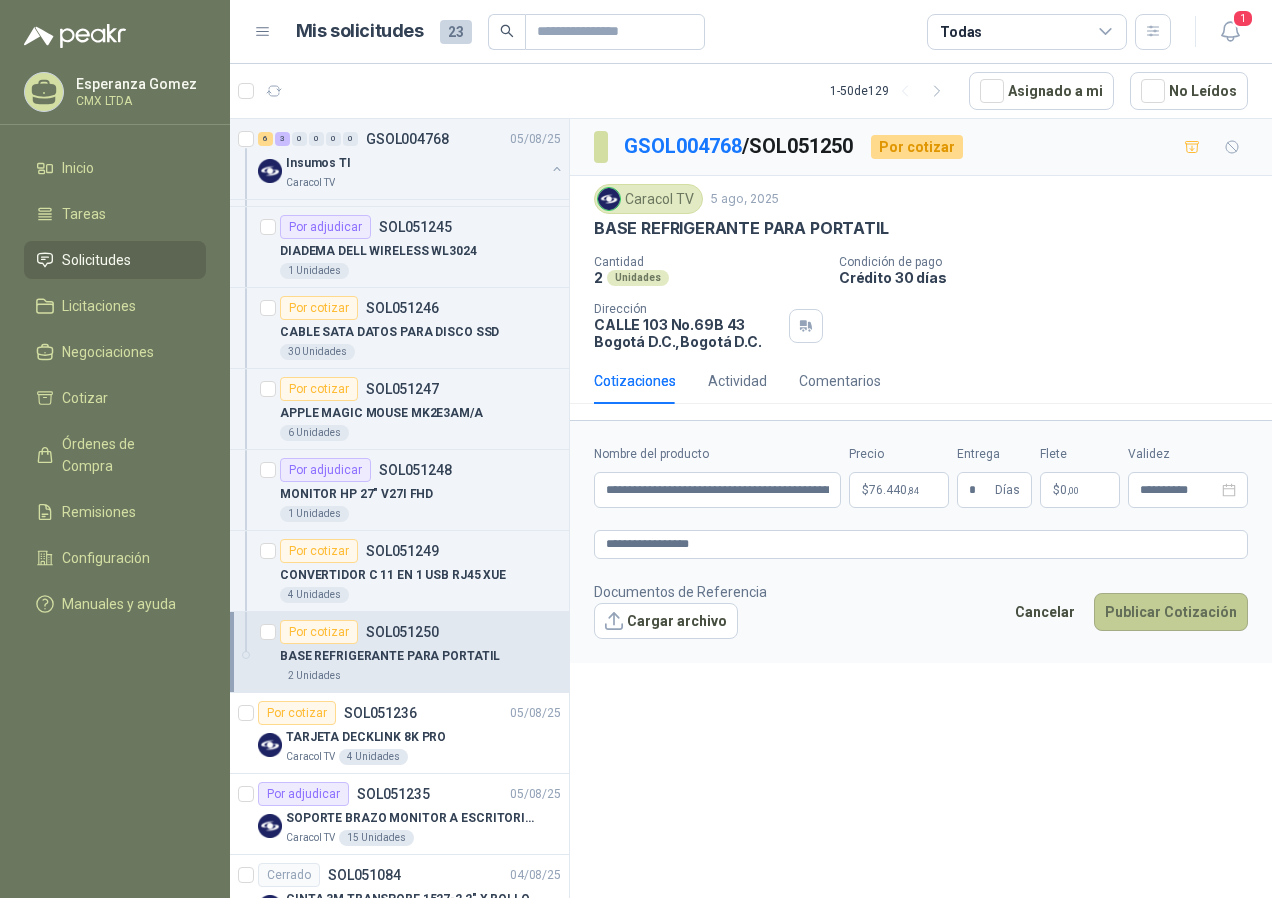 click on "Publicar Cotización" at bounding box center (1171, 612) 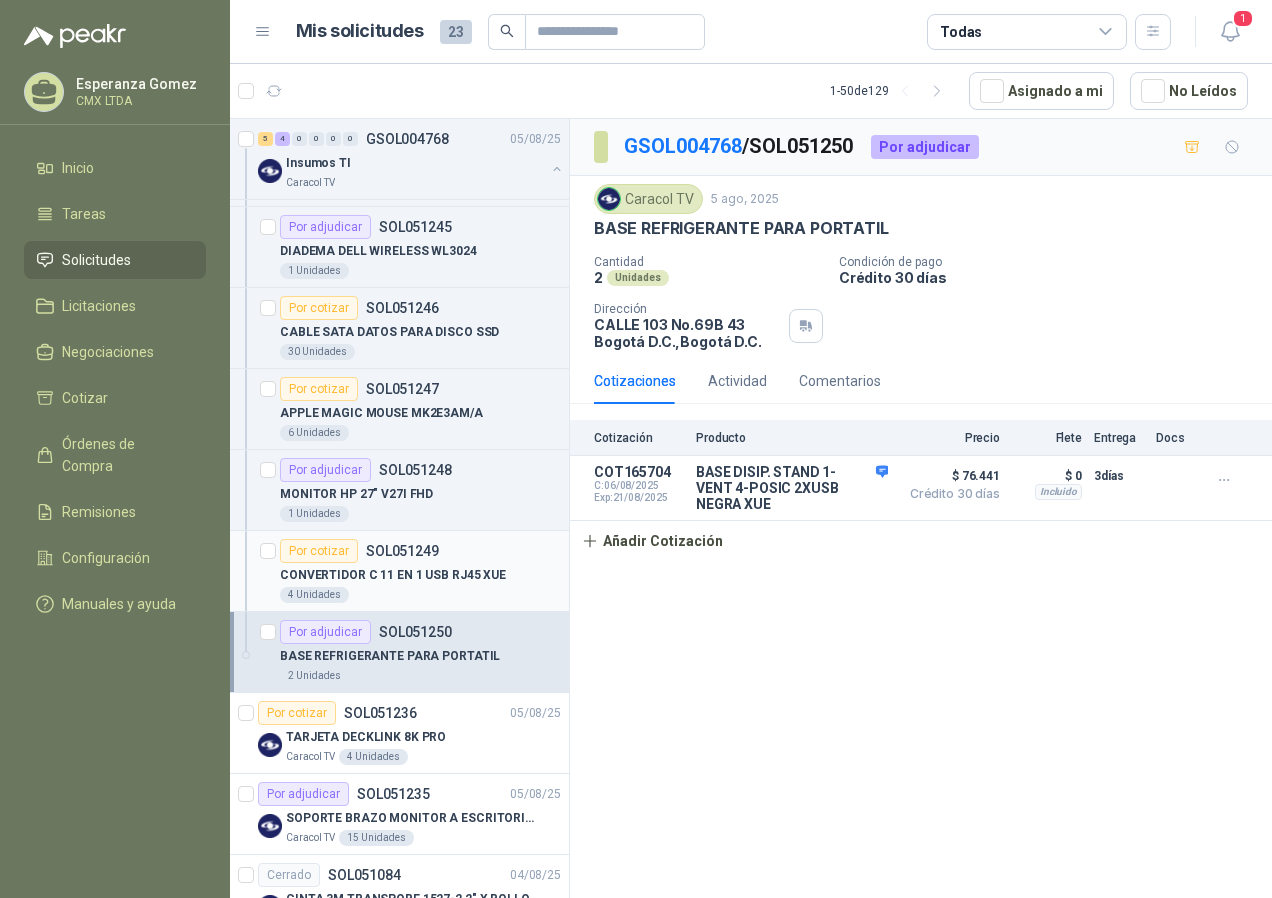 click on "Por cotizar SOL051249" at bounding box center (359, 551) 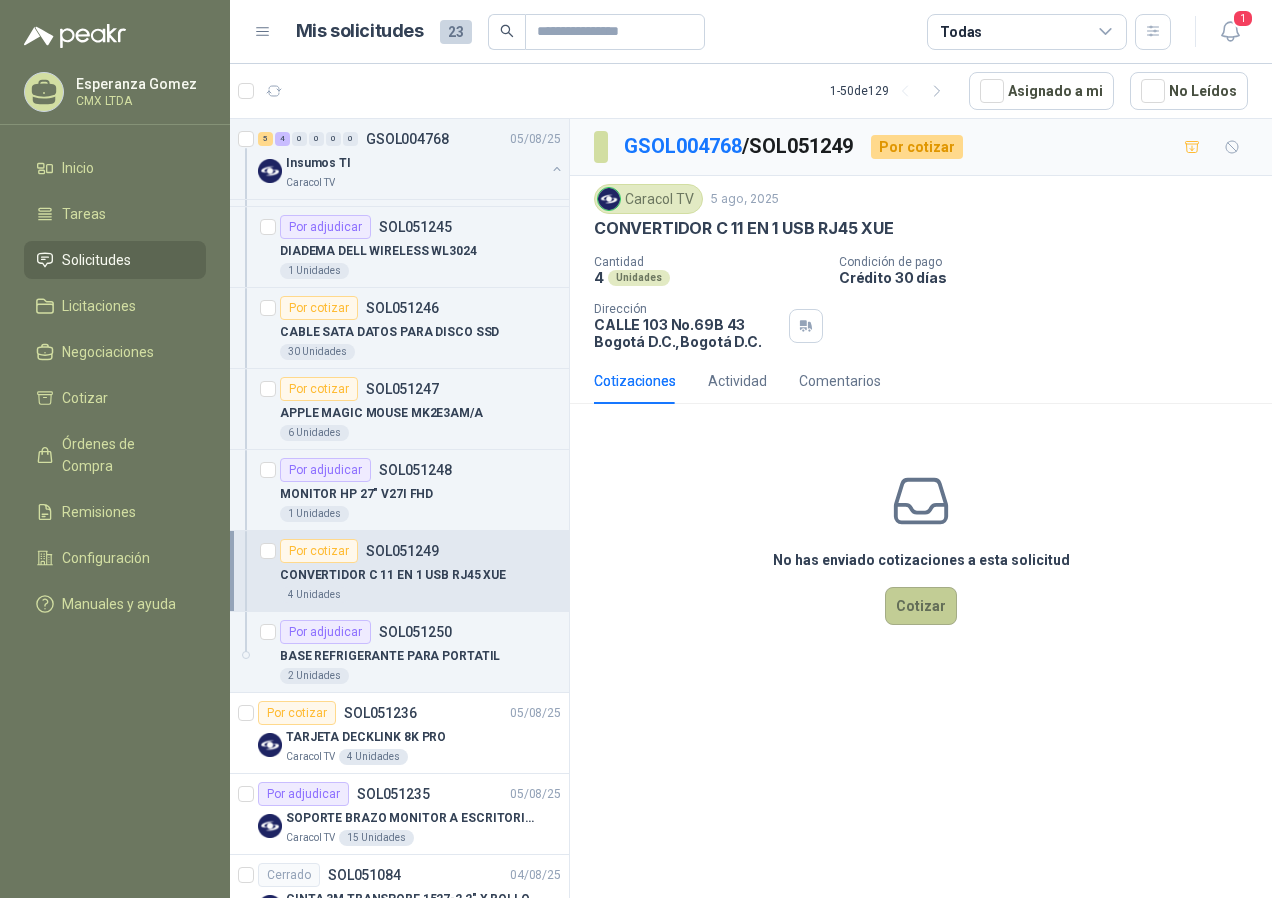 click on "Cotizar" at bounding box center [921, 606] 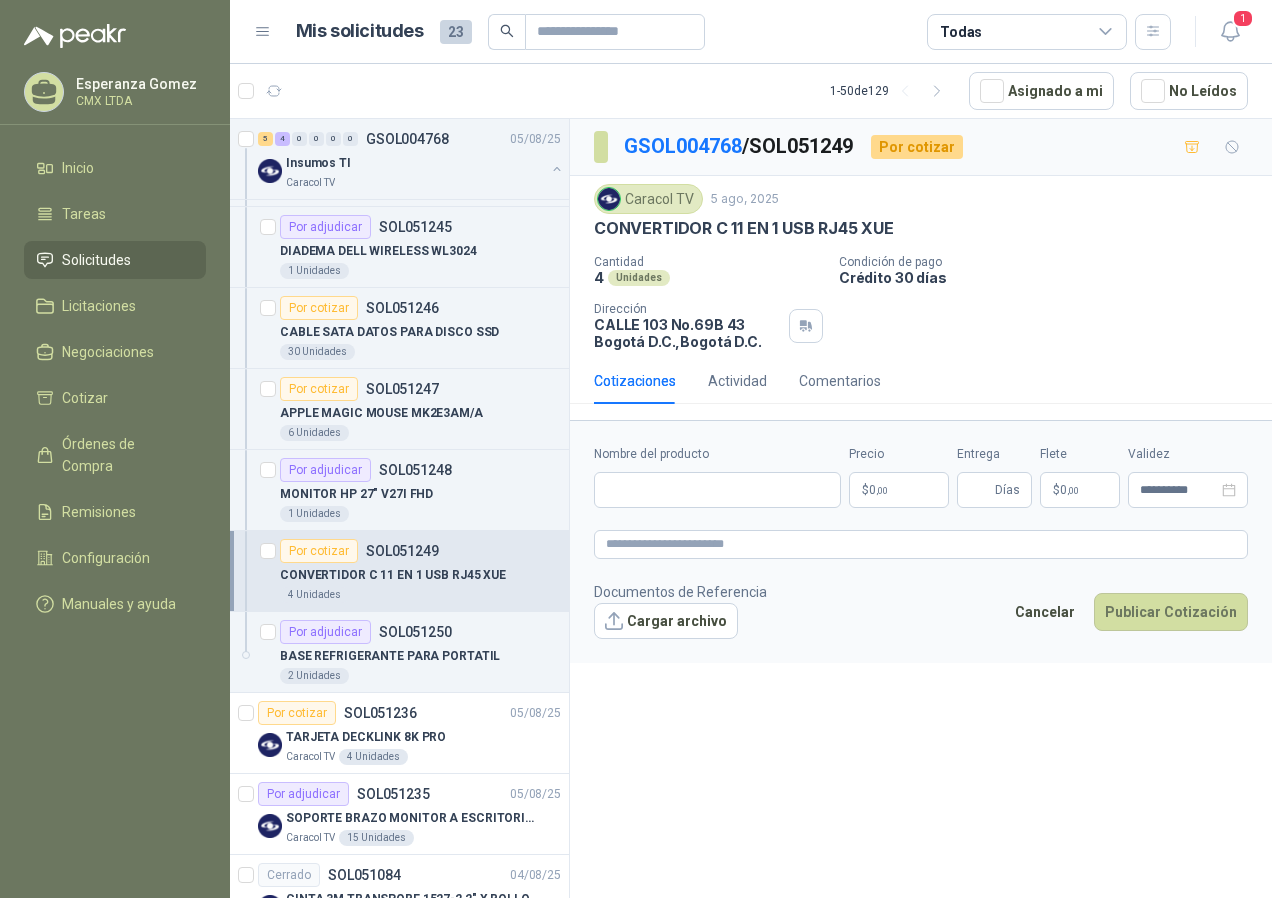 type 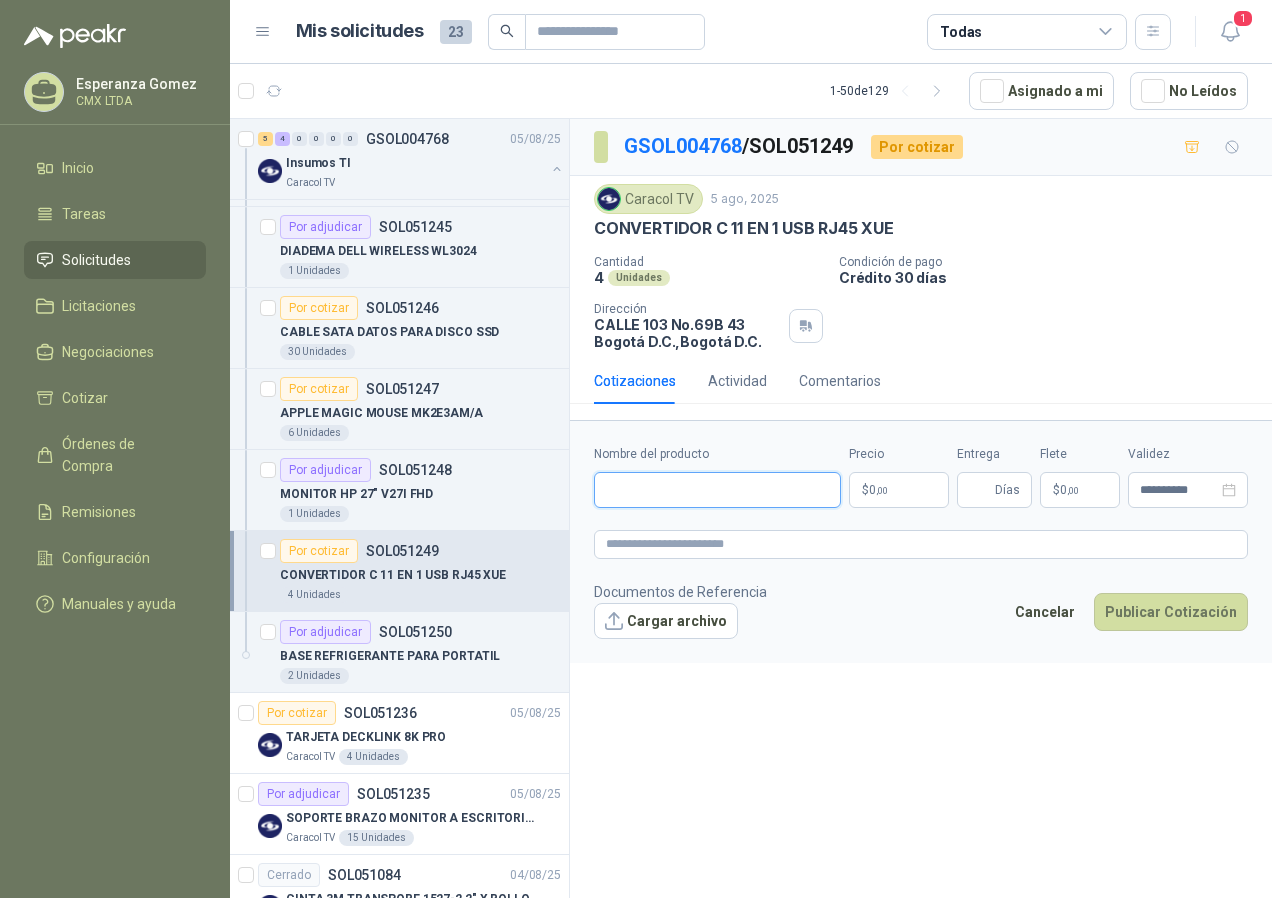 click on "Nombre del producto" at bounding box center [717, 490] 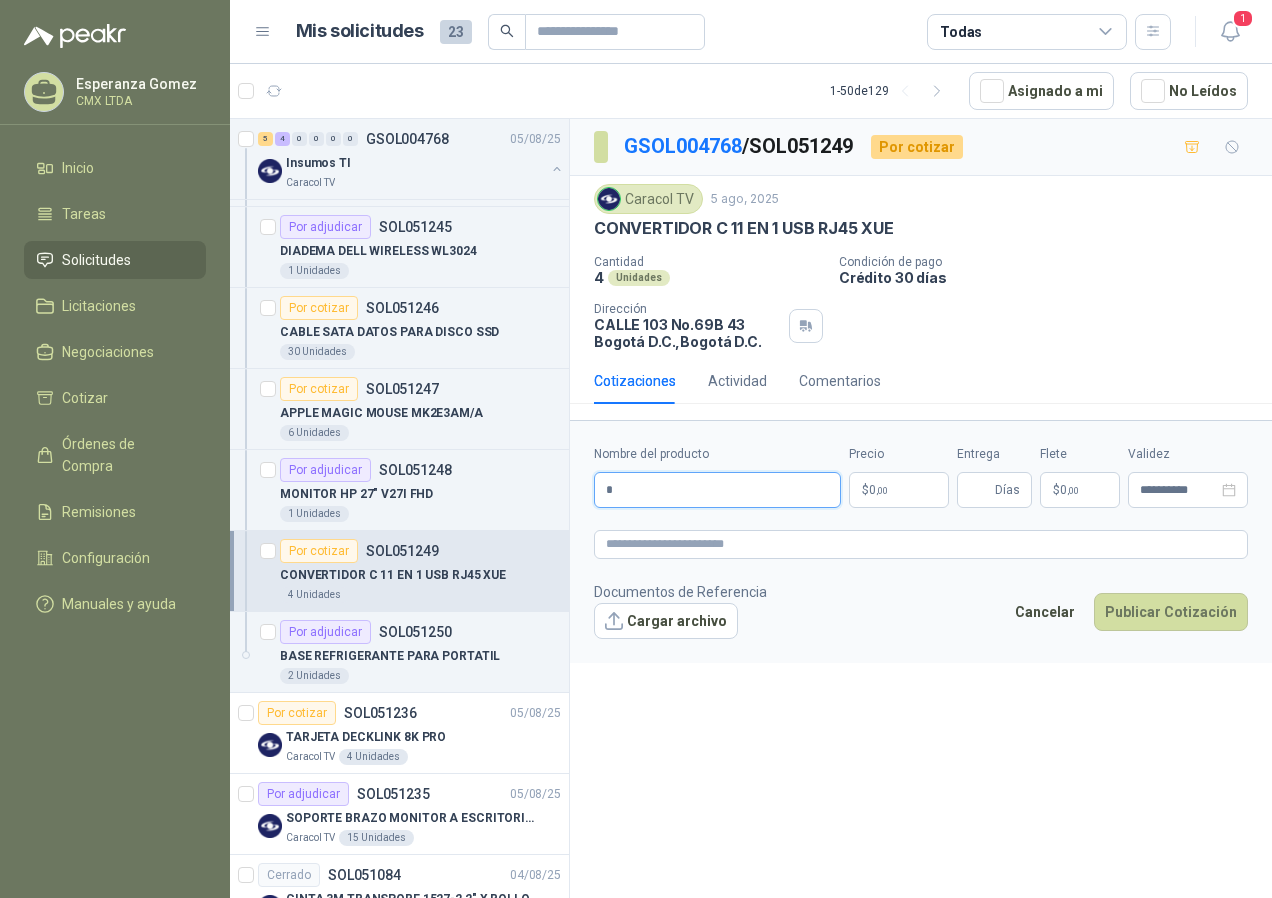 paste on "**********" 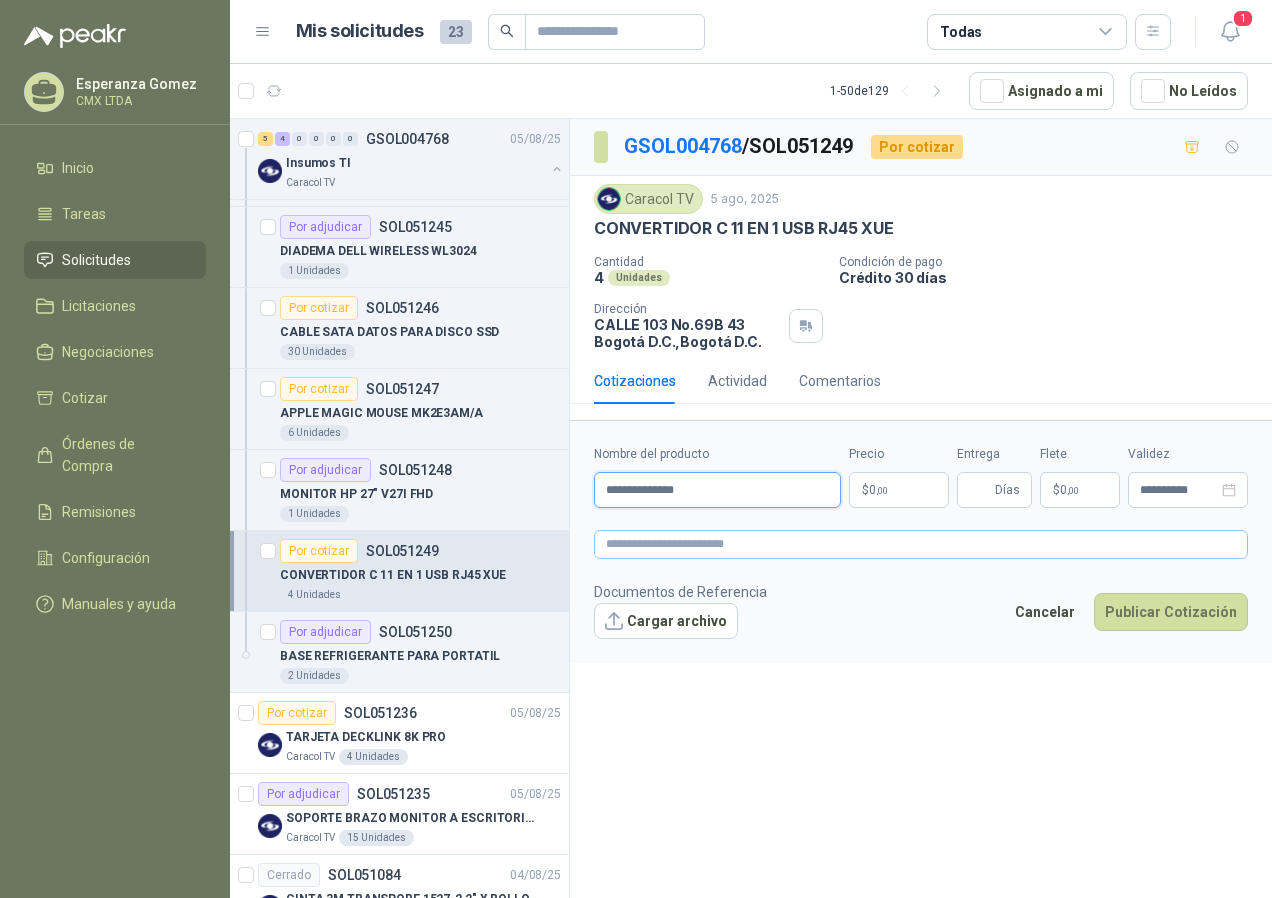 type on "**********" 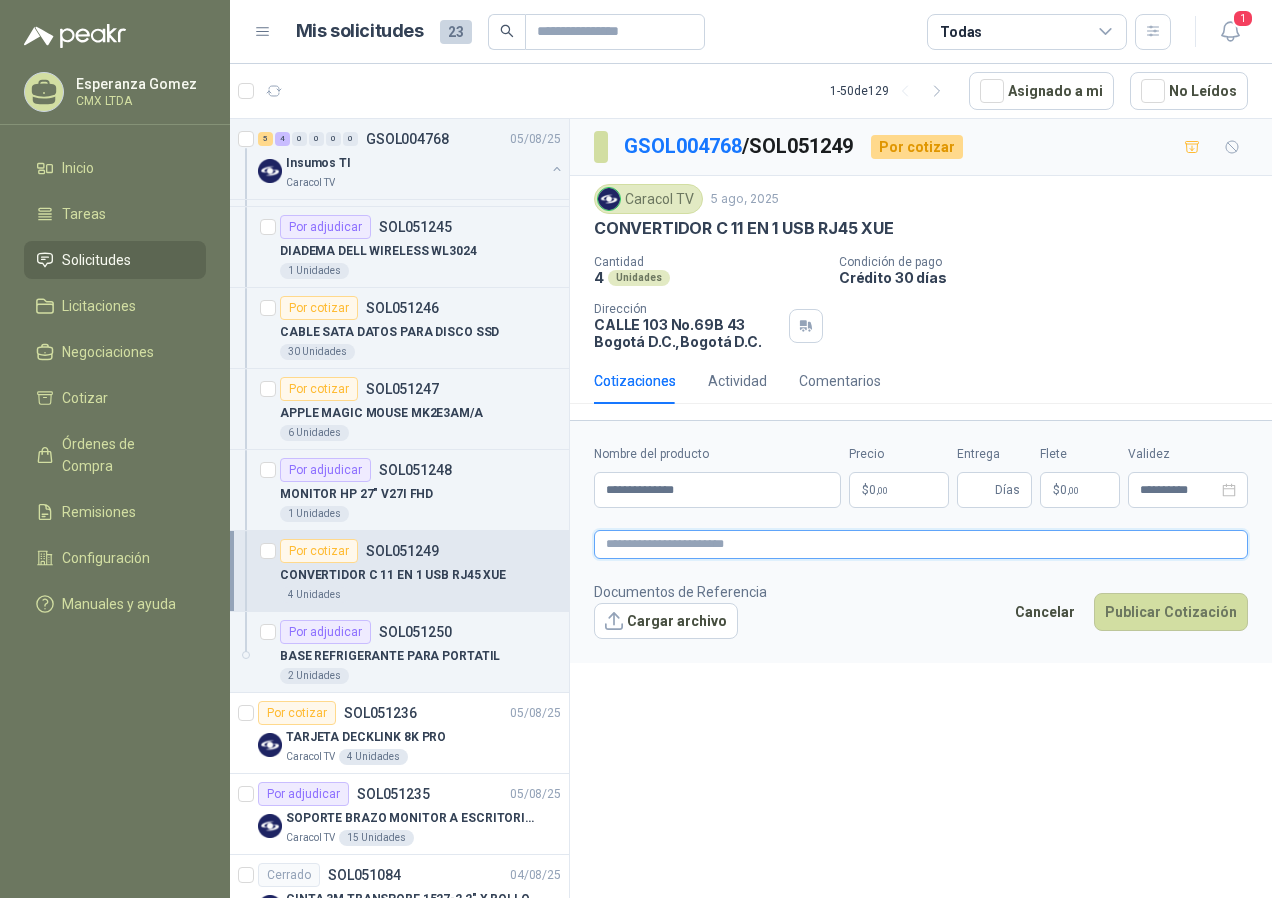 click at bounding box center (921, 544) 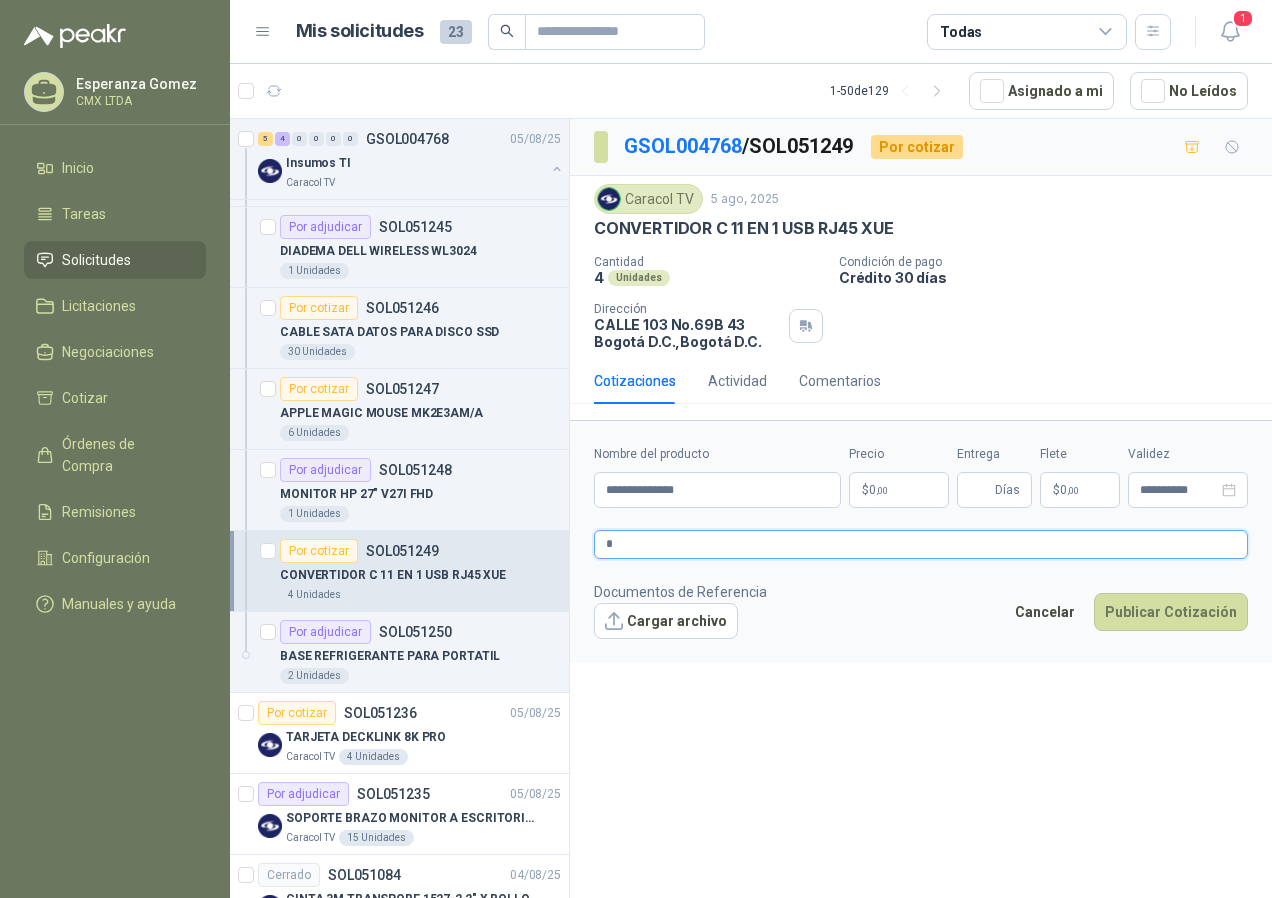 type 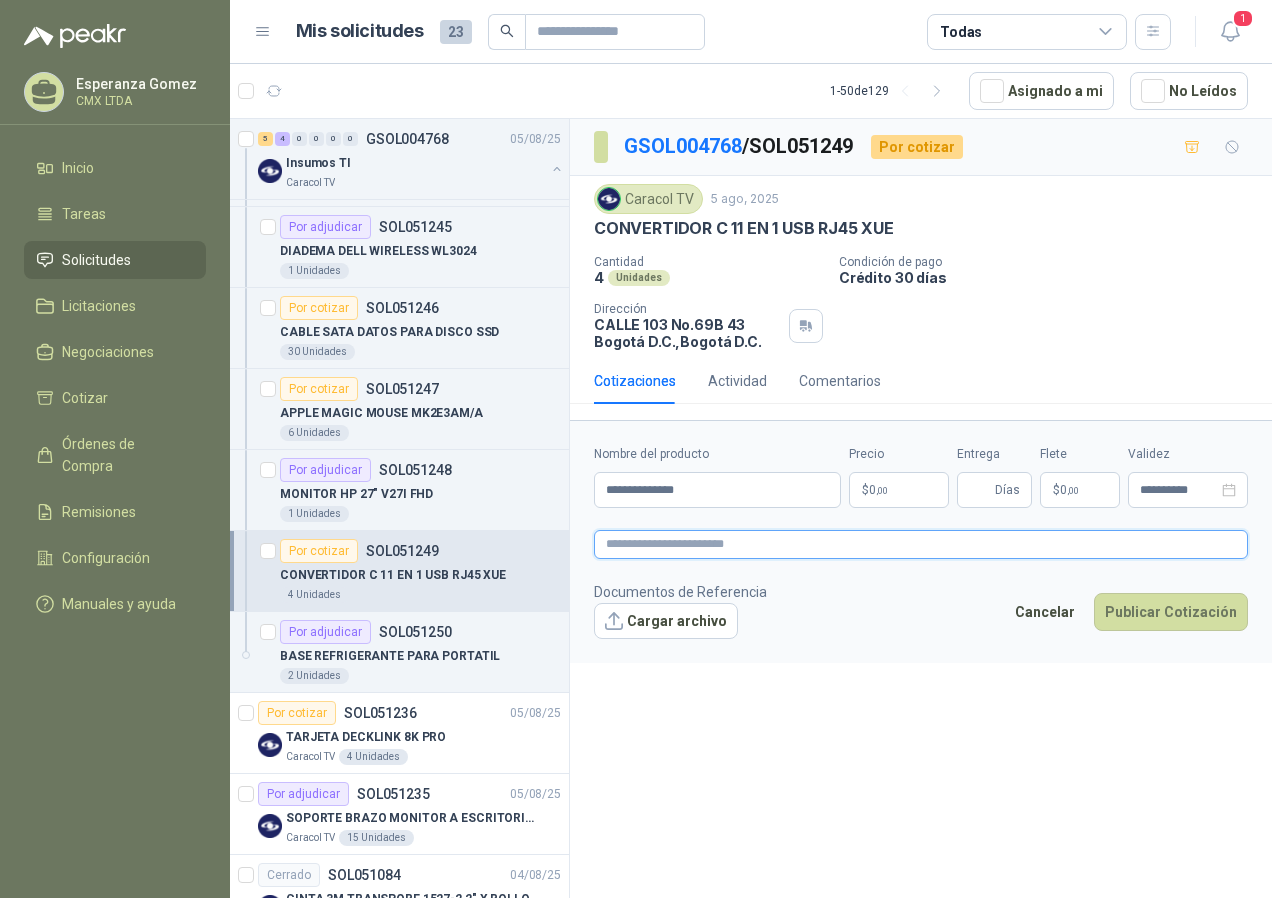 type 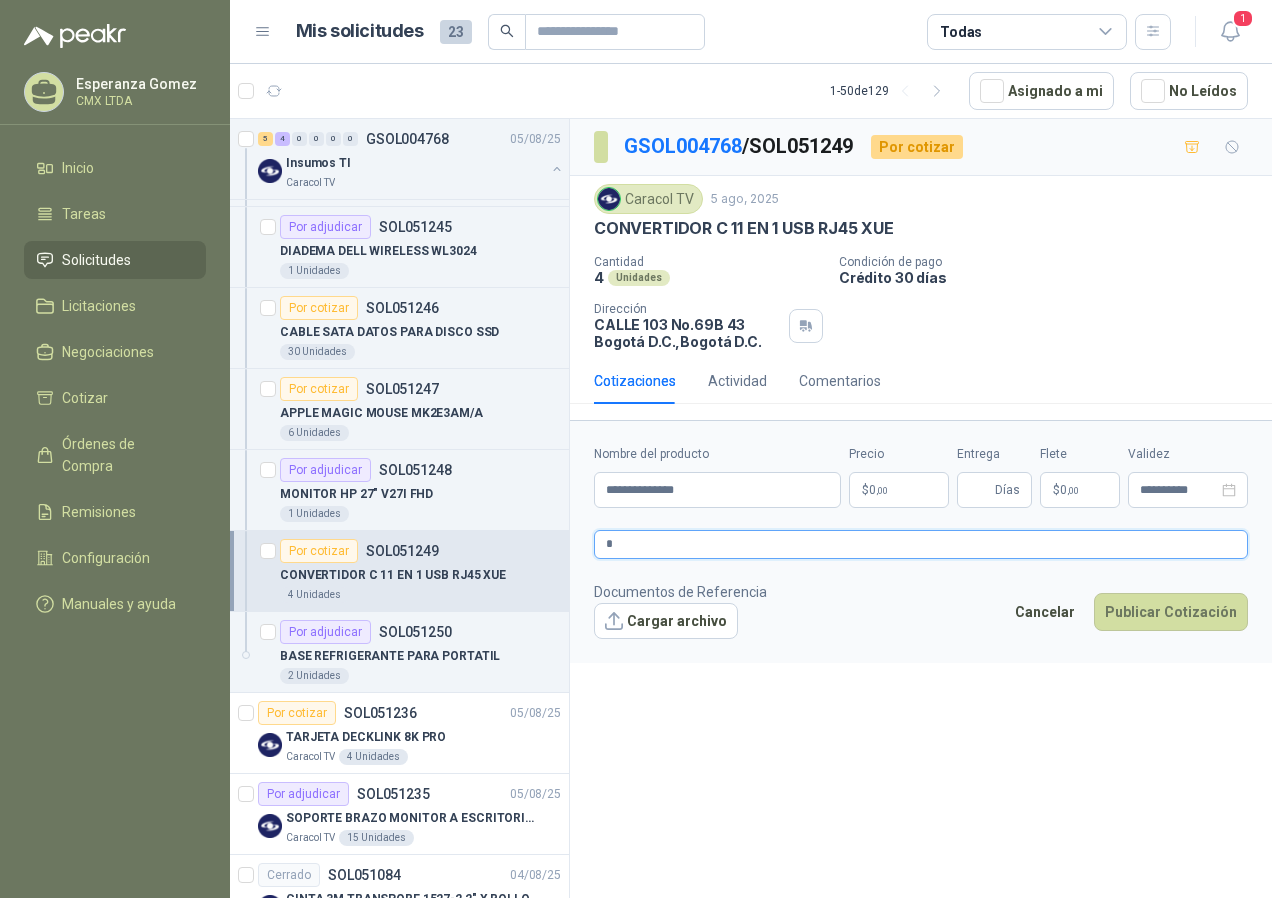 type 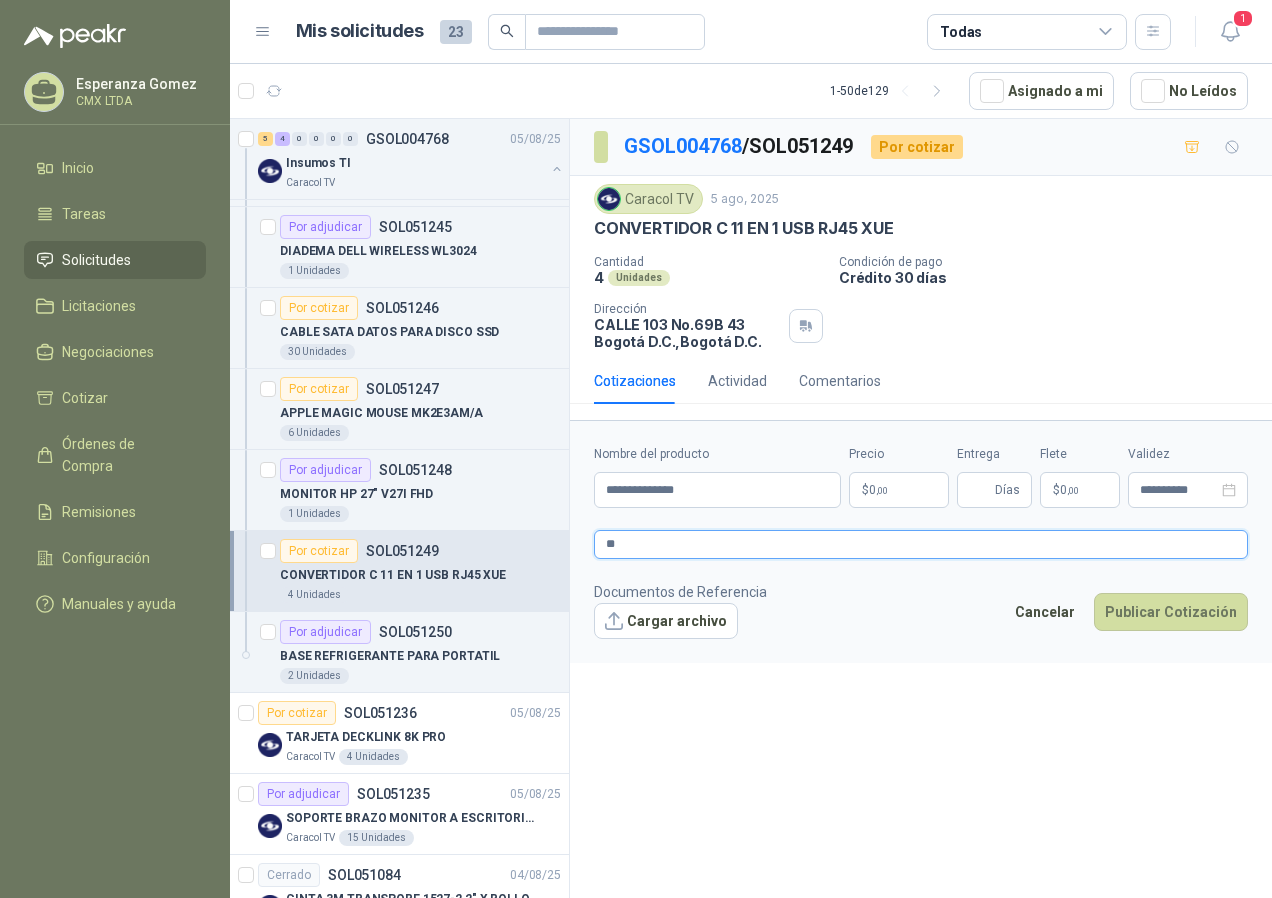 type 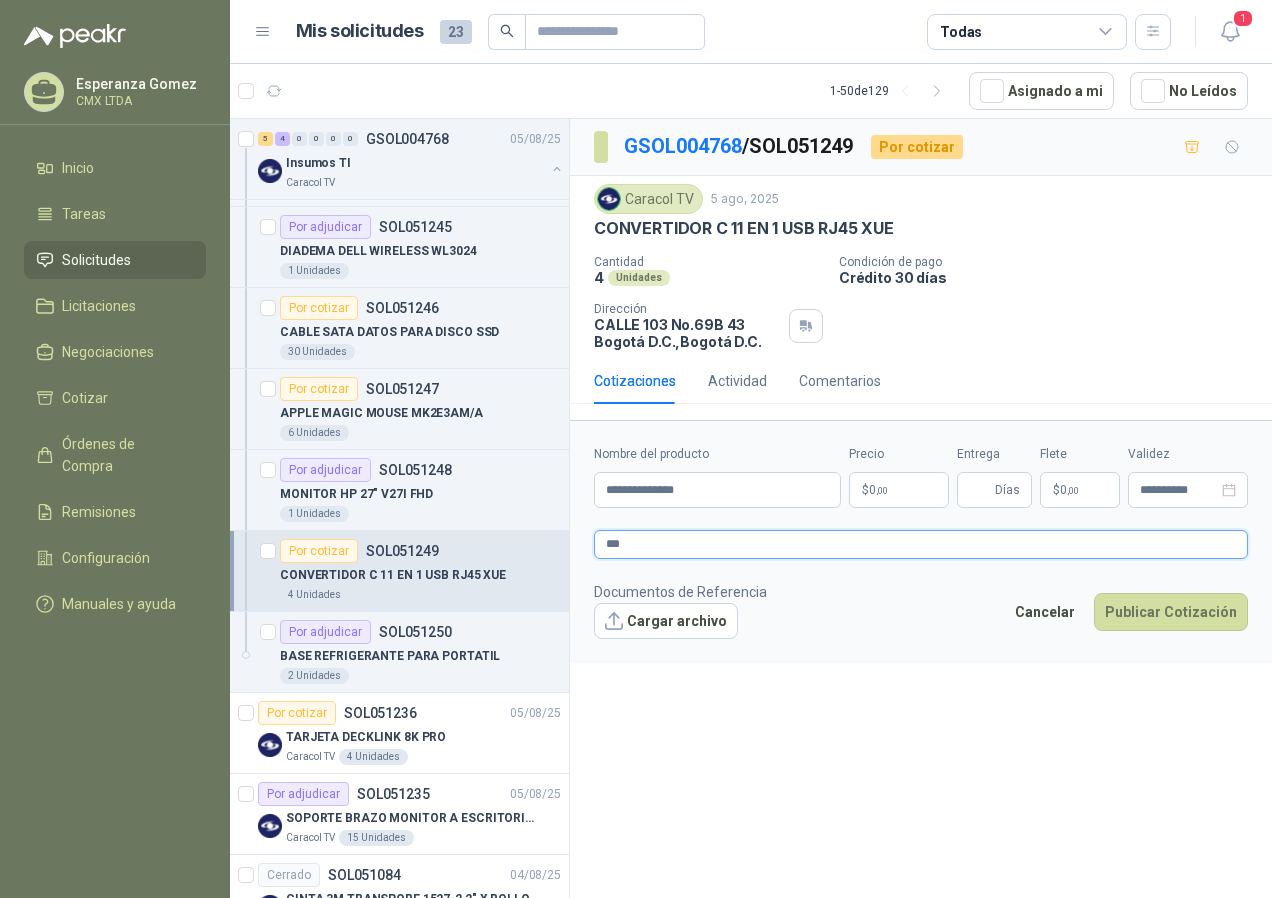 type 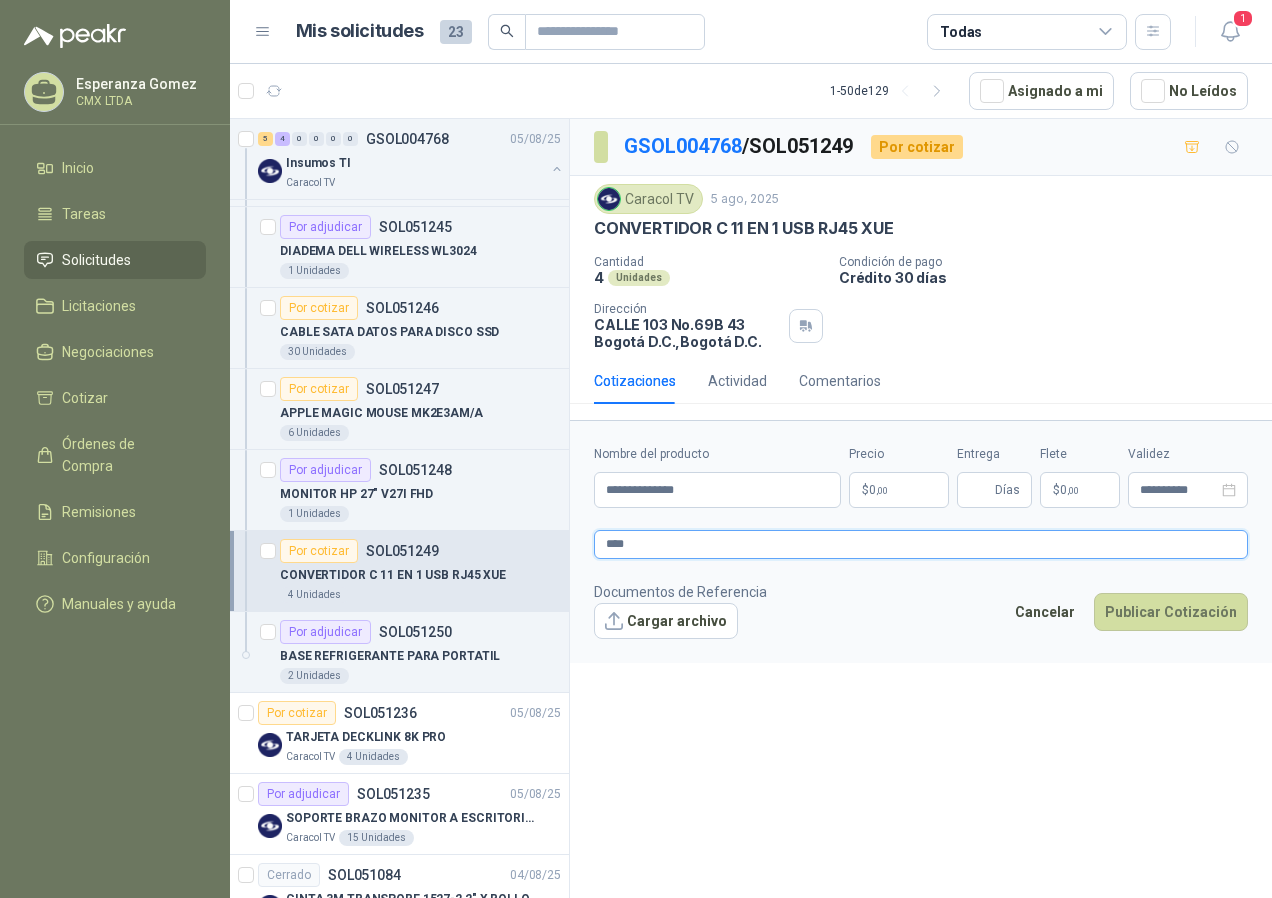 type 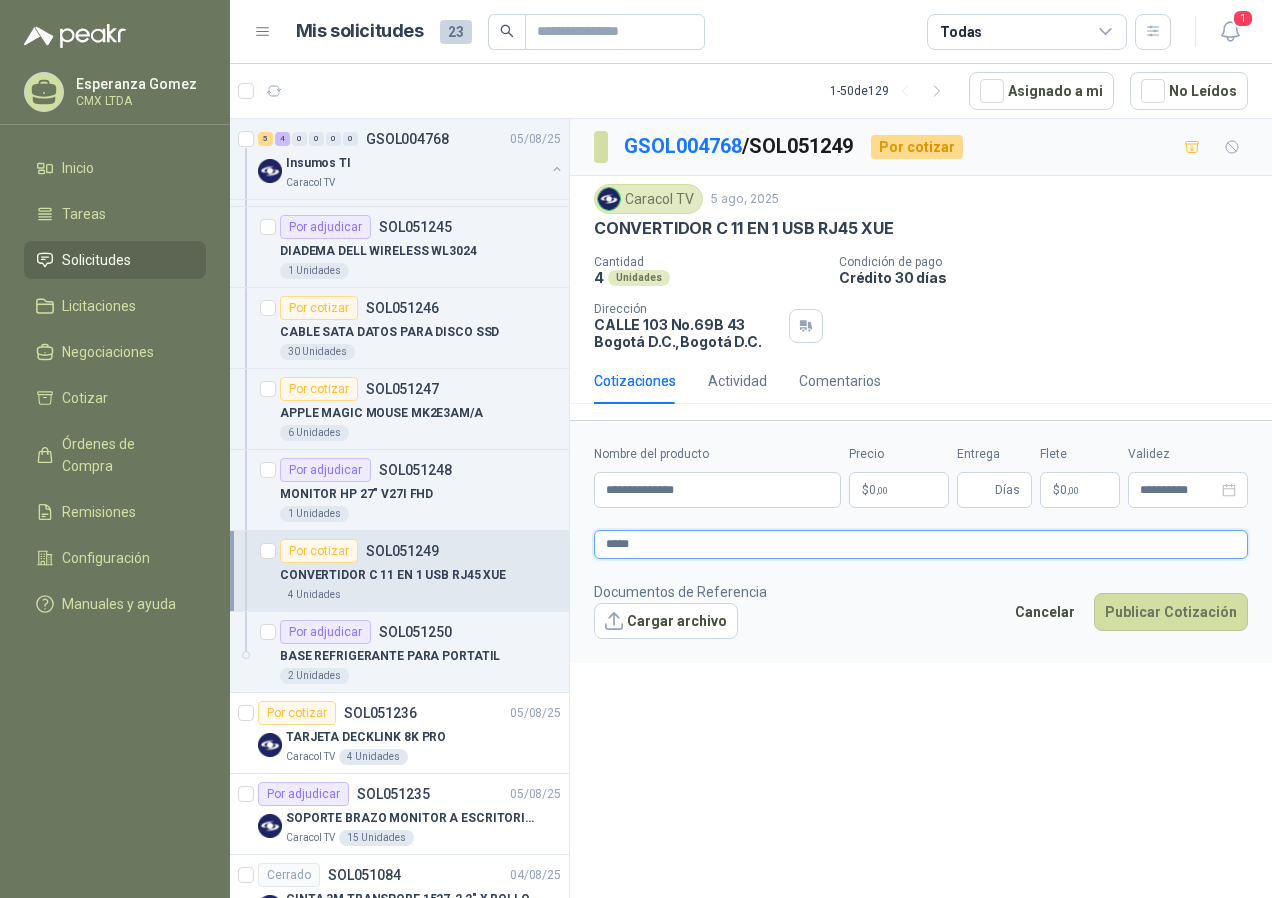 paste on "**********" 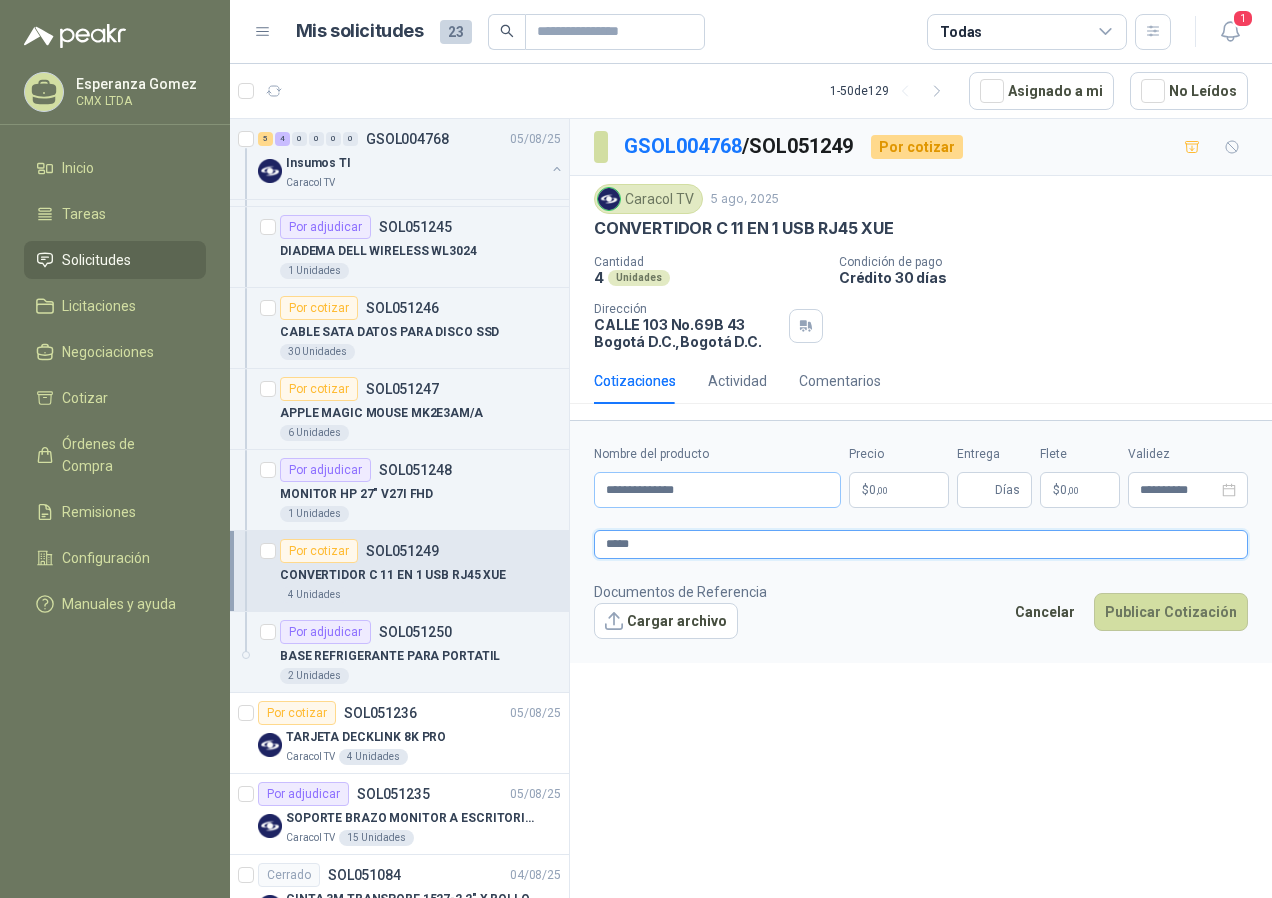 type 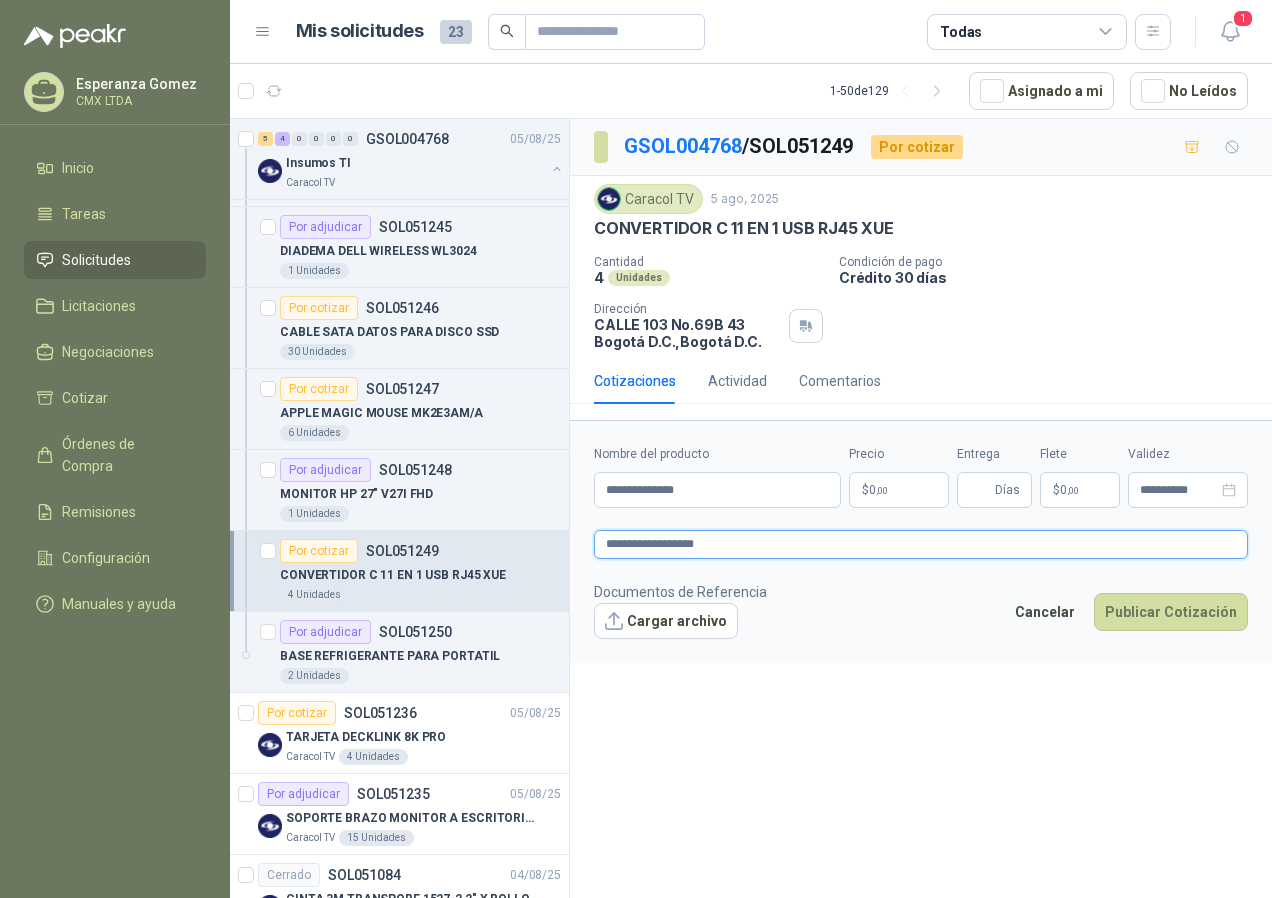 type on "**********" 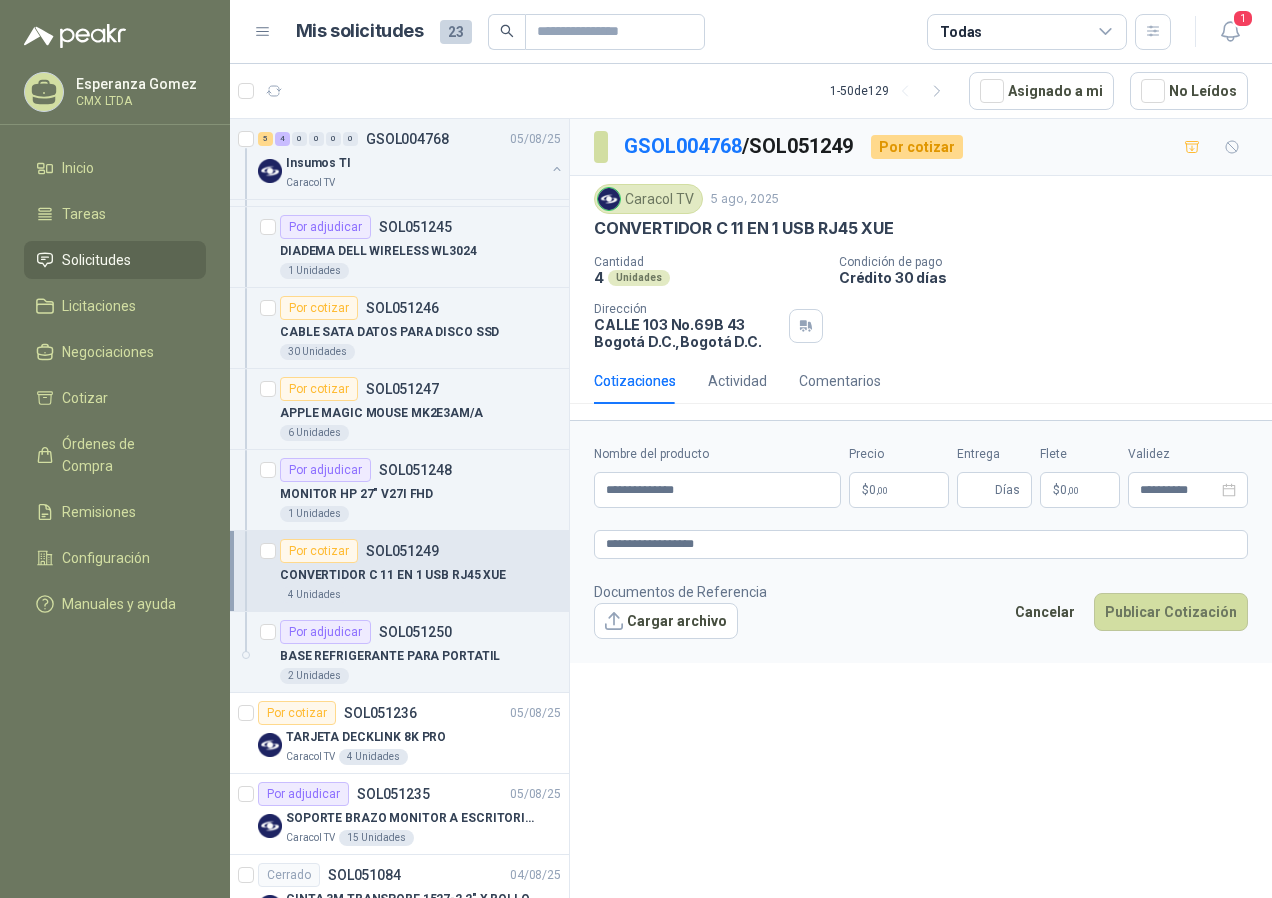 drag, startPoint x: 739, startPoint y: 510, endPoint x: 723, endPoint y: 487, distance: 28.01785 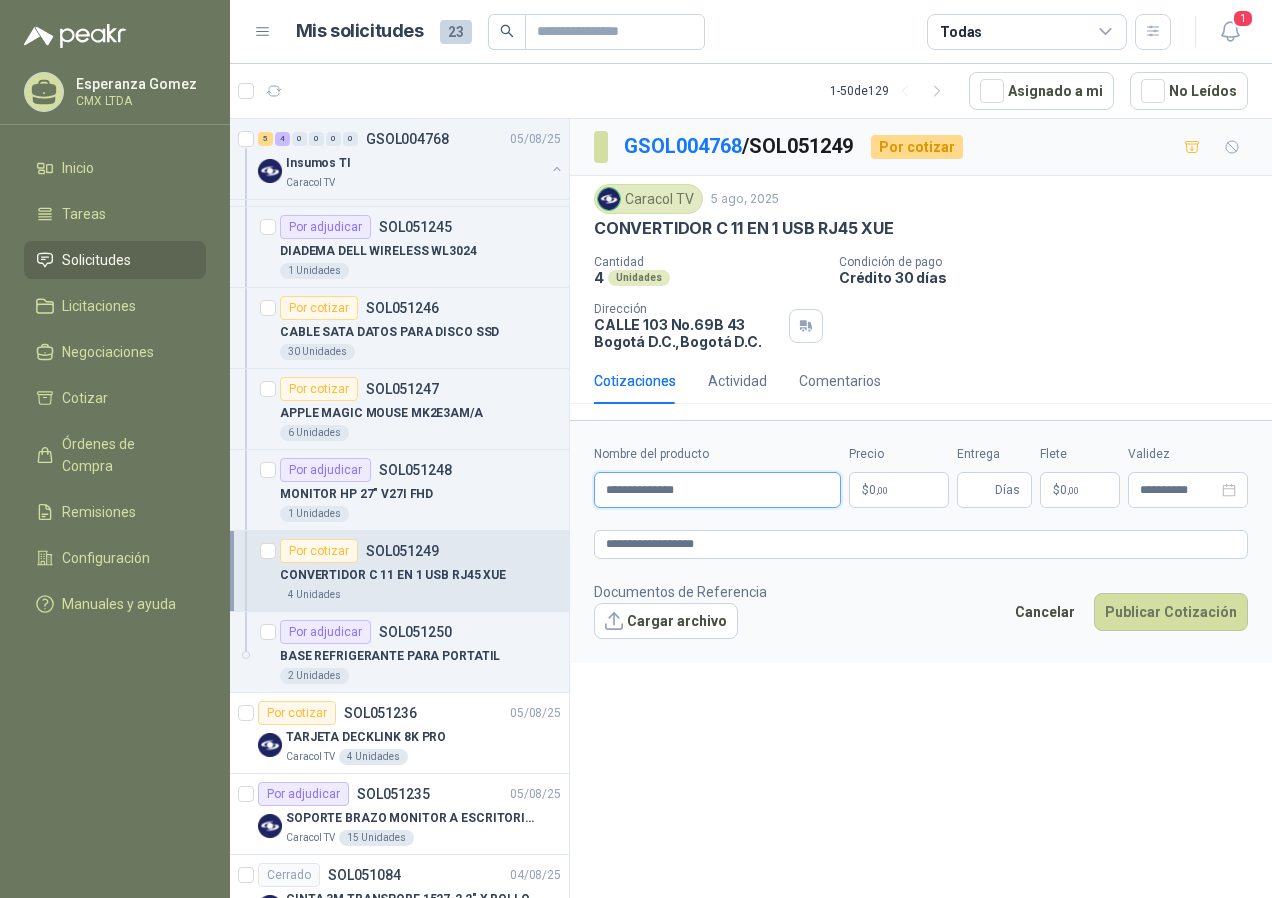 click on "**********" at bounding box center (717, 490) 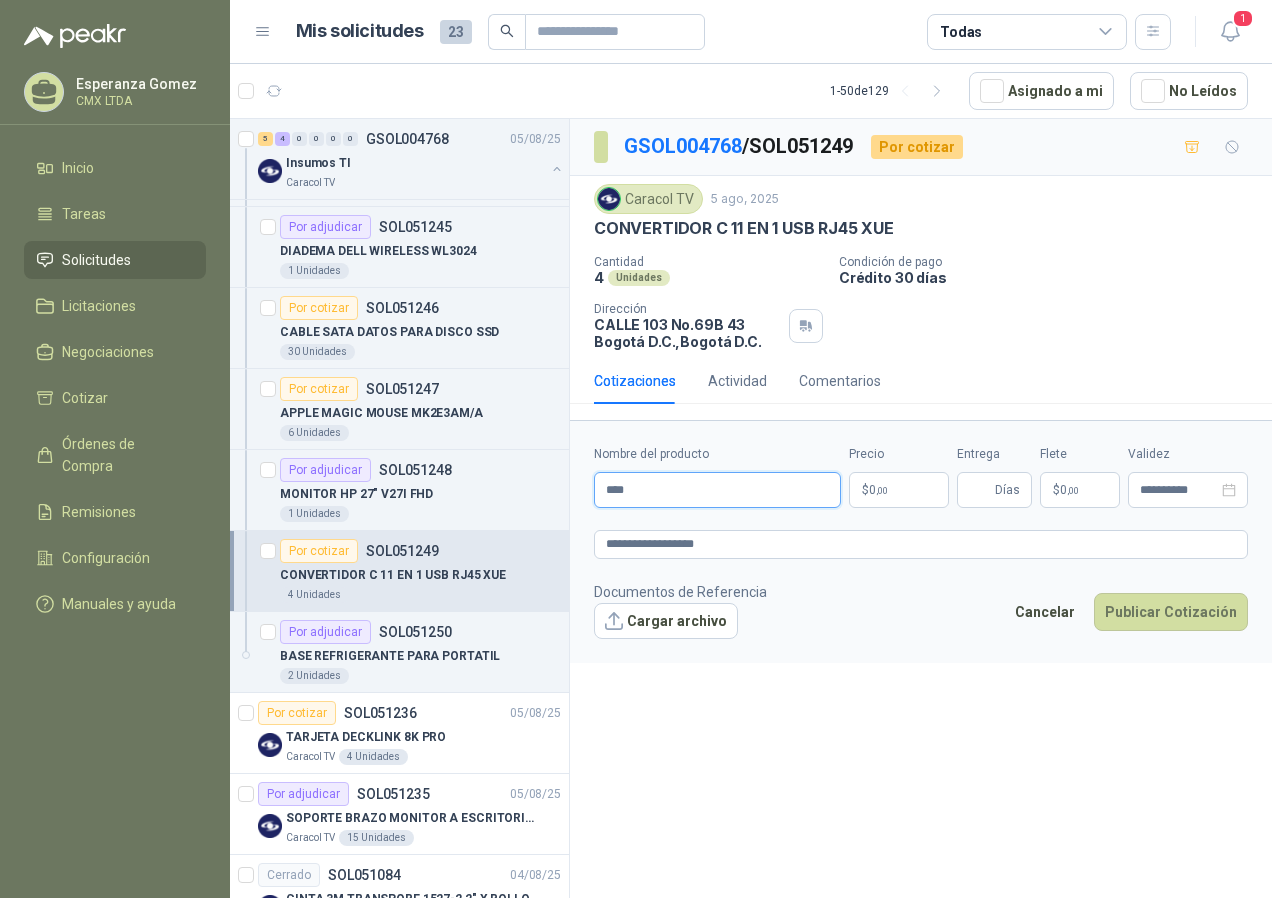 type on "*" 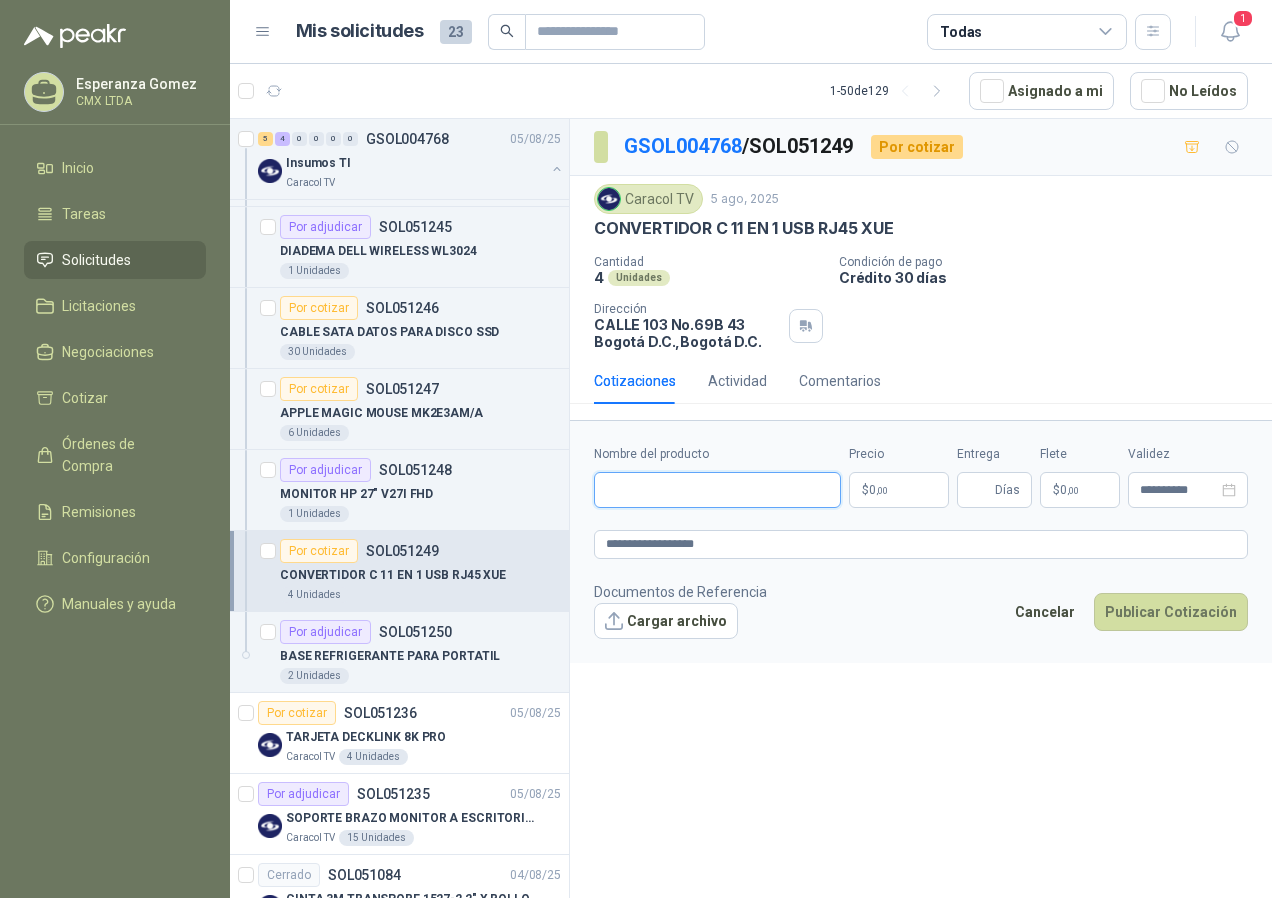 paste on "**********" 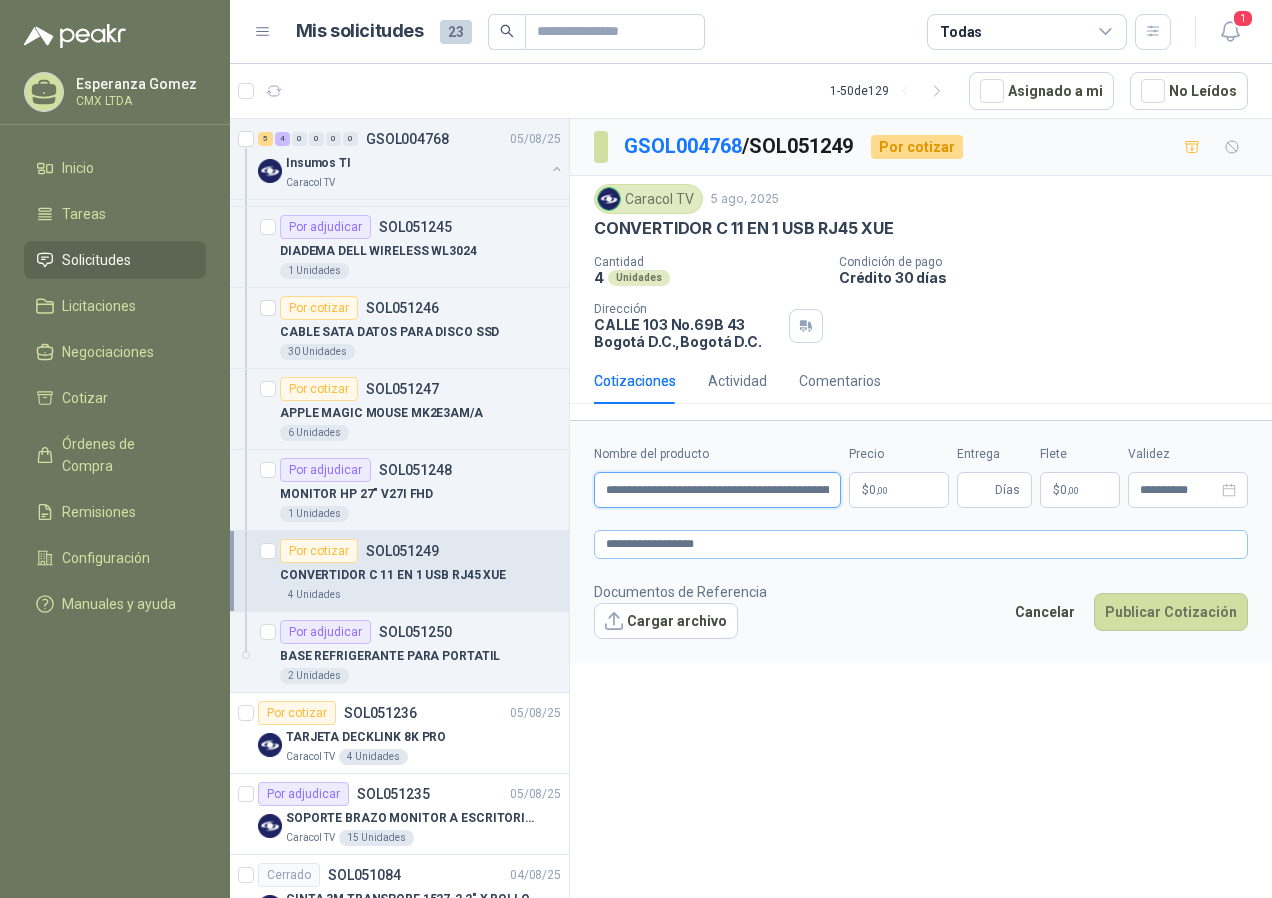 scroll, scrollTop: 0, scrollLeft: 478, axis: horizontal 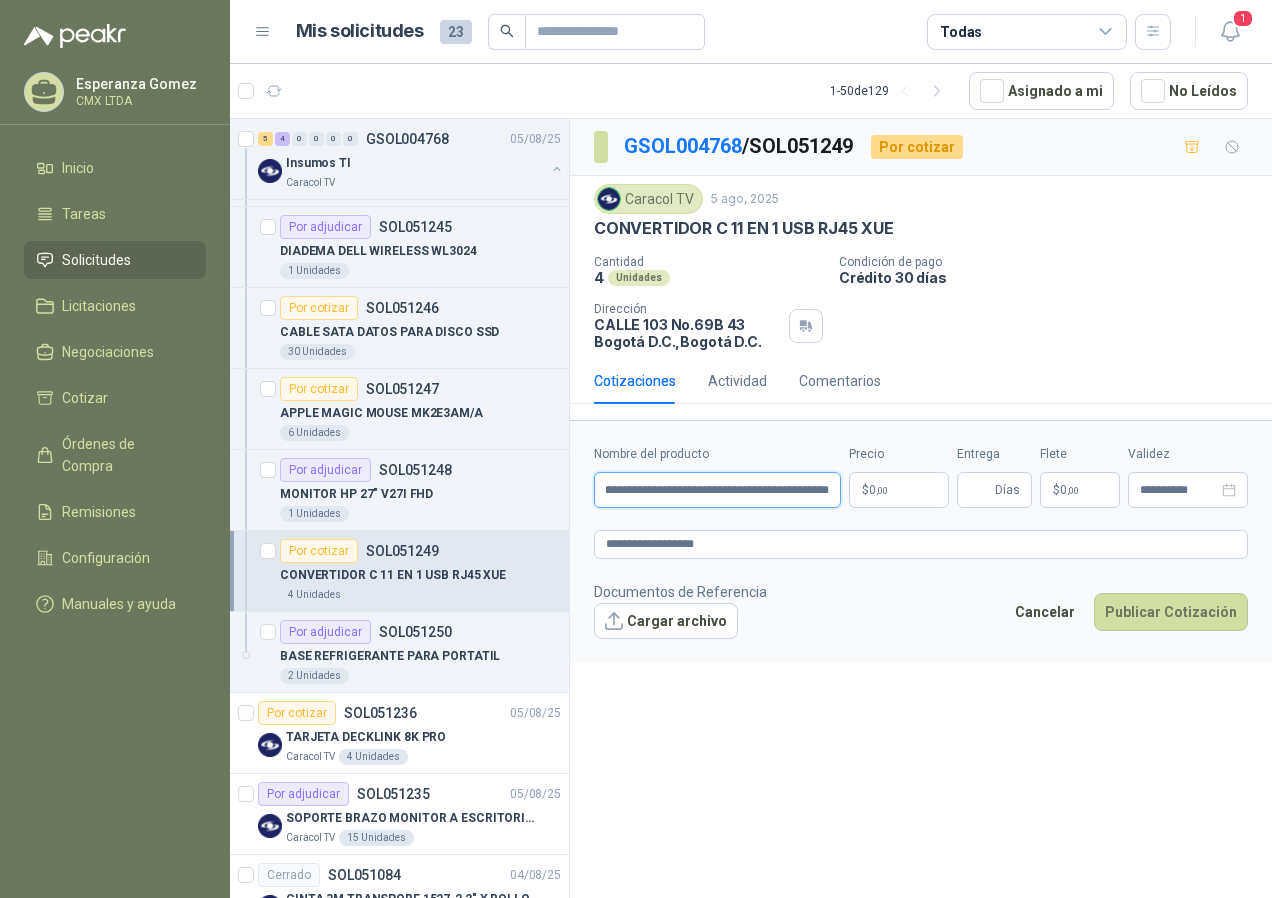 type on "**********" 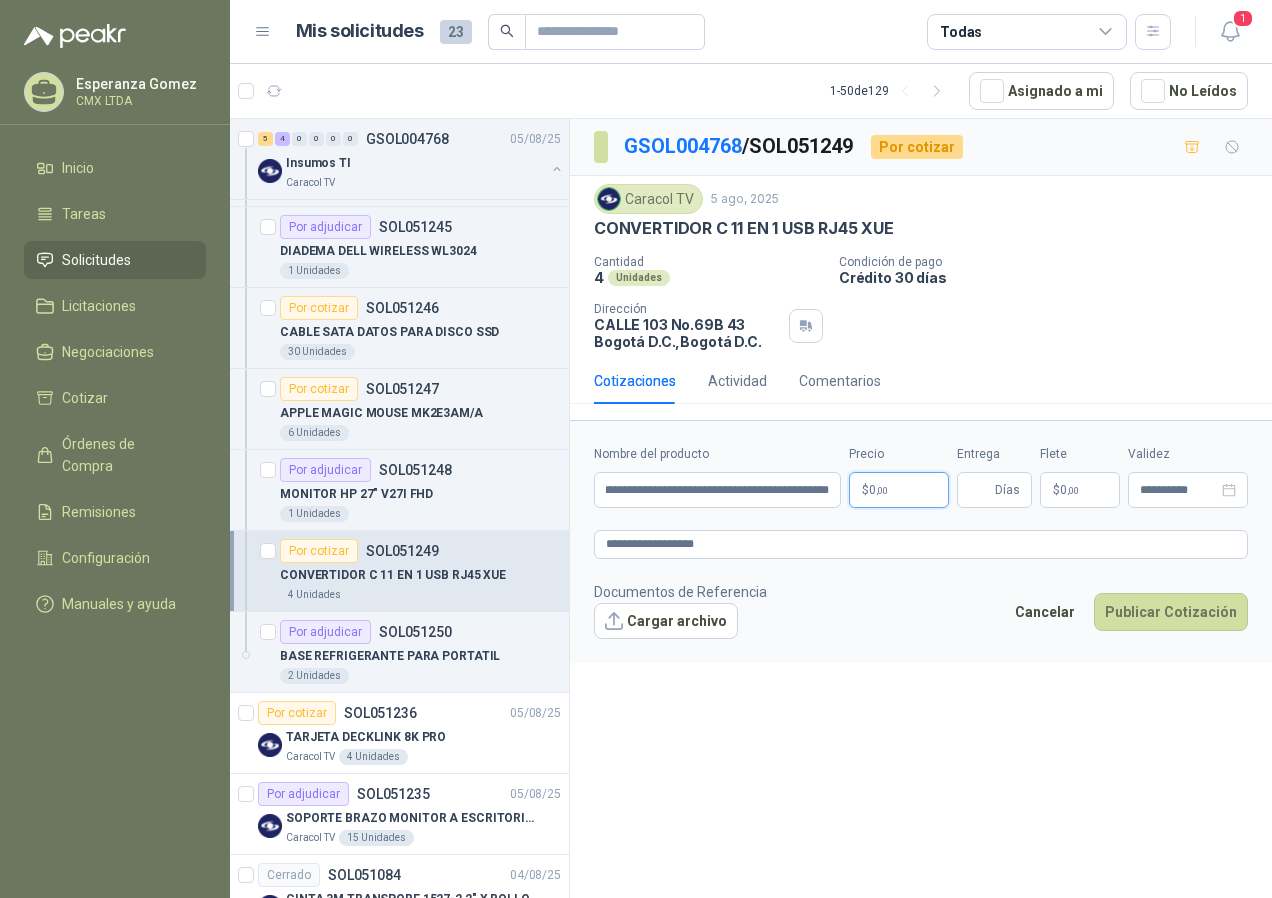 click on "$  0 ,00" at bounding box center [899, 490] 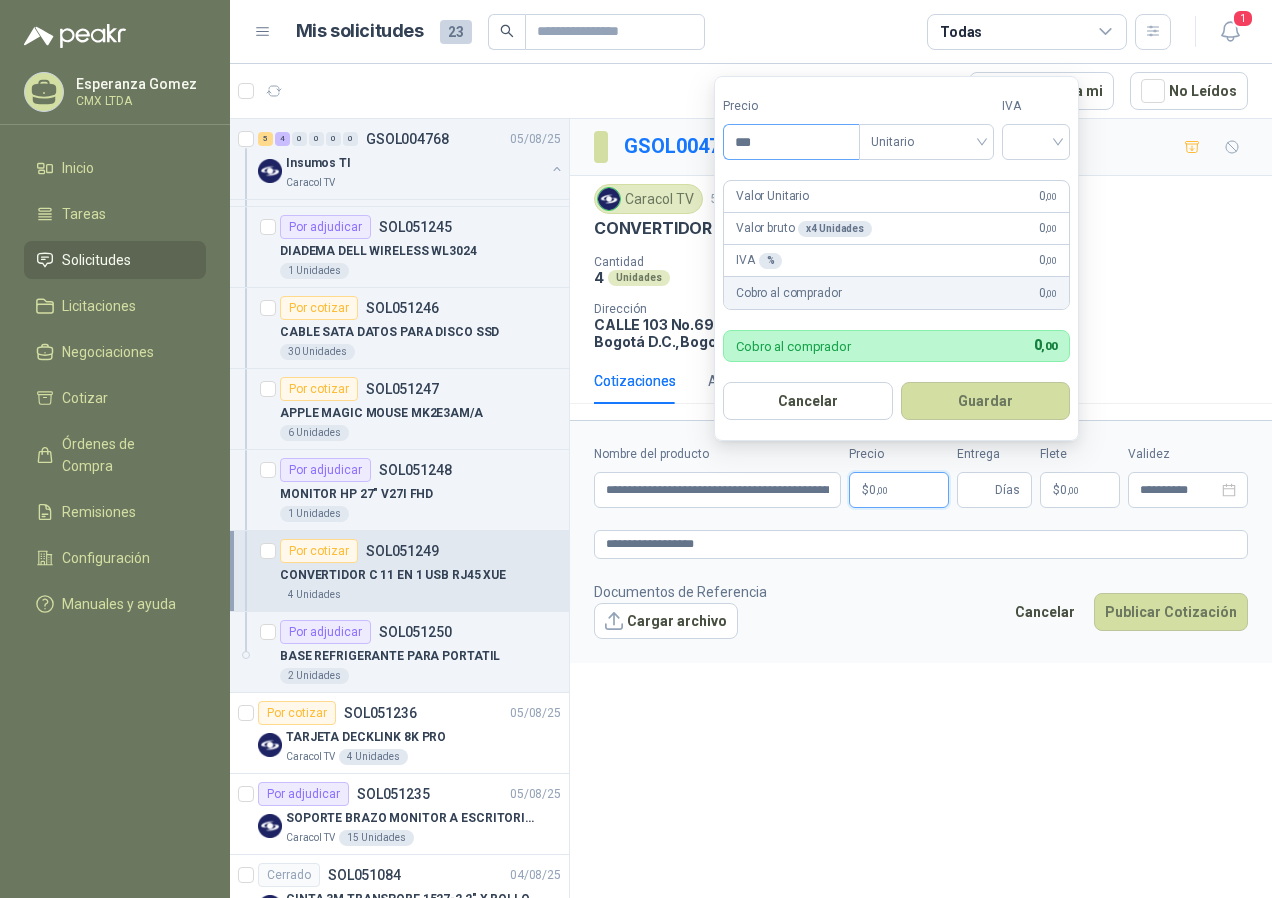 click on "***" at bounding box center (791, 142) 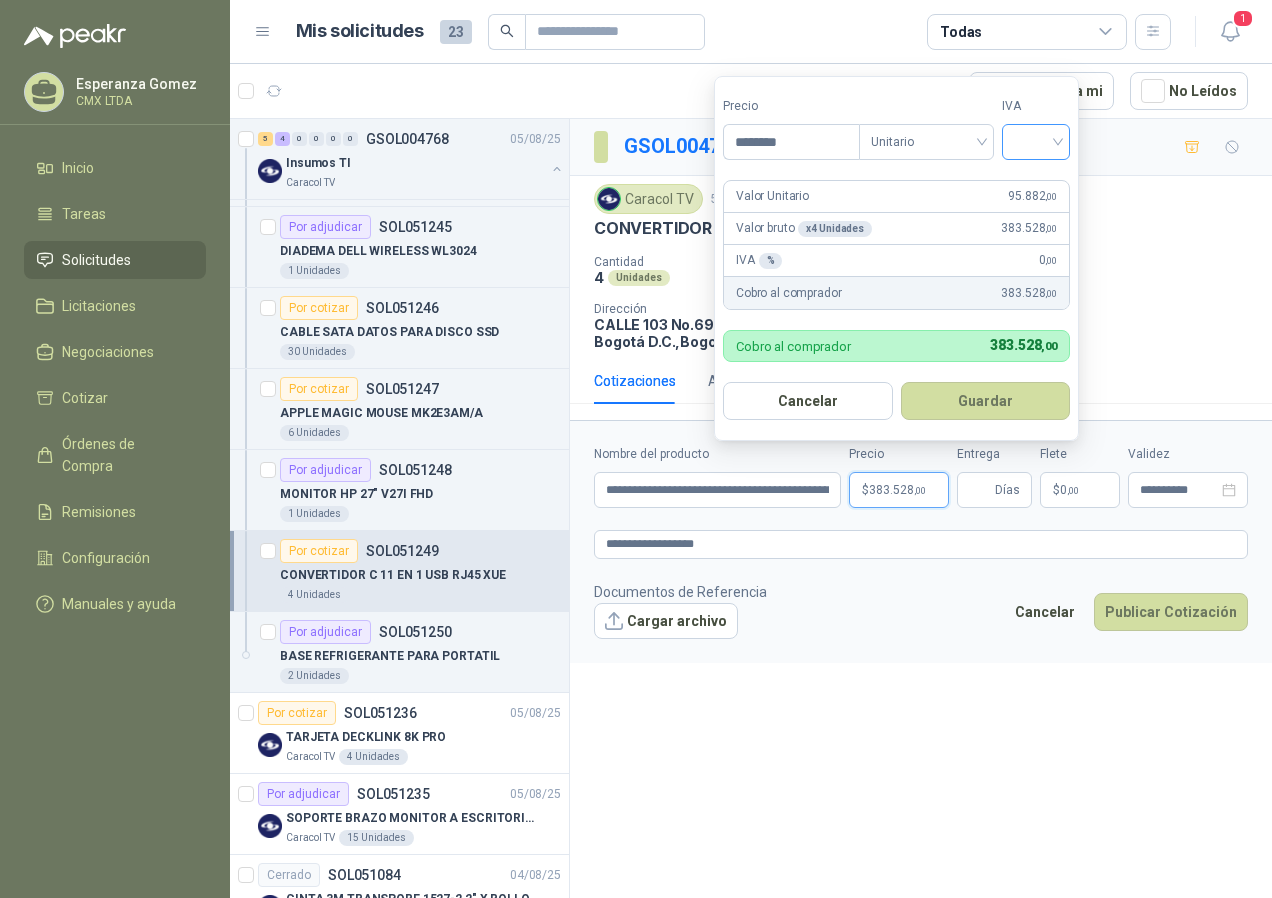 type on "********" 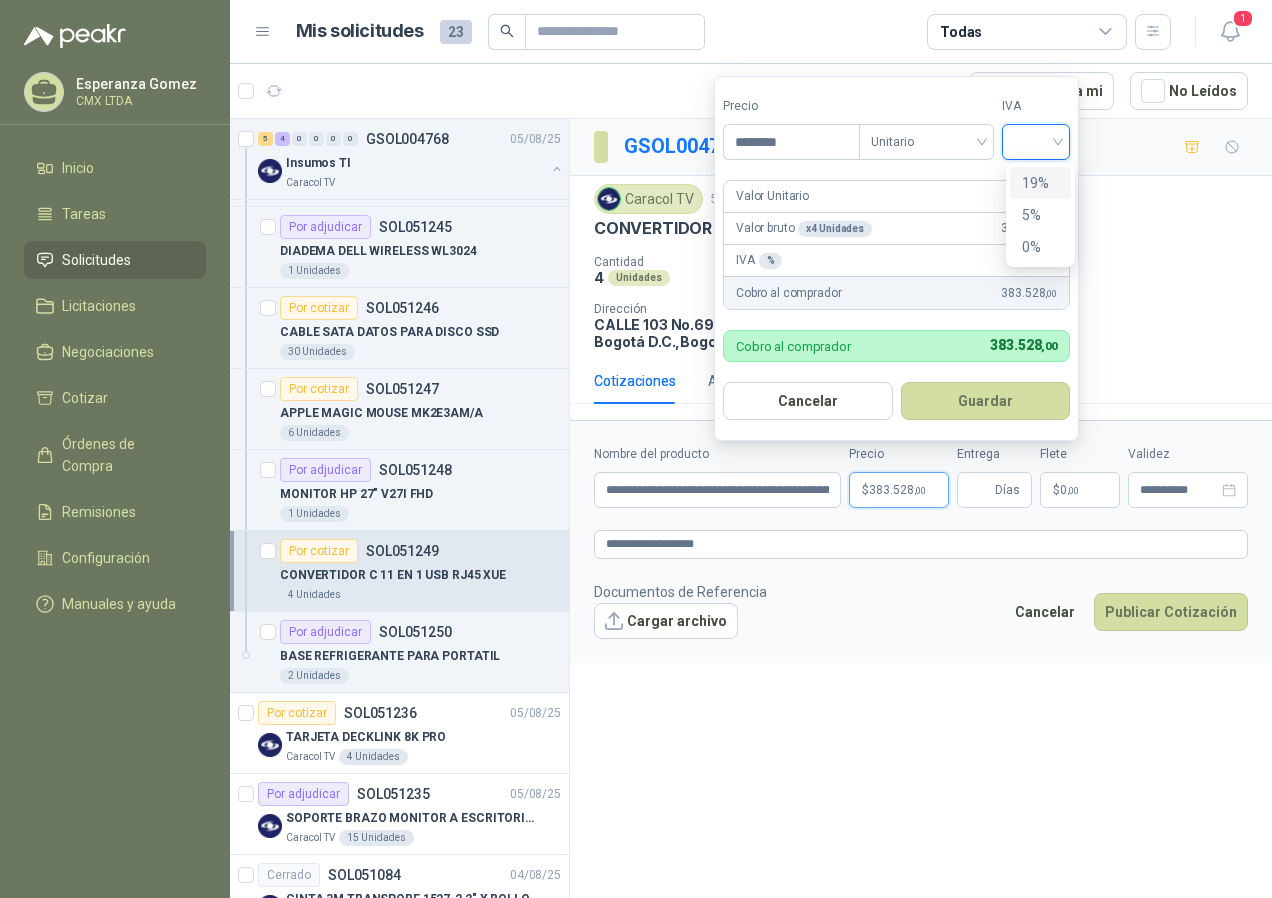 click on "19%" at bounding box center (1040, 183) 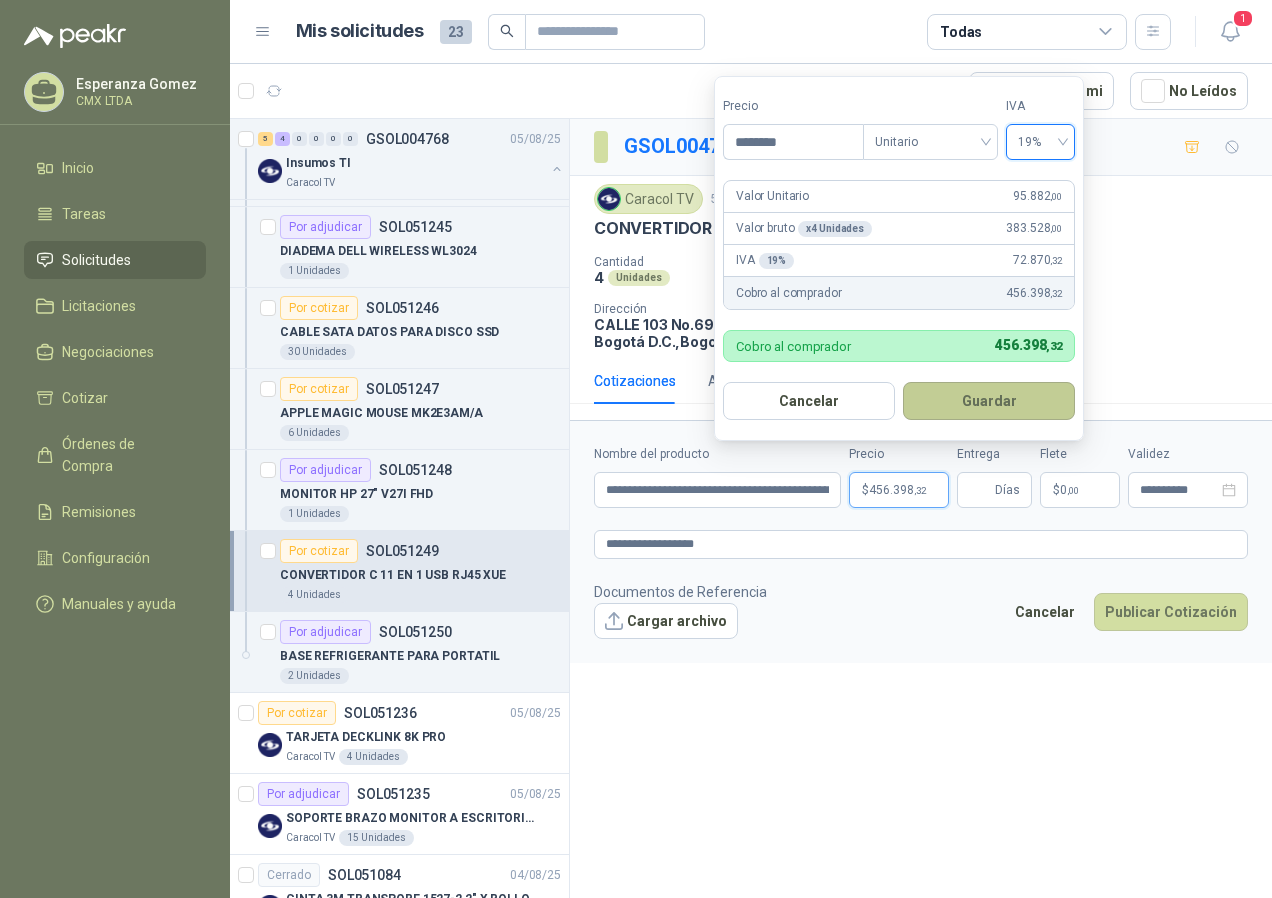 click on "Guardar" at bounding box center (989, 401) 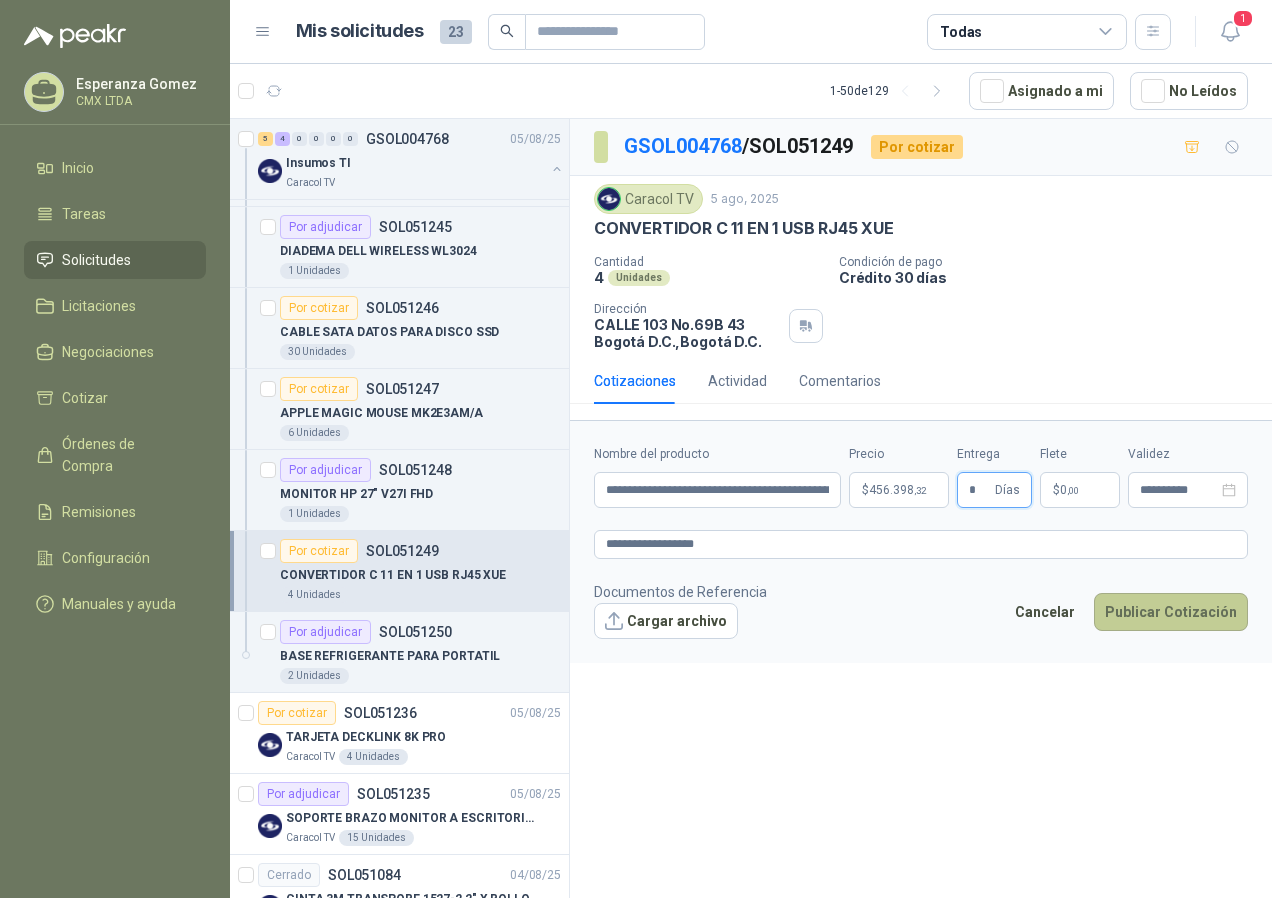 type on "*" 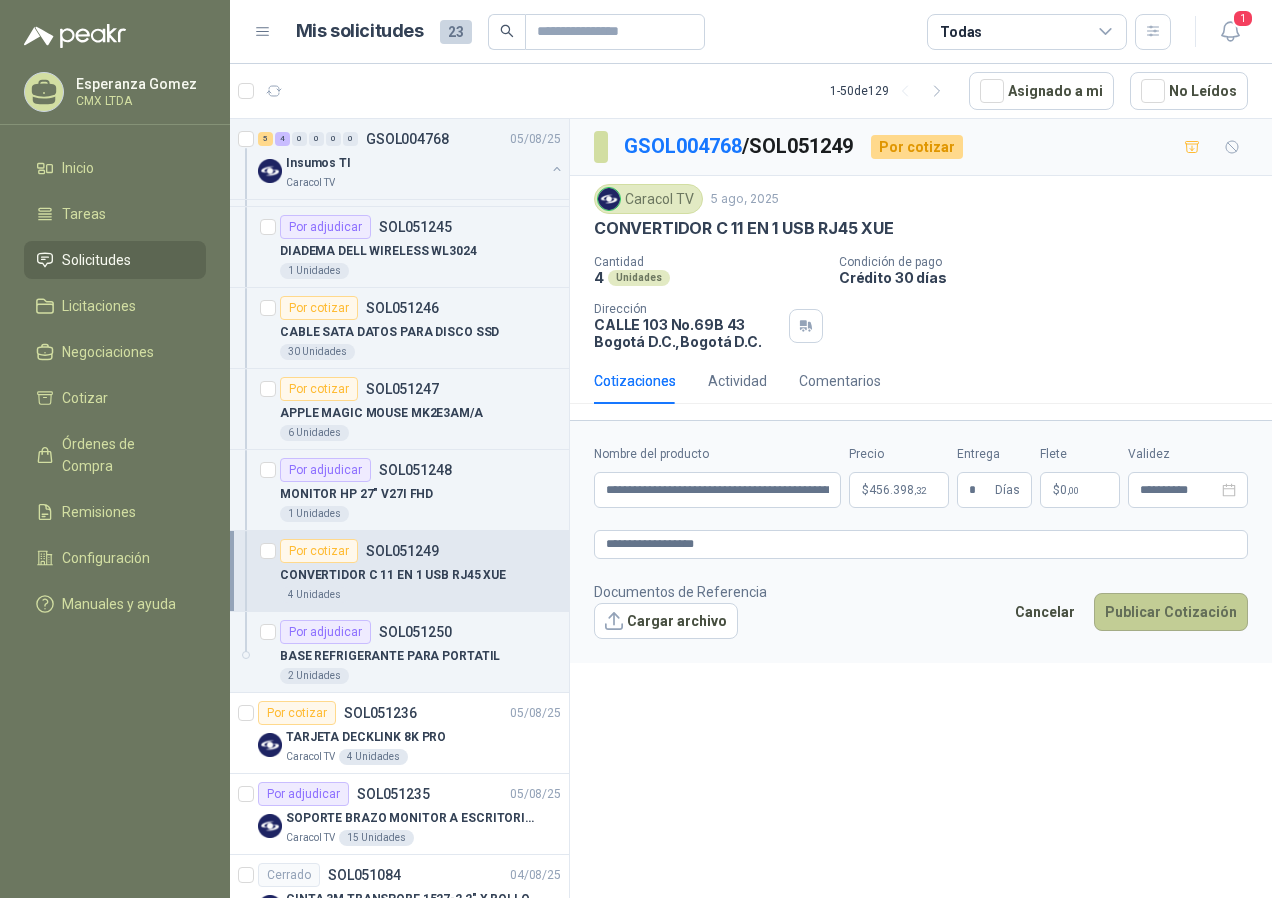 click on "Publicar Cotización" at bounding box center (1171, 612) 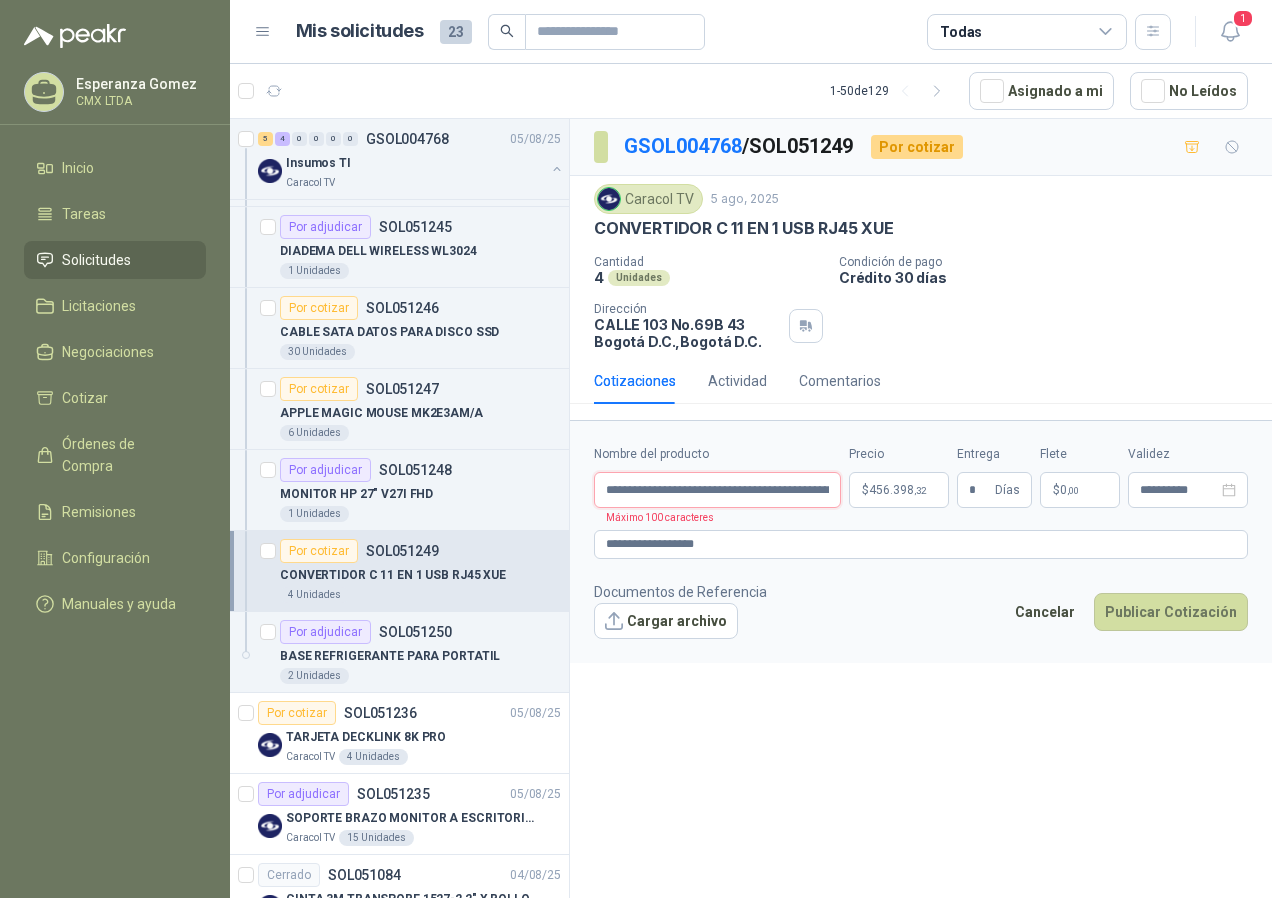 scroll, scrollTop: 0, scrollLeft: 479, axis: horizontal 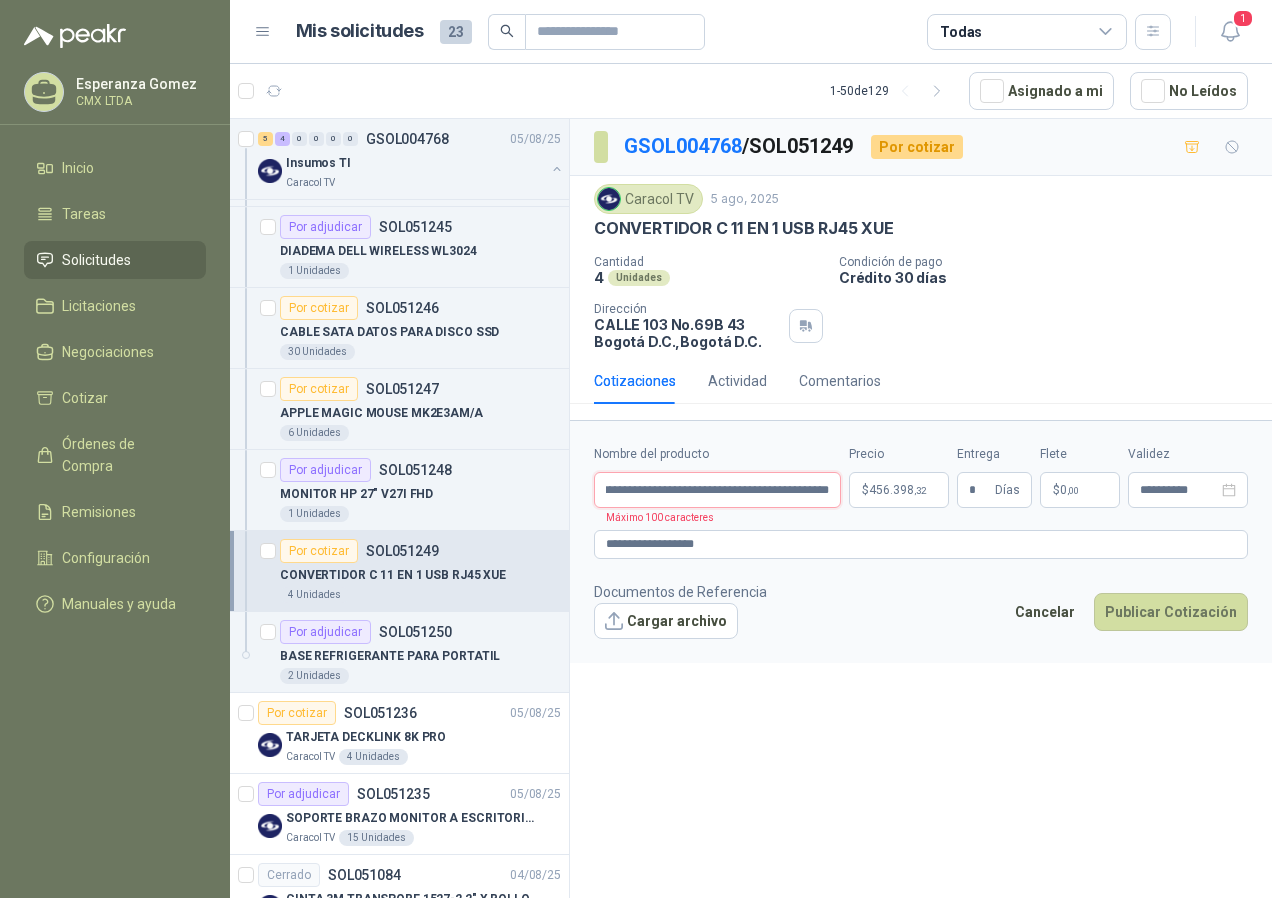 click on "**********" at bounding box center (717, 490) 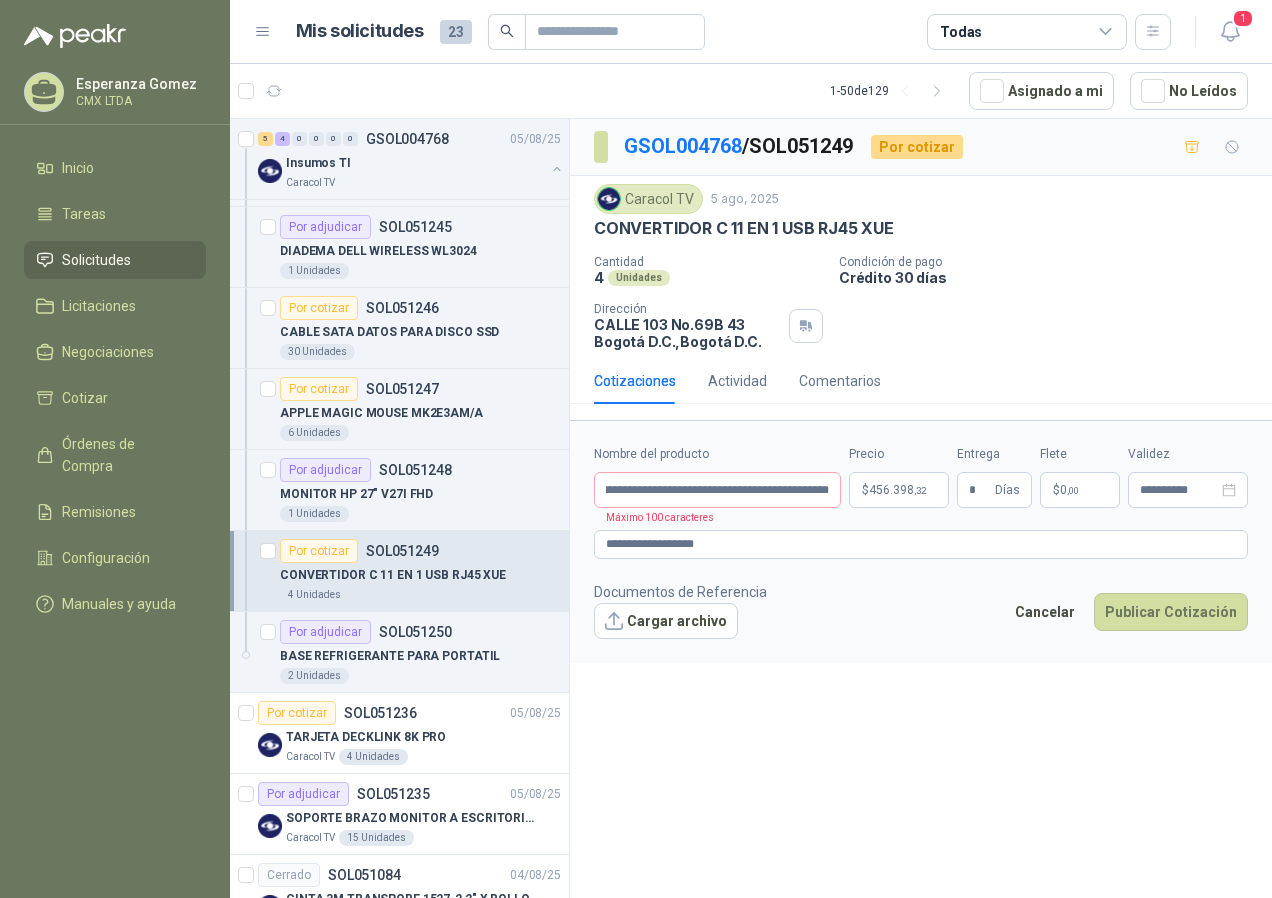 drag, startPoint x: 746, startPoint y: 524, endPoint x: 758, endPoint y: 527, distance: 12.369317 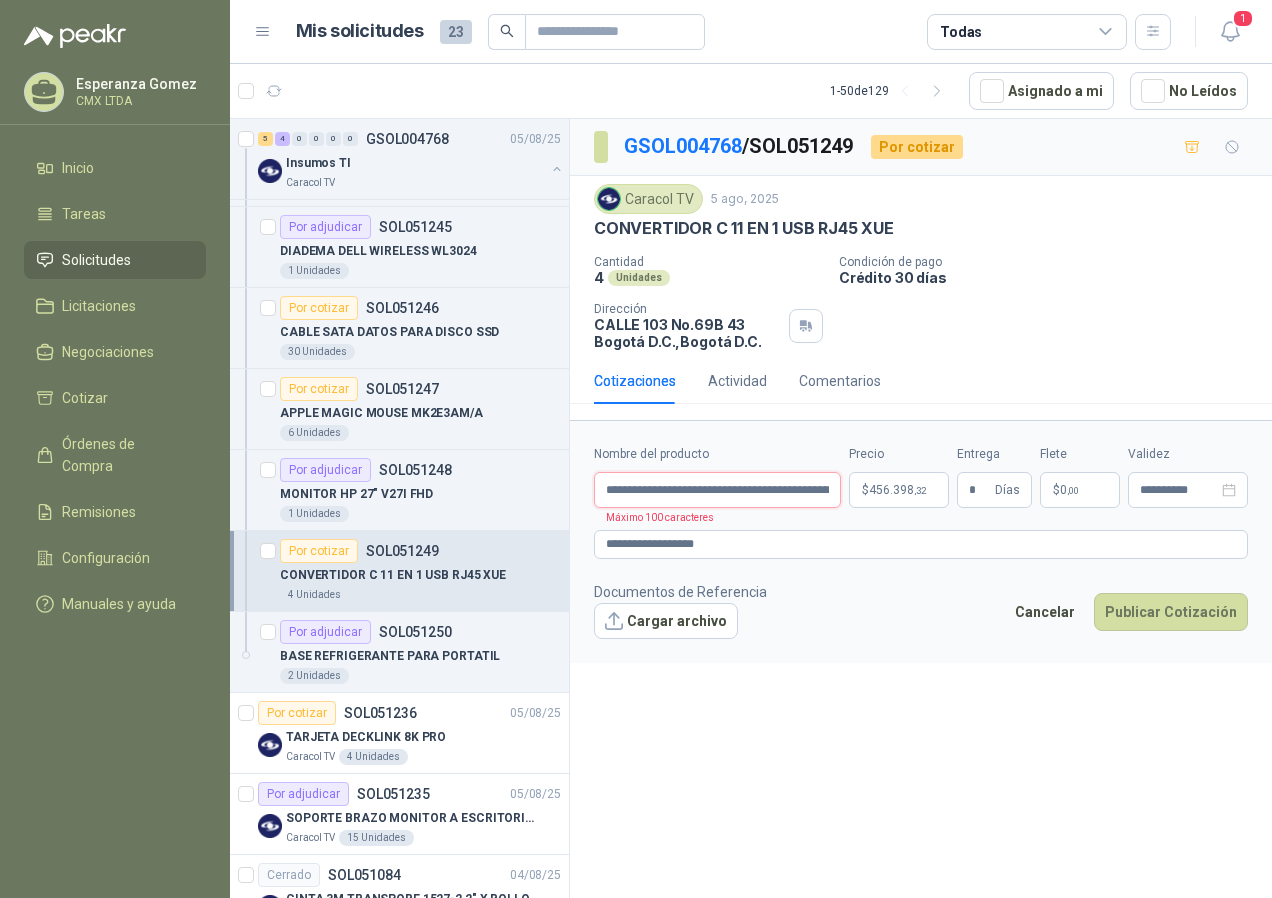 drag, startPoint x: 788, startPoint y: 502, endPoint x: 838, endPoint y: 507, distance: 50.24938 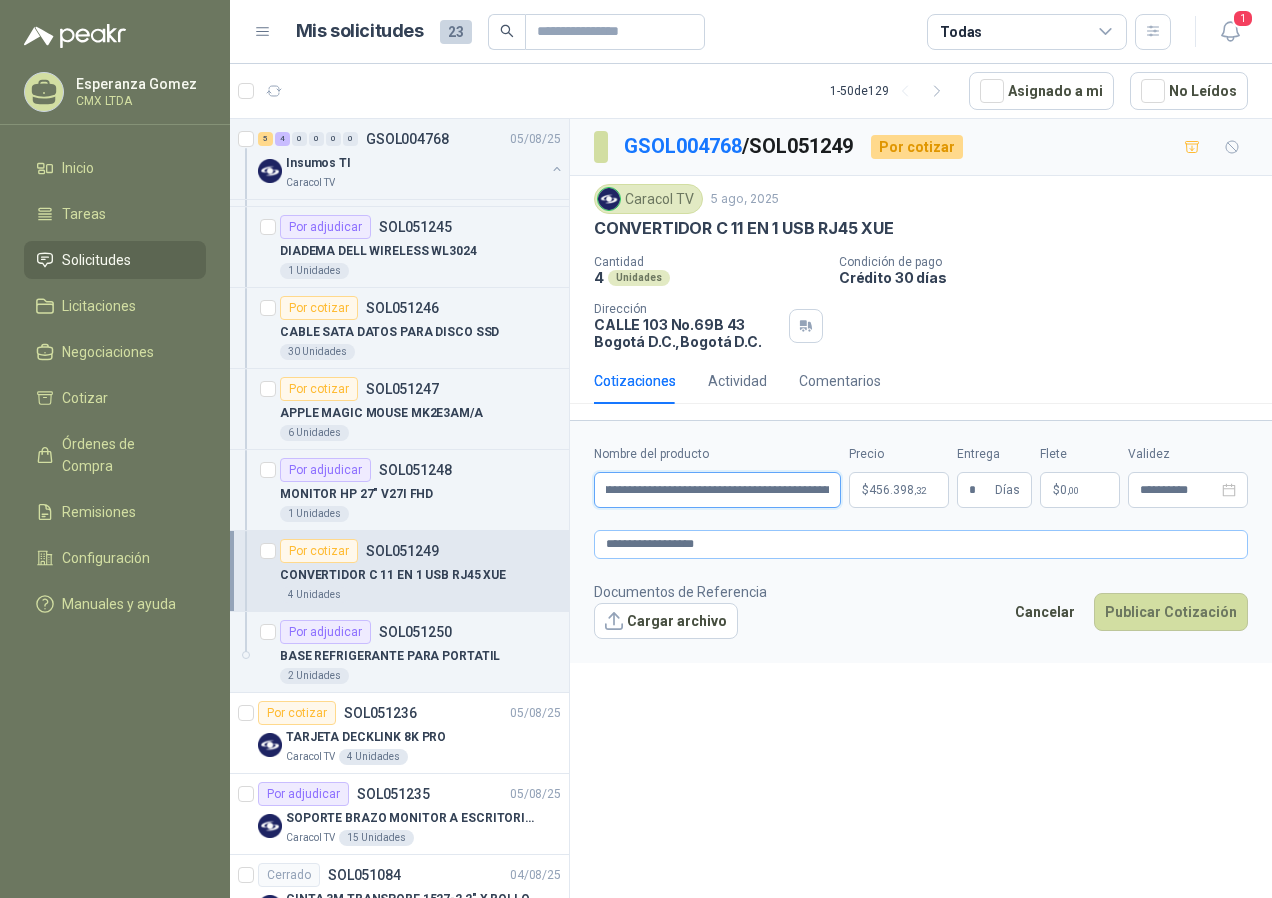type on "**********" 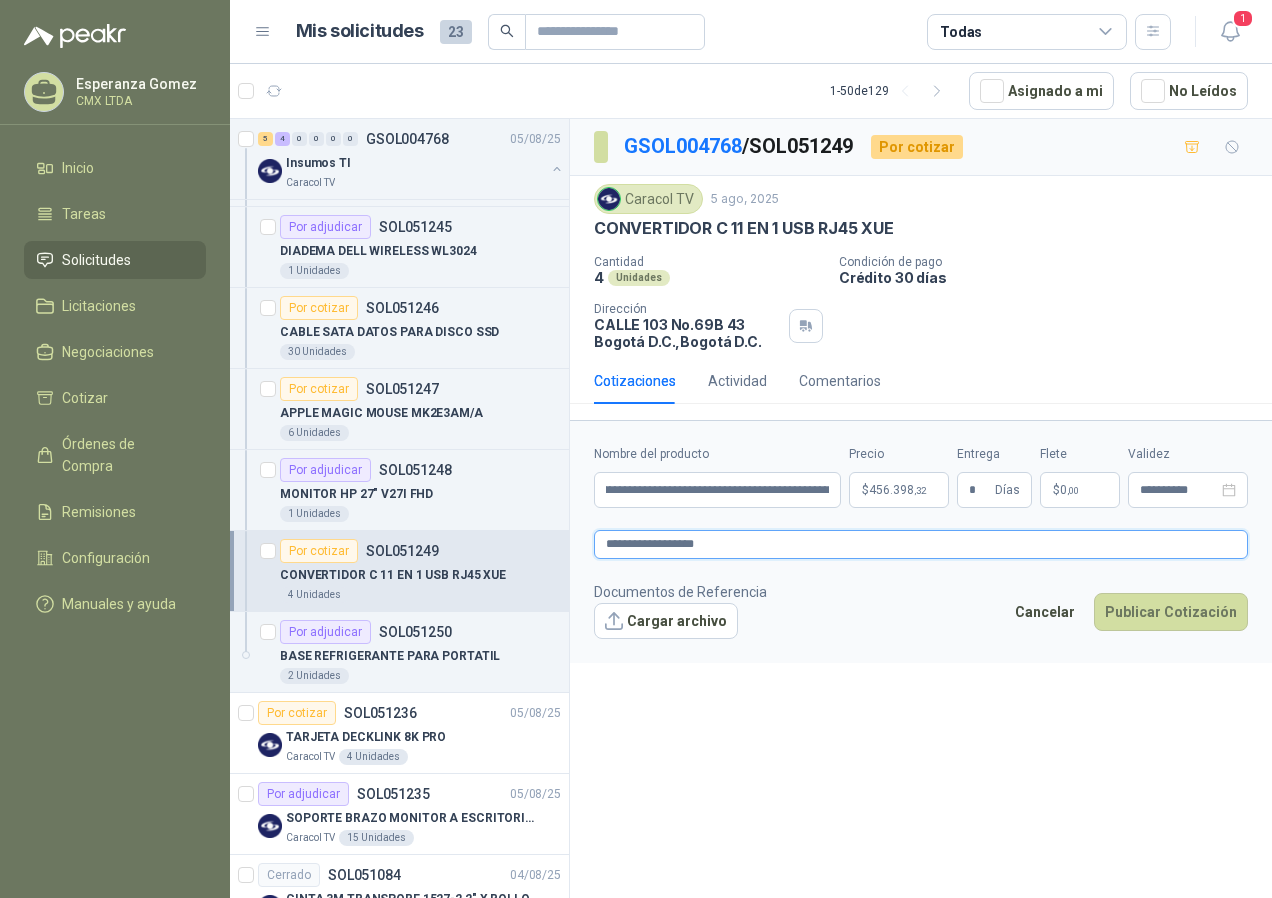 click on "**********" at bounding box center (921, 544) 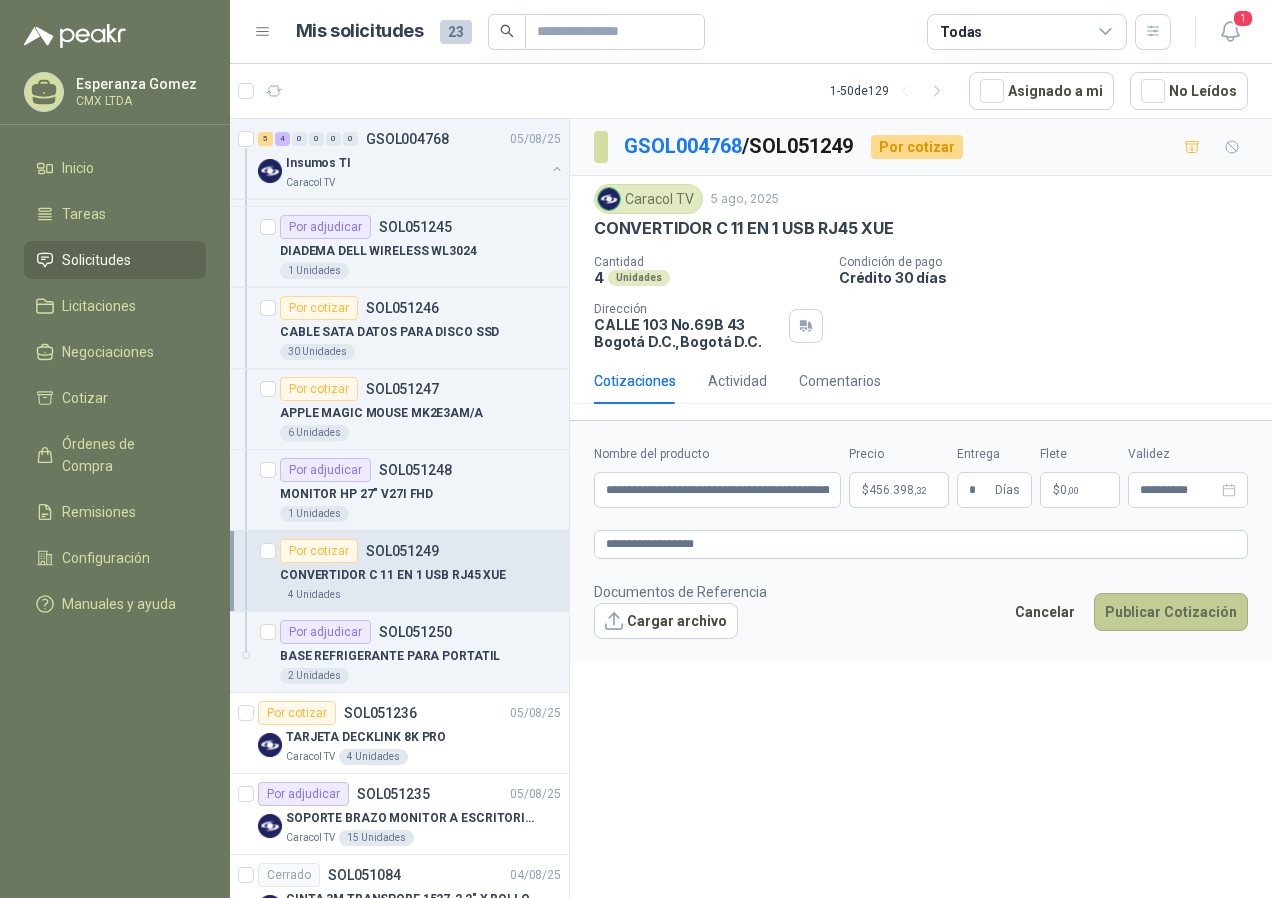 click on "Publicar Cotización" at bounding box center [1171, 612] 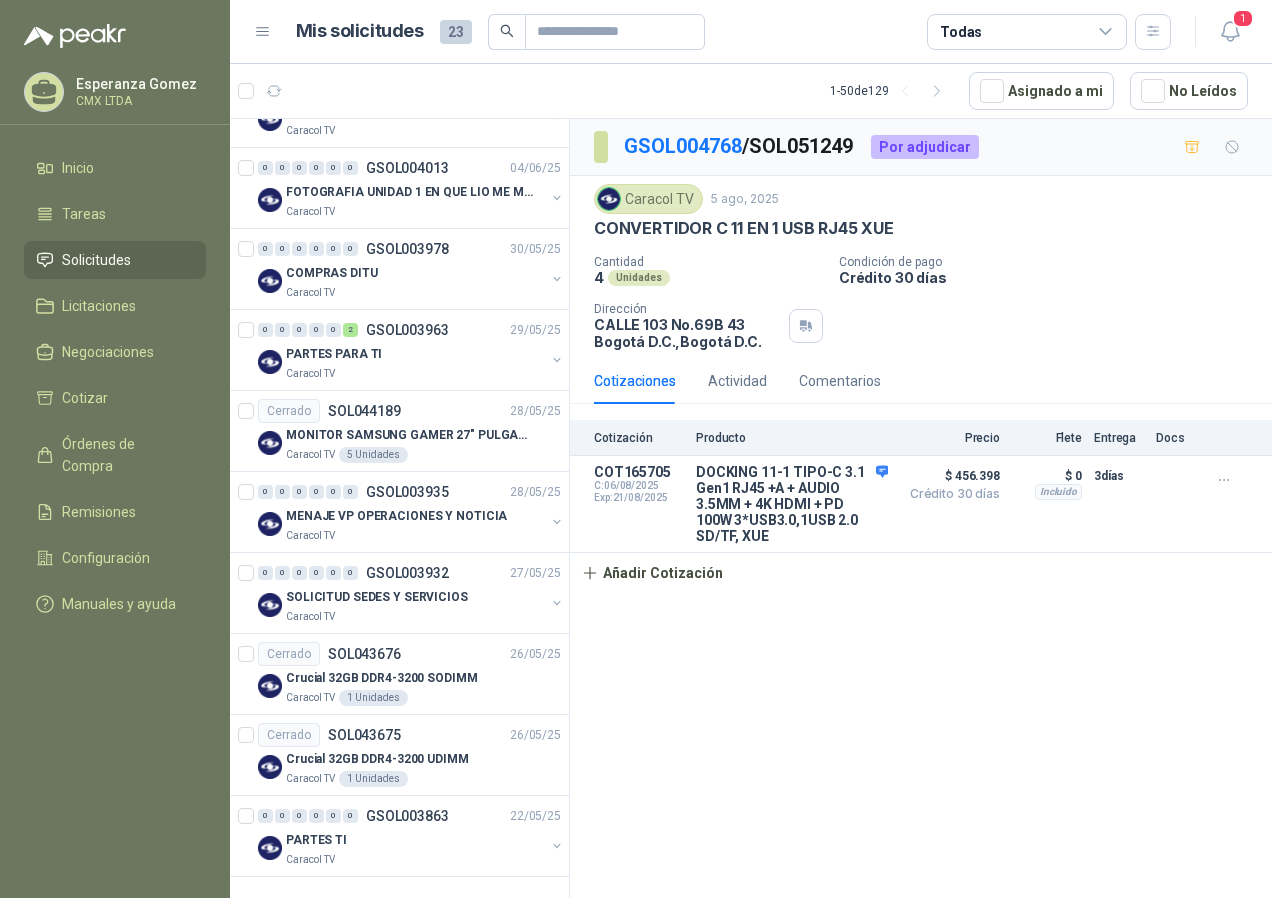 scroll, scrollTop: 0, scrollLeft: 0, axis: both 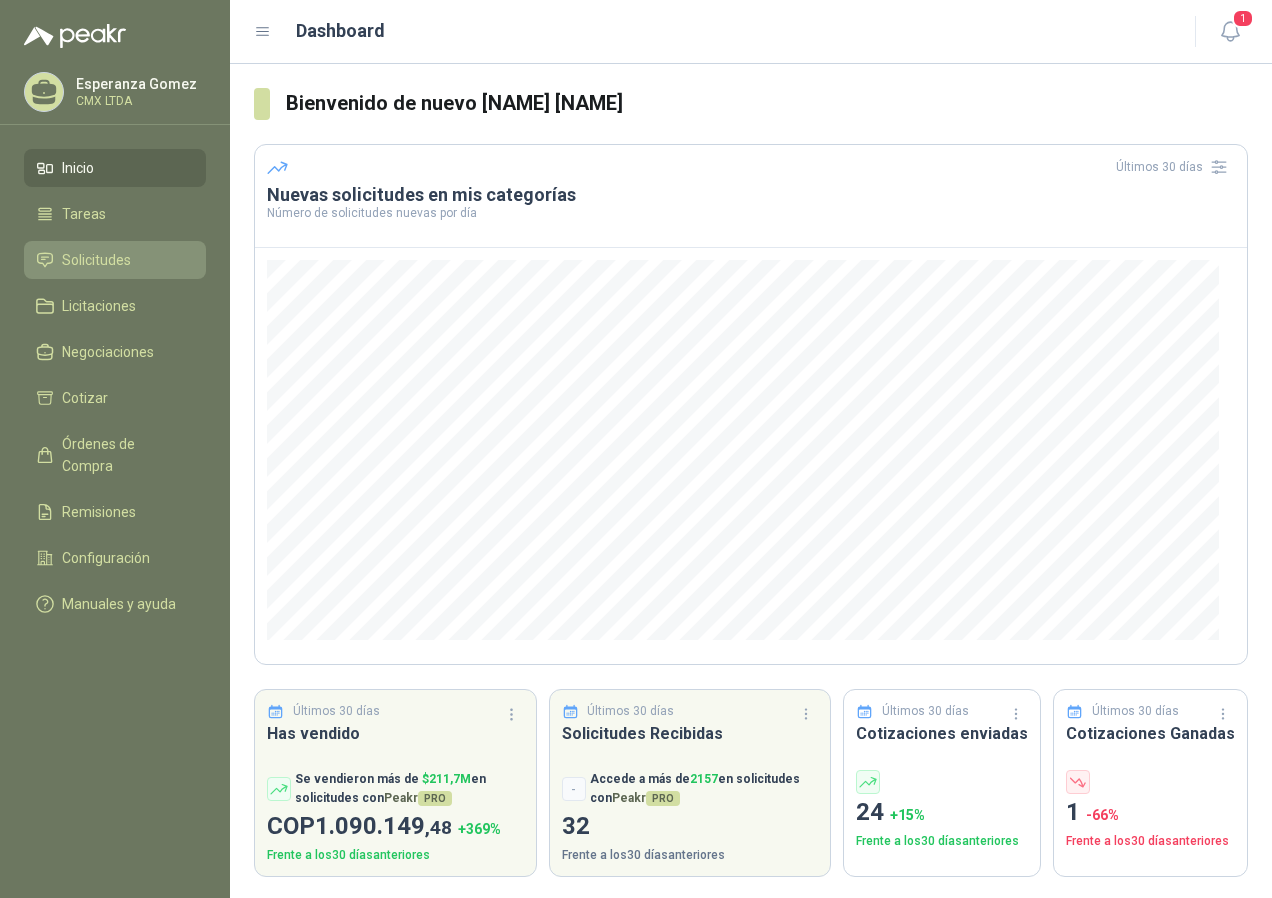 click on "Solicitudes" at bounding box center [96, 260] 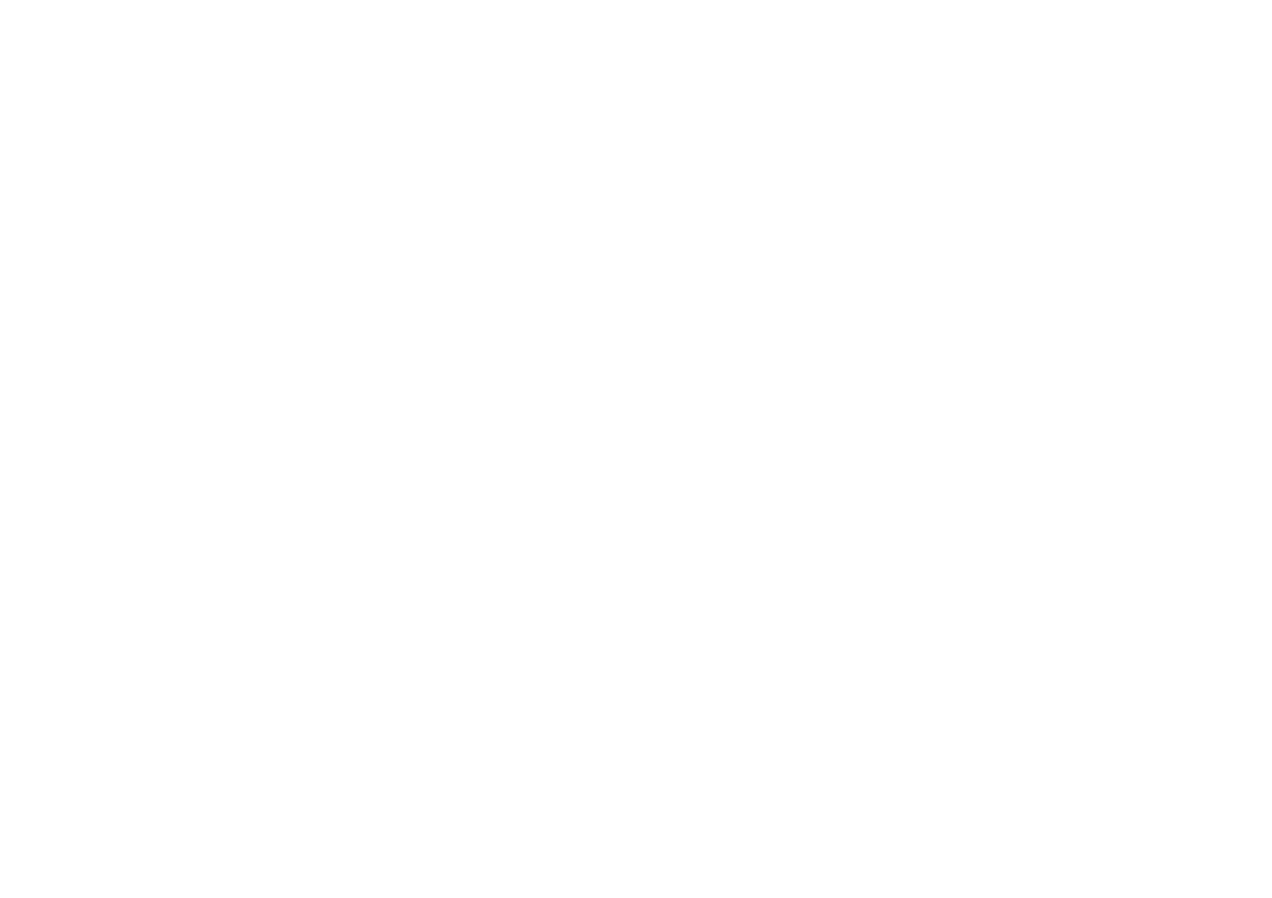 scroll, scrollTop: 0, scrollLeft: 0, axis: both 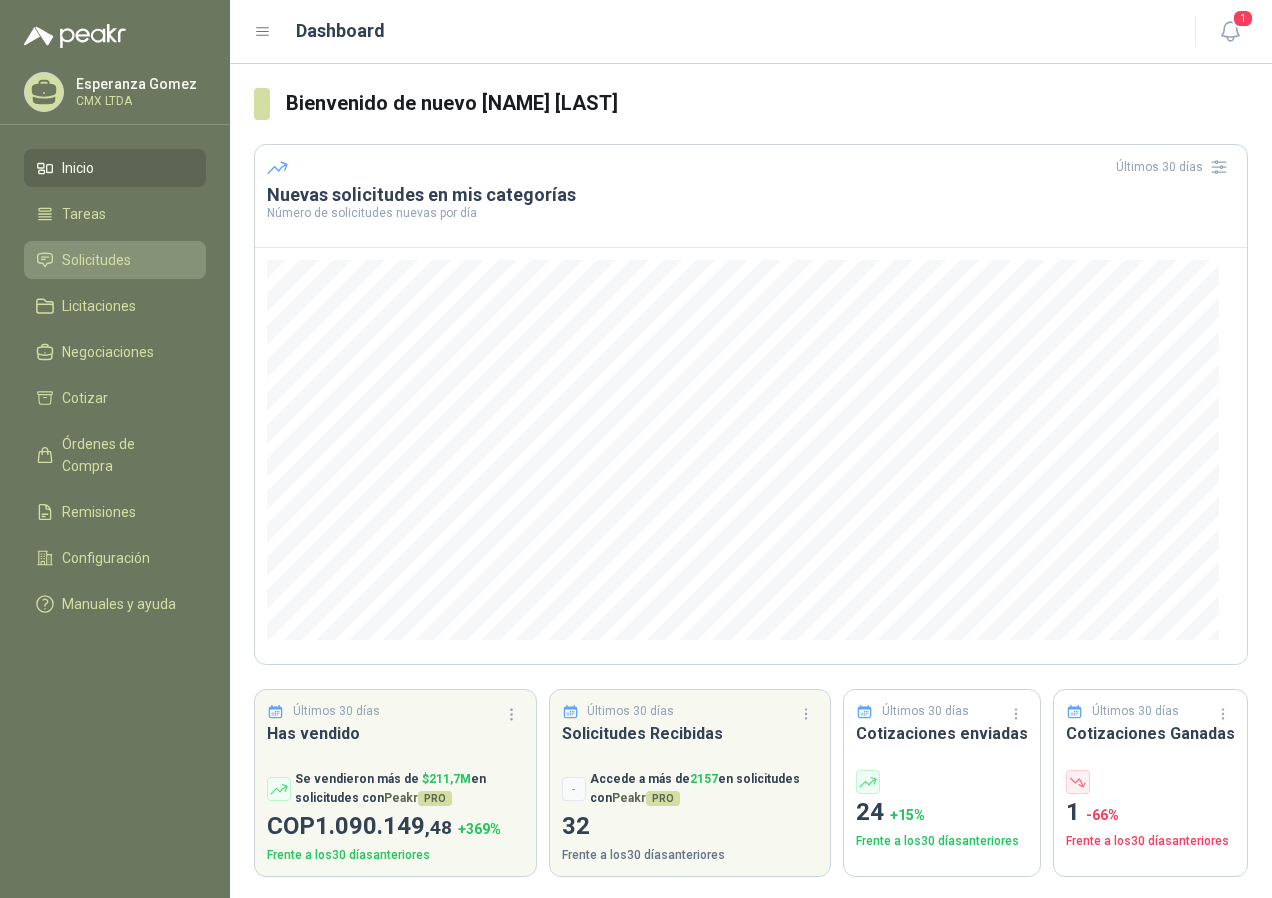 click on "Solicitudes" at bounding box center [96, 260] 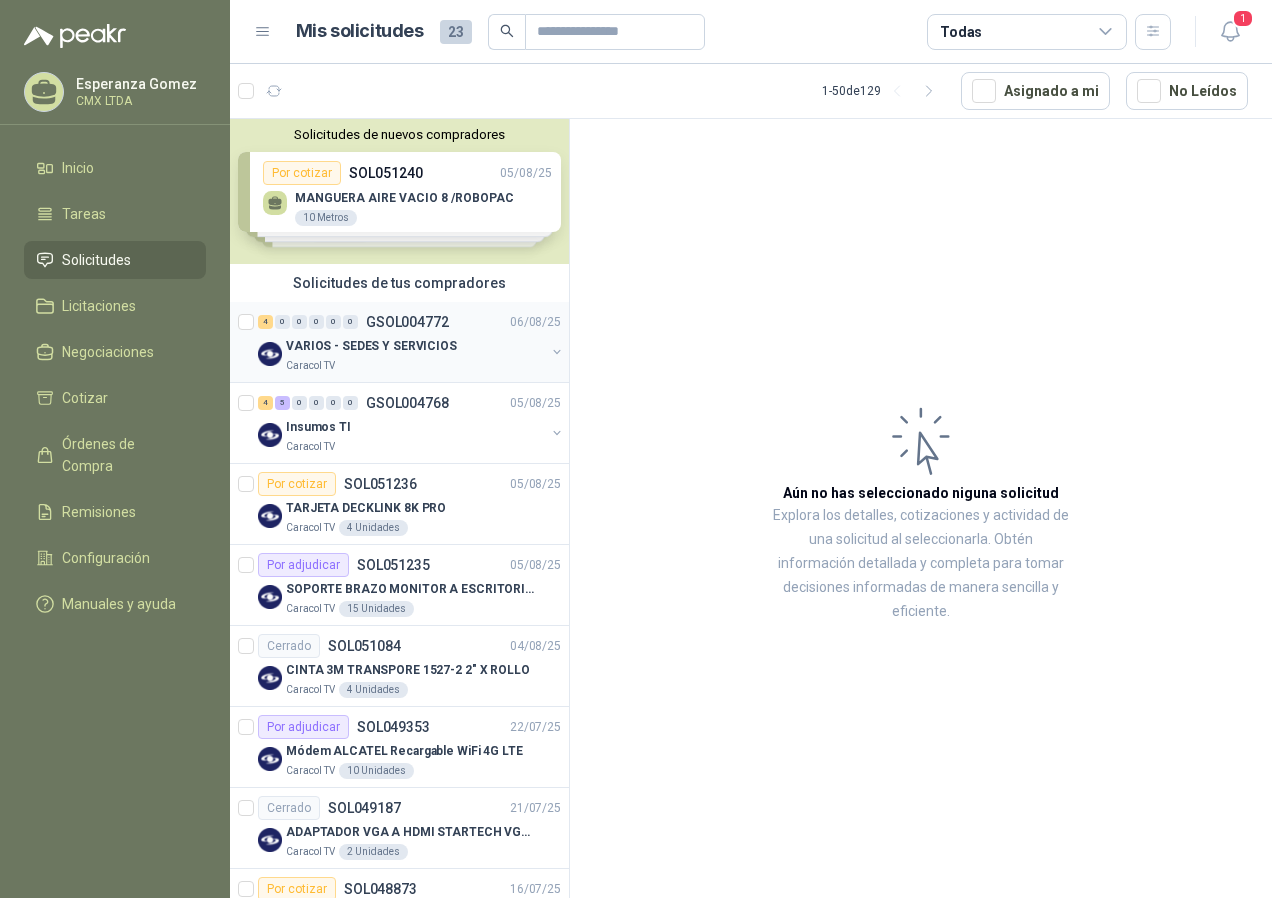 click on "4   0   0   0   0   0   GSOL004772 06/08/25   VARIOS - SEDES Y SERVICIOS Caracol TV" at bounding box center [399, 342] 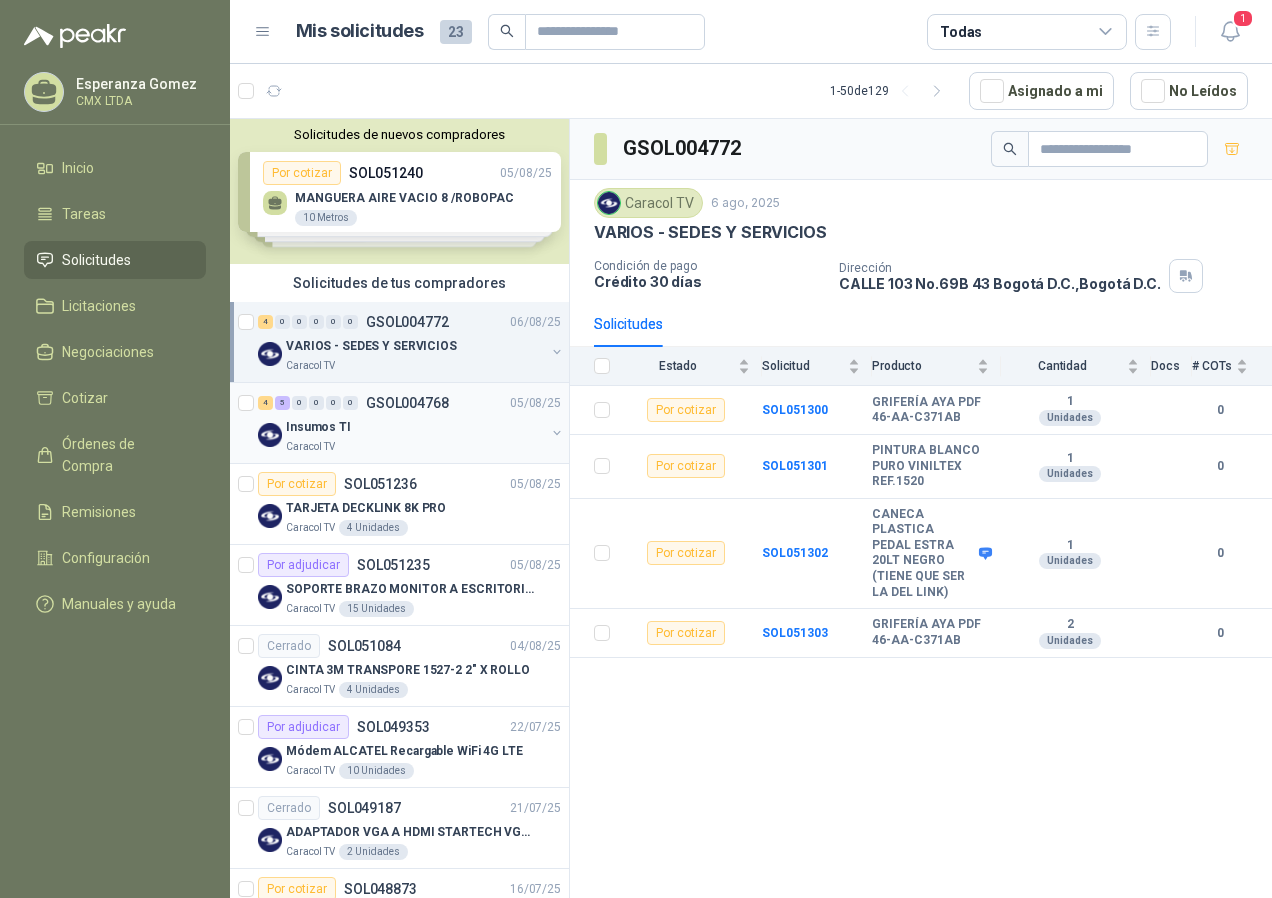 click on "Caracol TV" at bounding box center [415, 447] 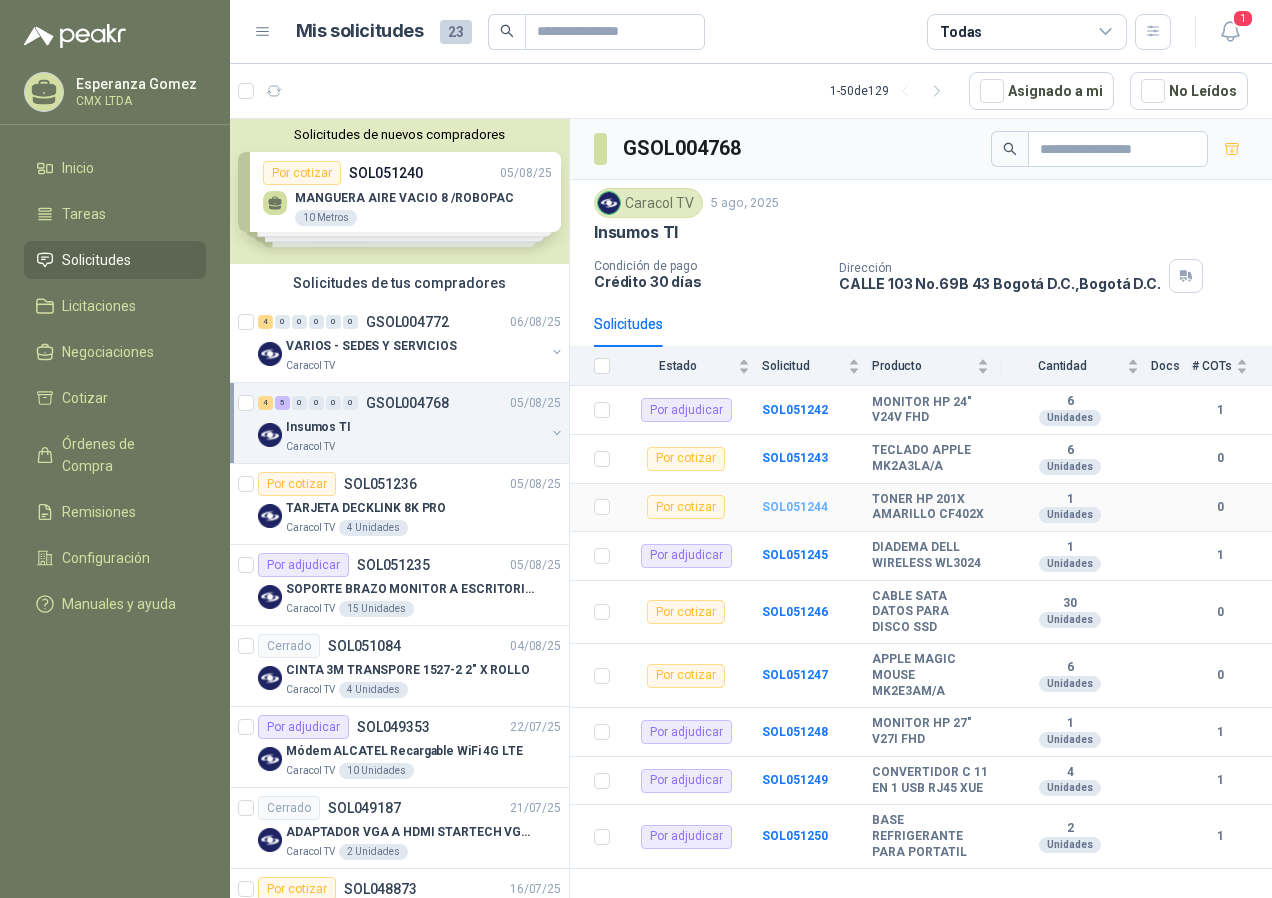 click on "SOL051244" at bounding box center (795, 507) 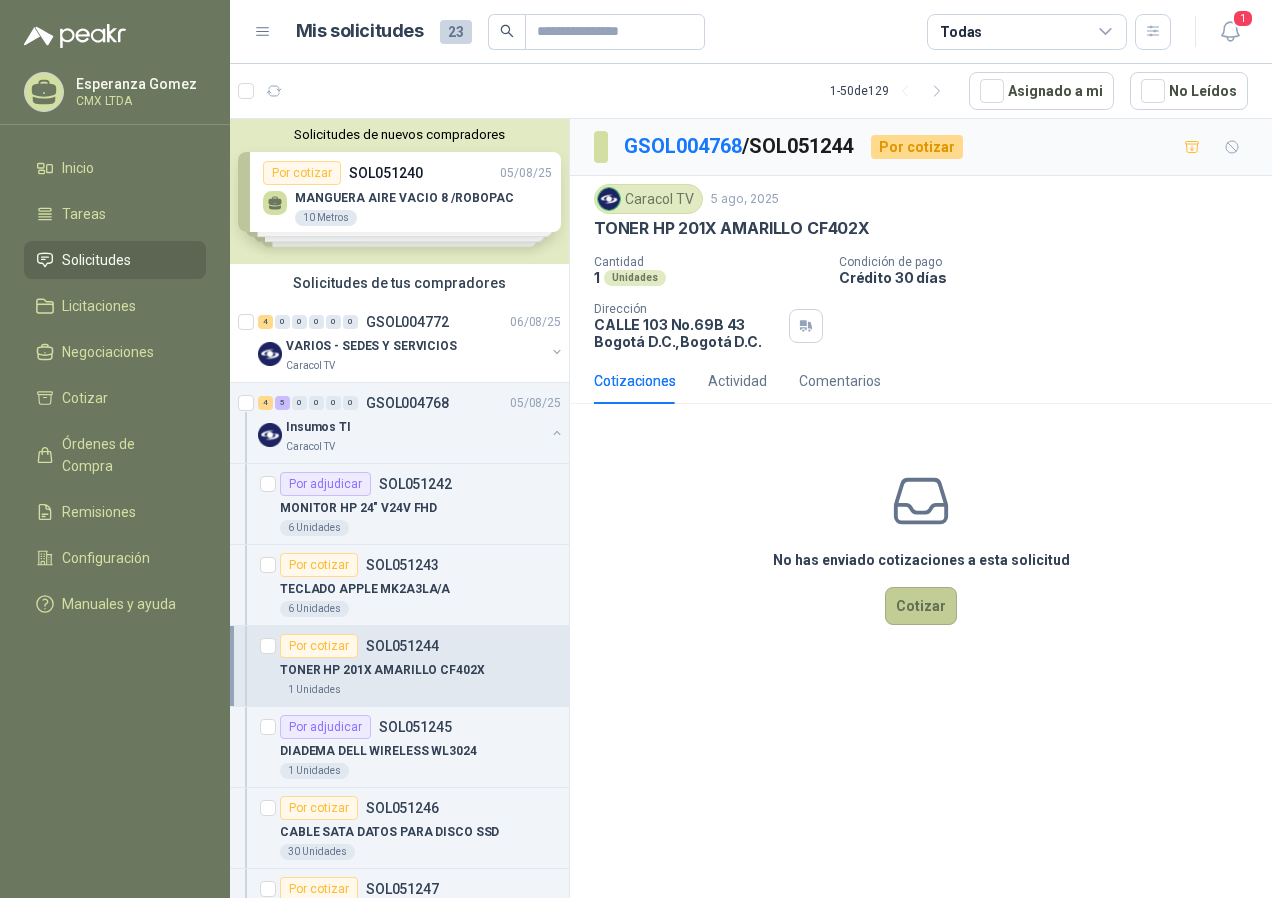 click on "Cotizar" at bounding box center [921, 606] 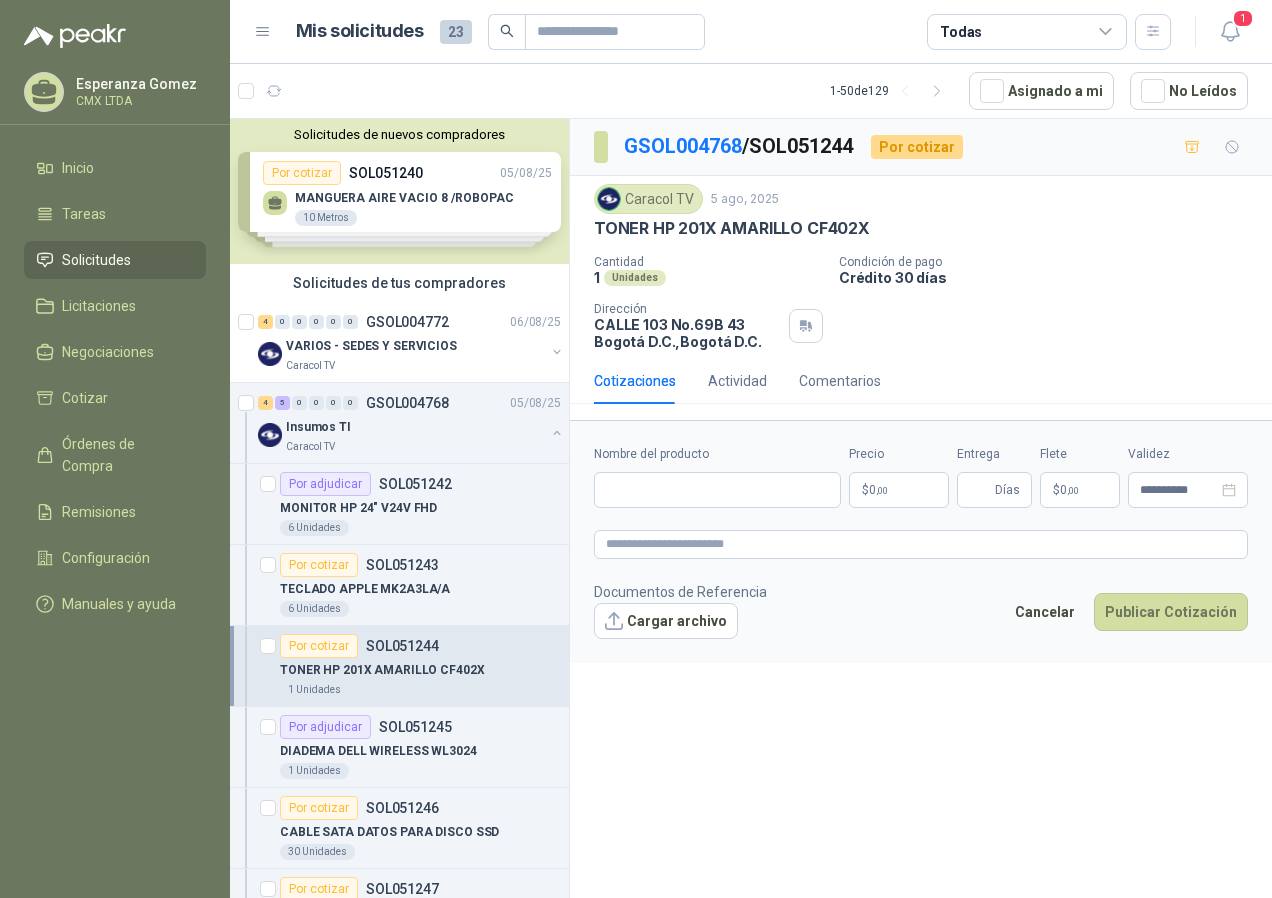 type 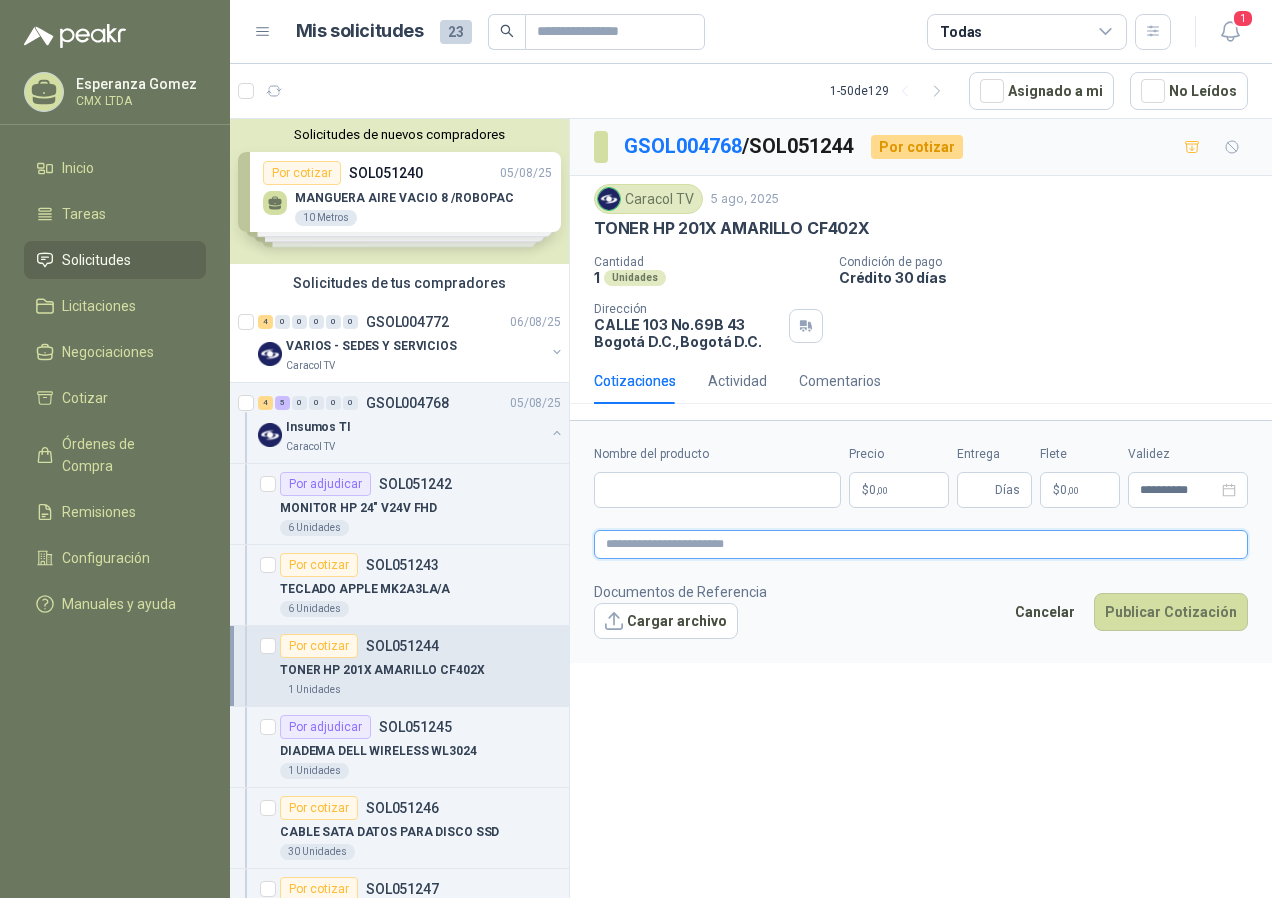 click at bounding box center (921, 544) 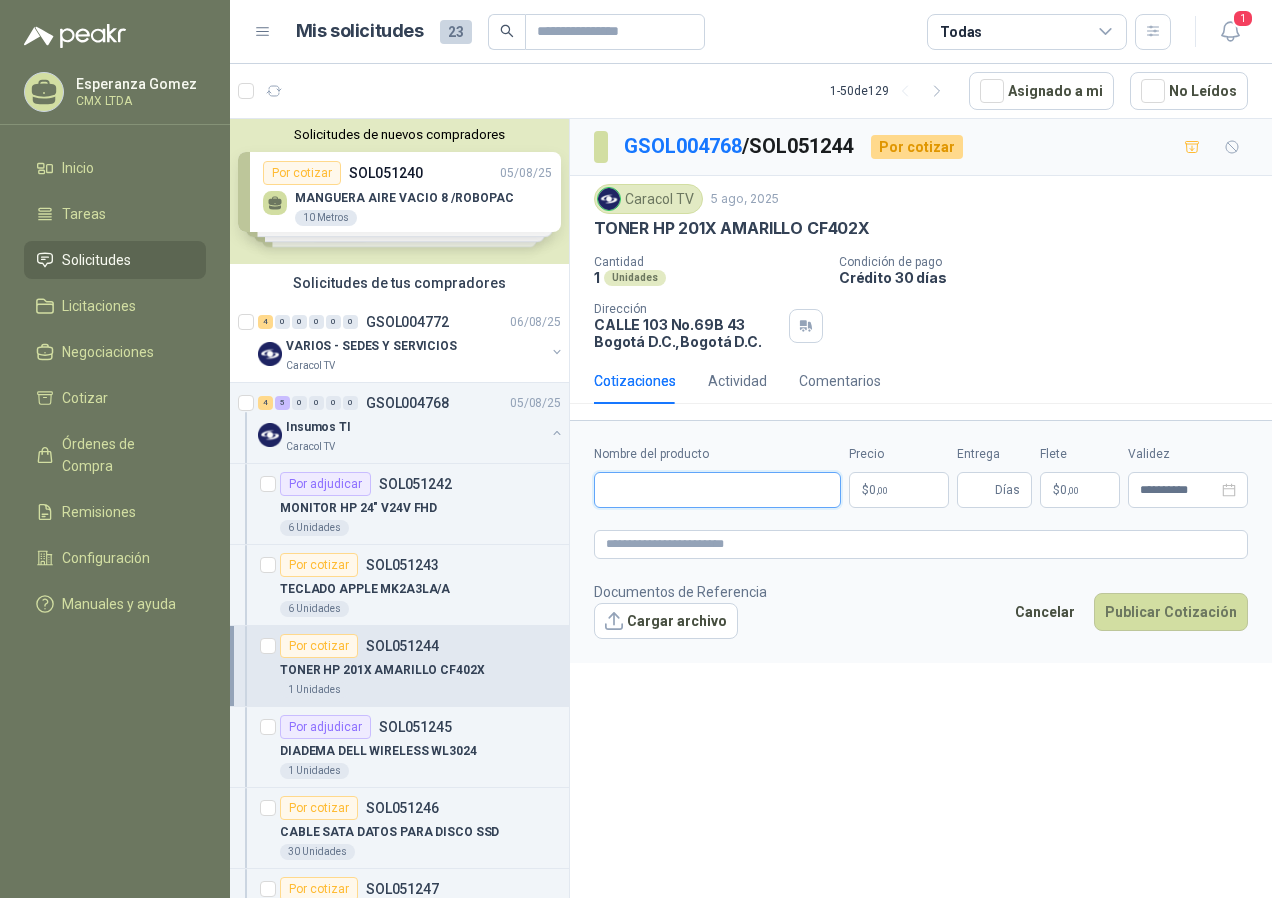 click on "Nombre del producto" at bounding box center (717, 490) 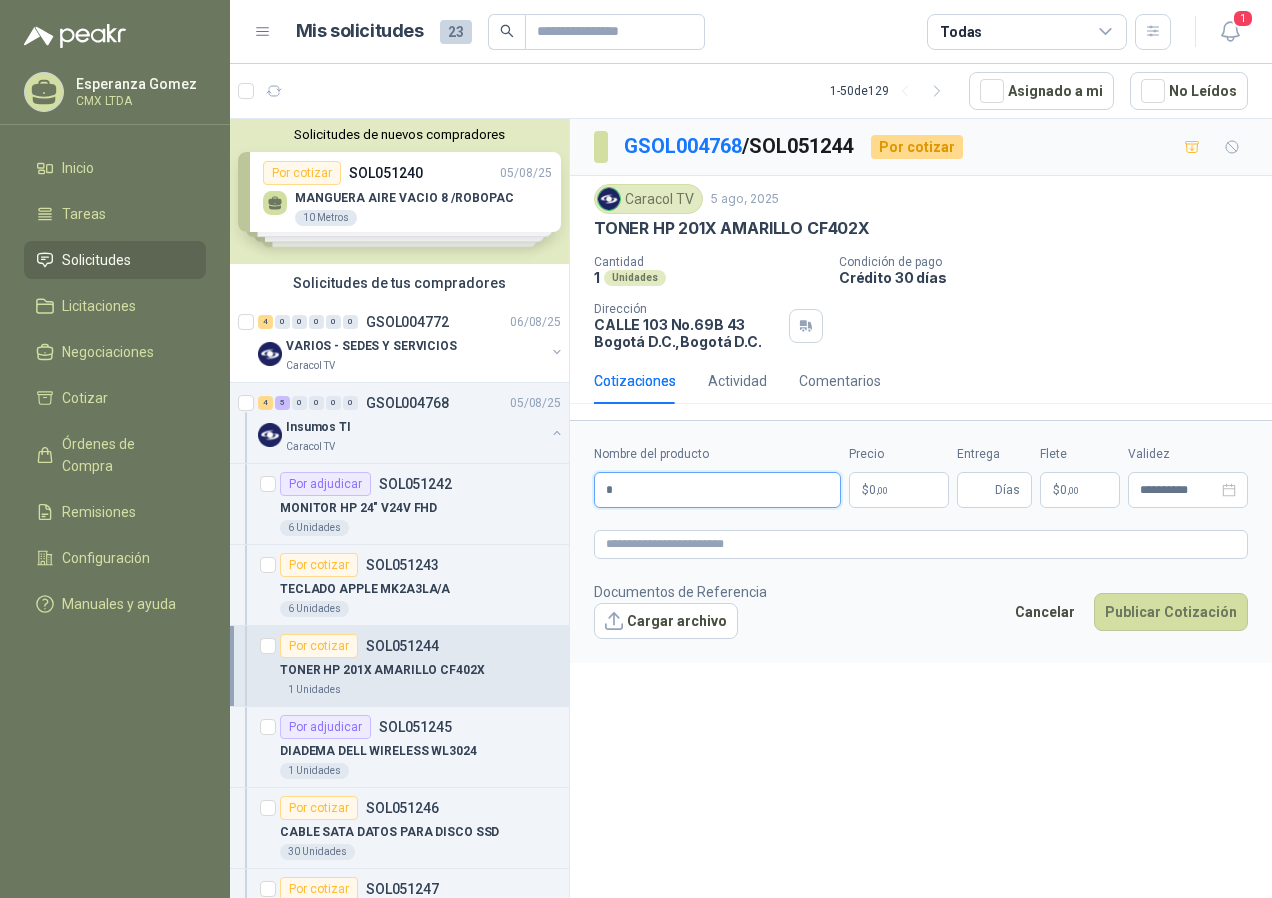 paste on "**********" 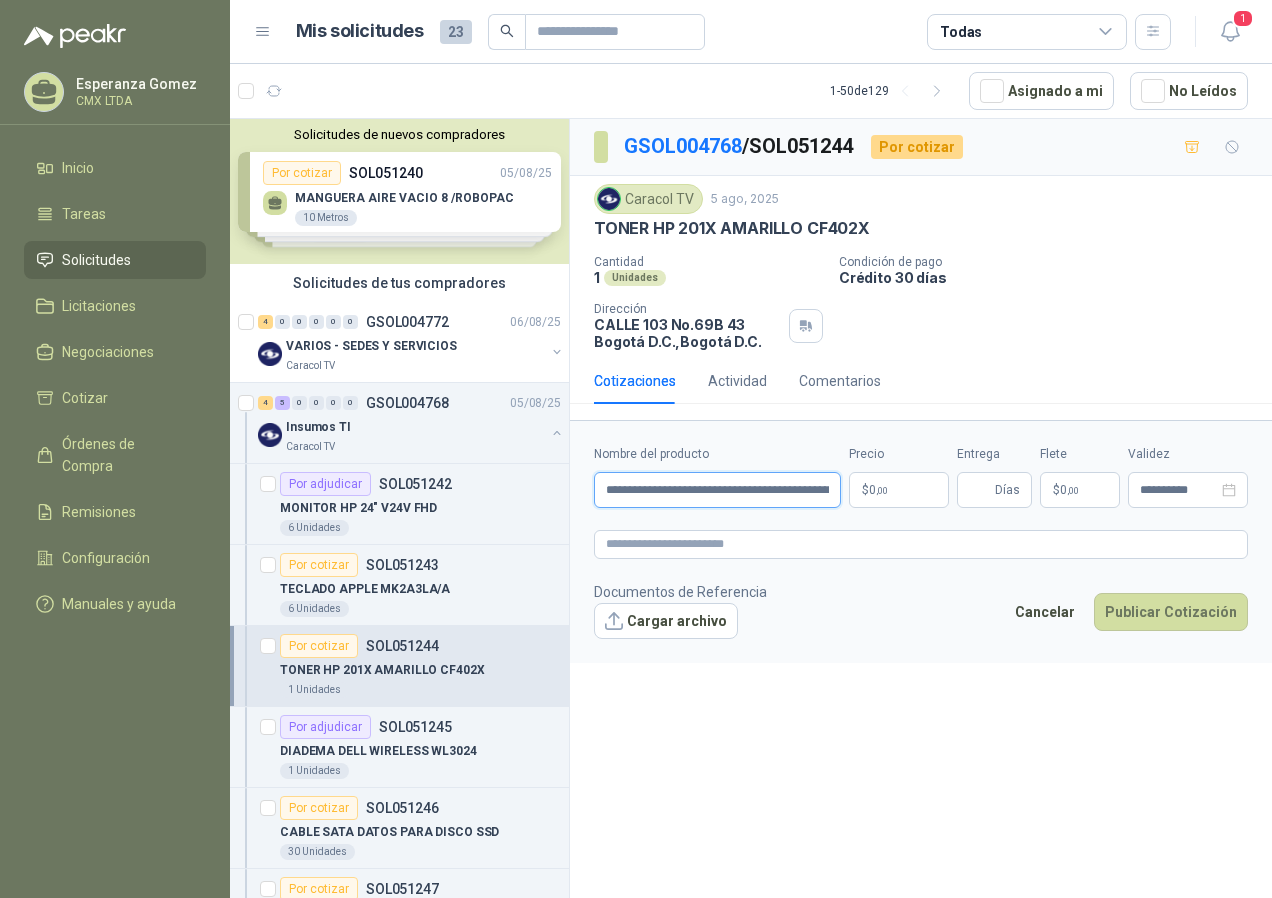 scroll, scrollTop: 0, scrollLeft: 81, axis: horizontal 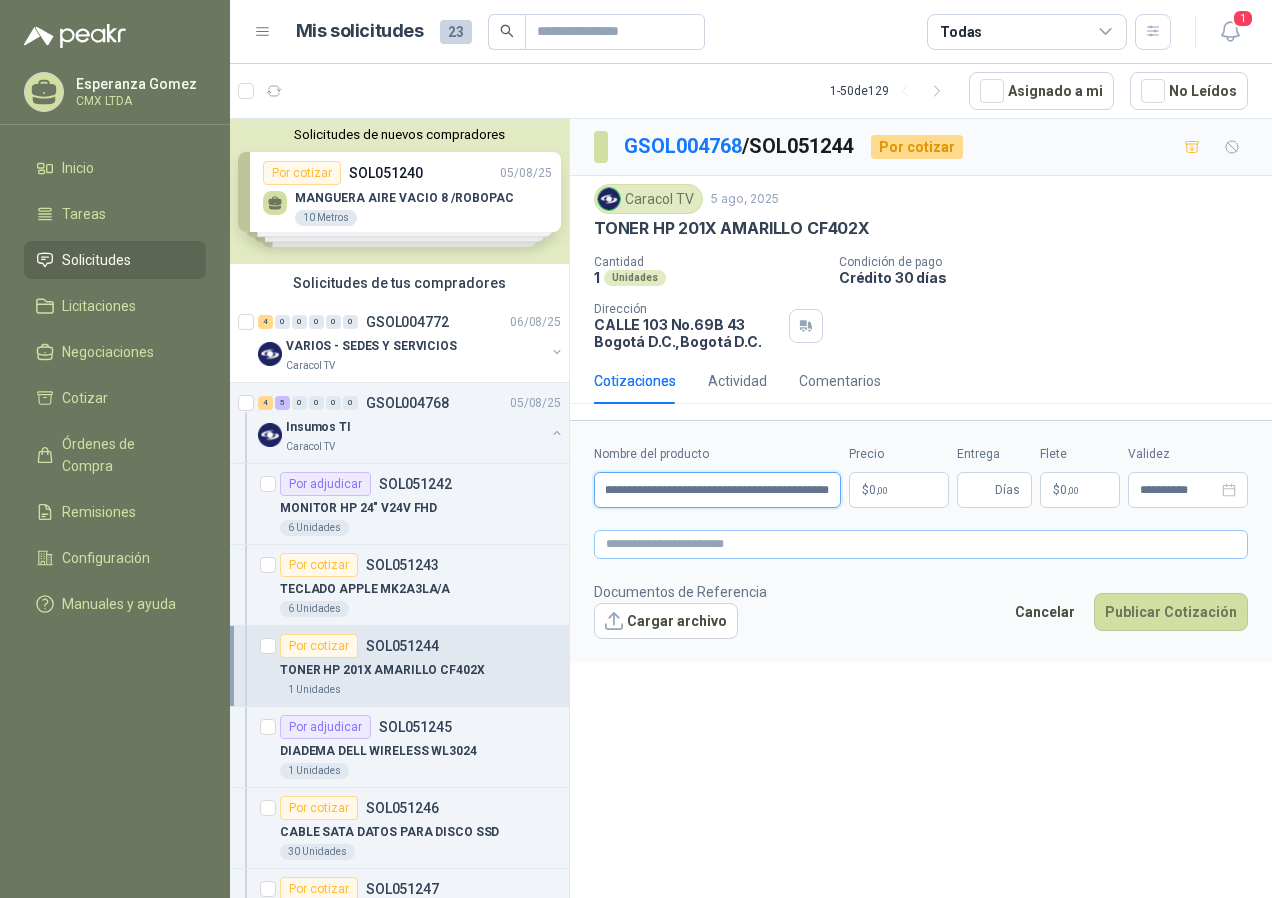 type on "**********" 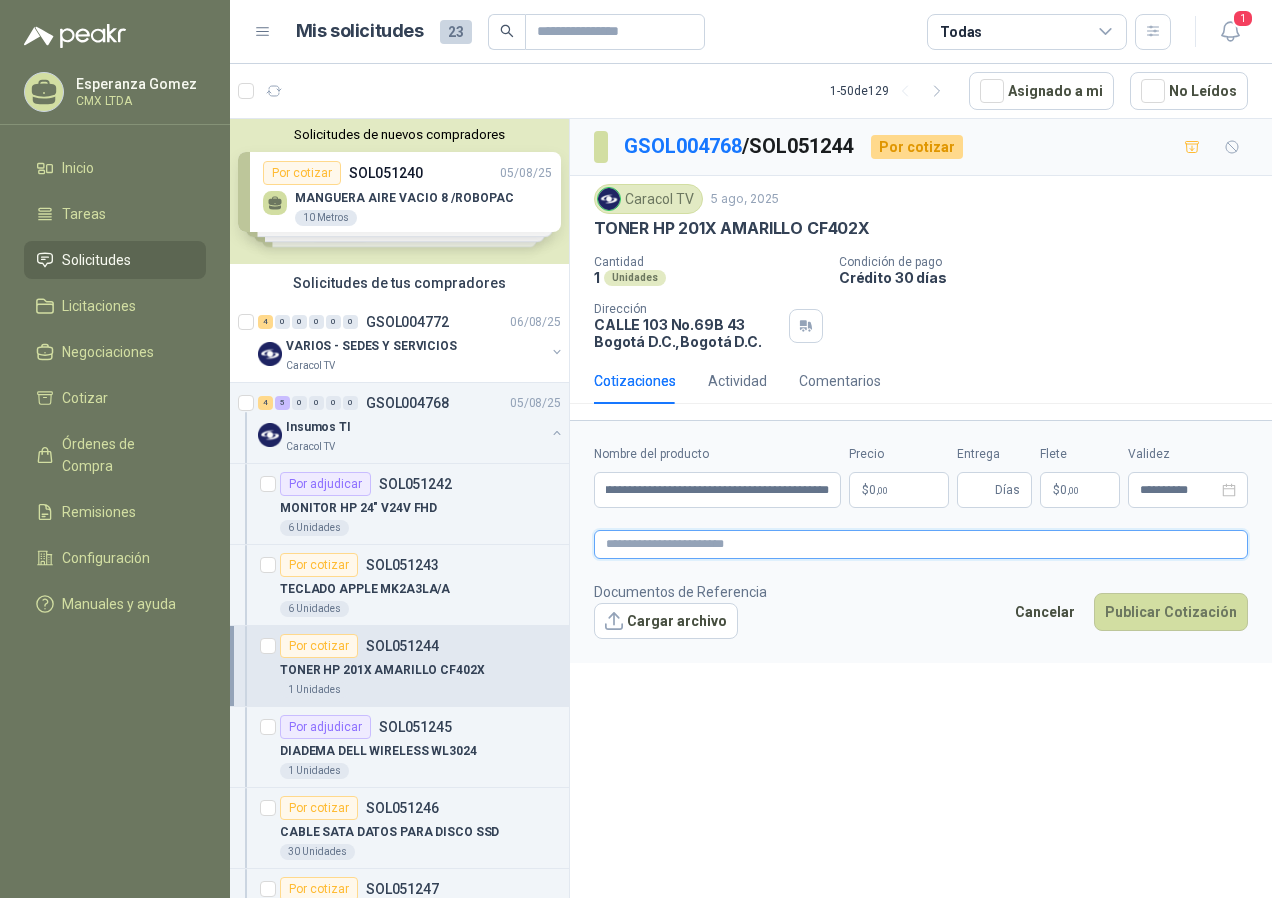 click at bounding box center (921, 544) 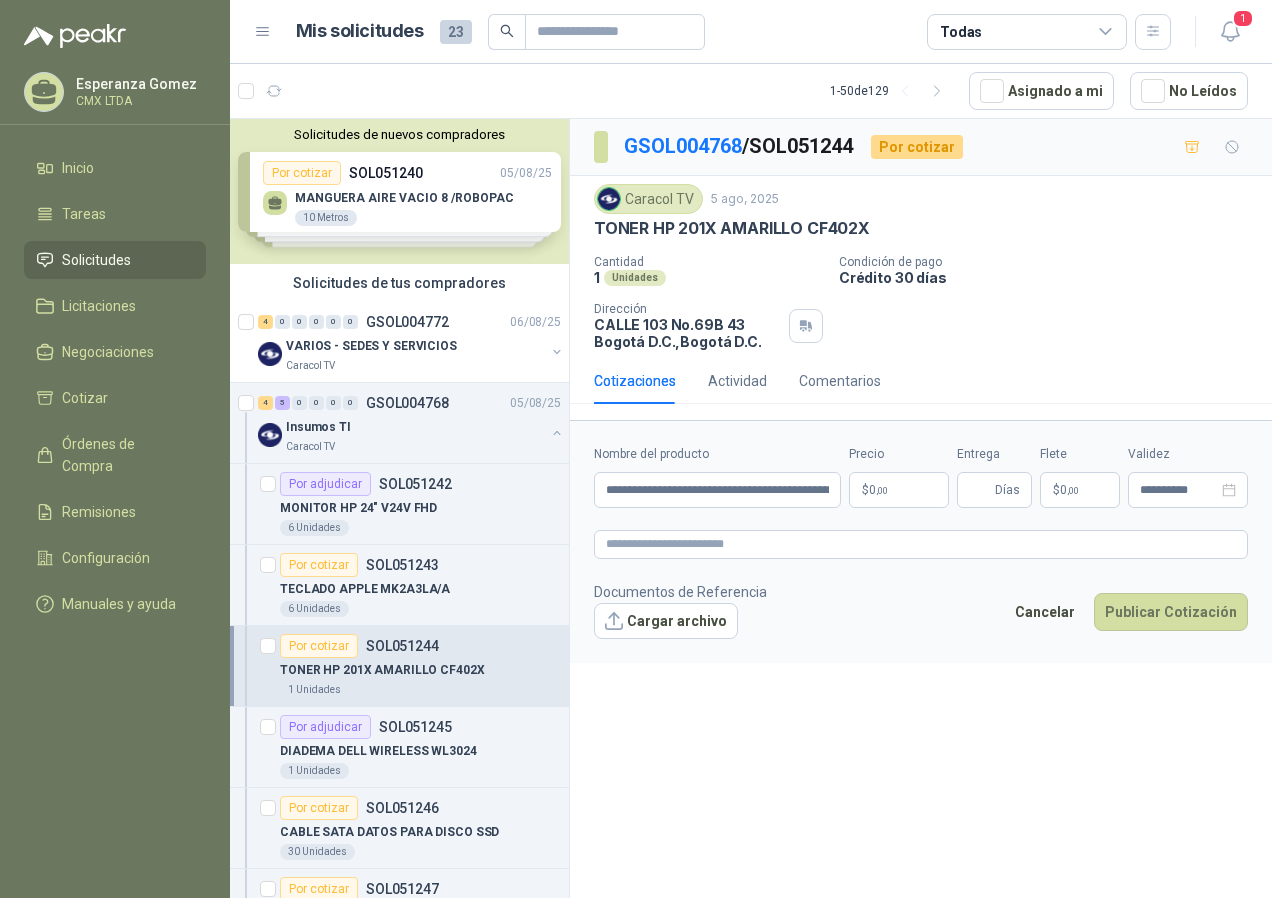 drag, startPoint x: 896, startPoint y: 492, endPoint x: 930, endPoint y: 499, distance: 34.713108 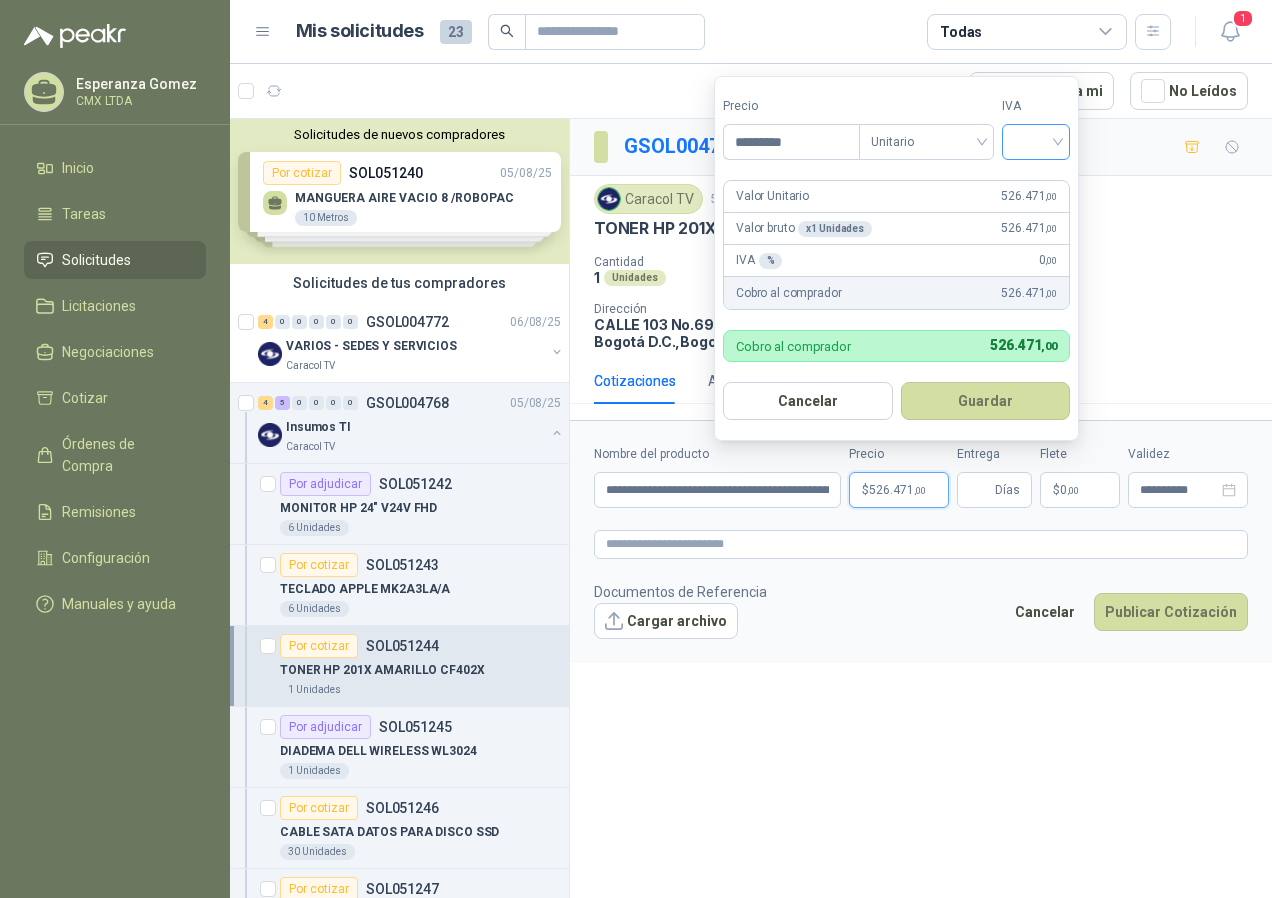 type on "*********" 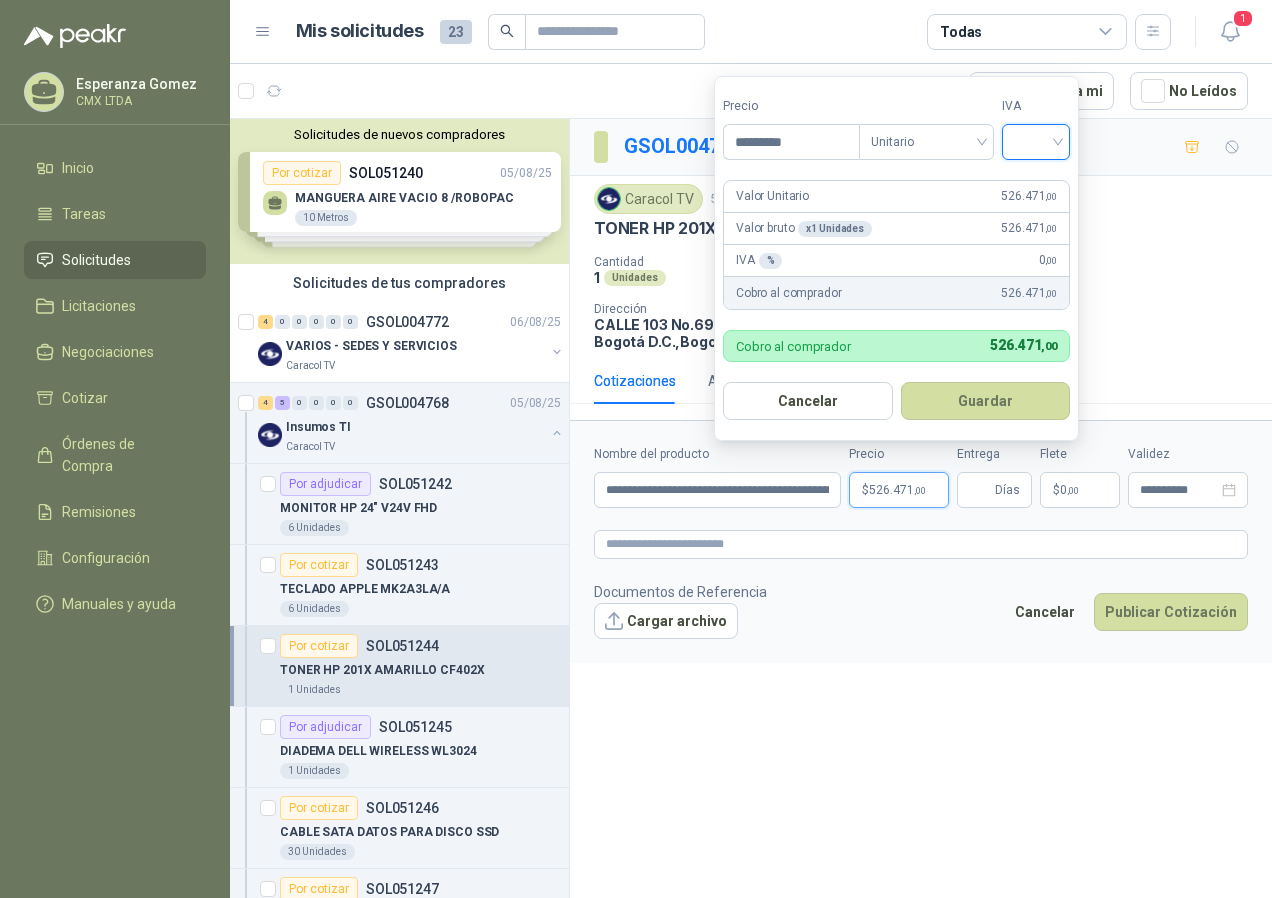 click at bounding box center [1036, 140] 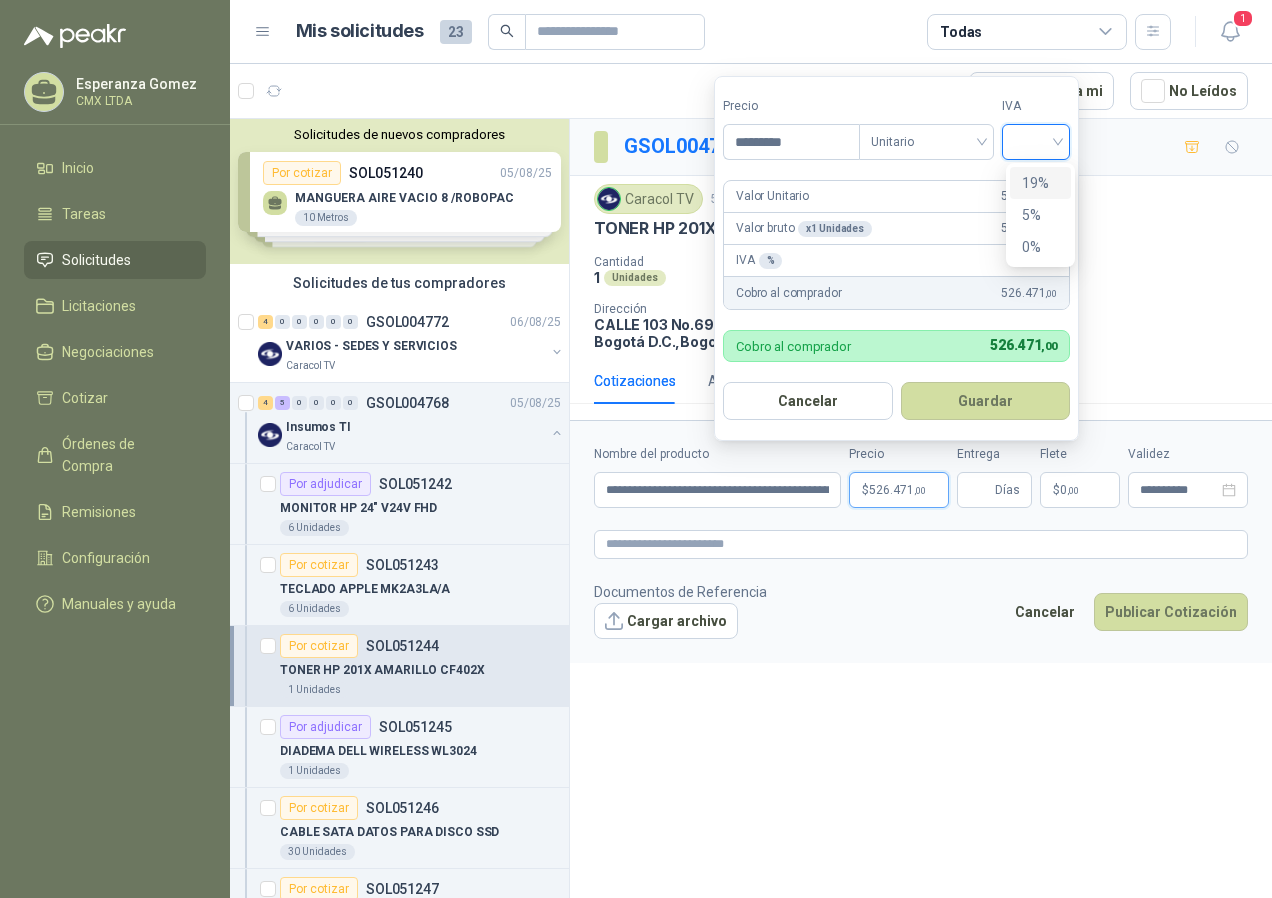 click at bounding box center (1036, 140) 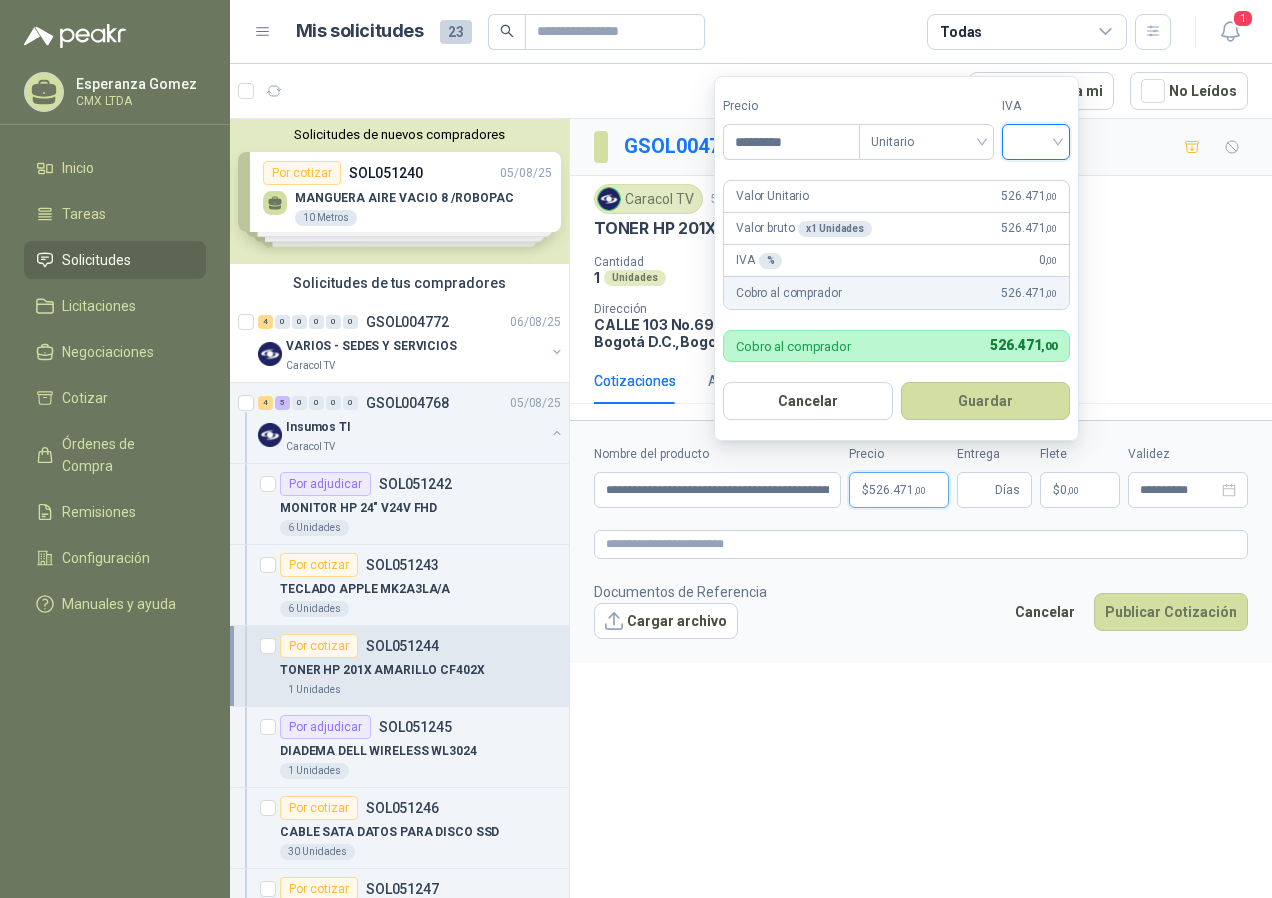 click on "Precio ********* Tipo Unitario IVA Valor Unitario 526.471 ,00 Valor bruto x 1   Unidades 526.471 ,00 IVA % 0 ,00 Cobro al comprador 526.471 ,00 Cobro al comprador 526.471 ,00 Cancelar Guardar" at bounding box center [896, 258] 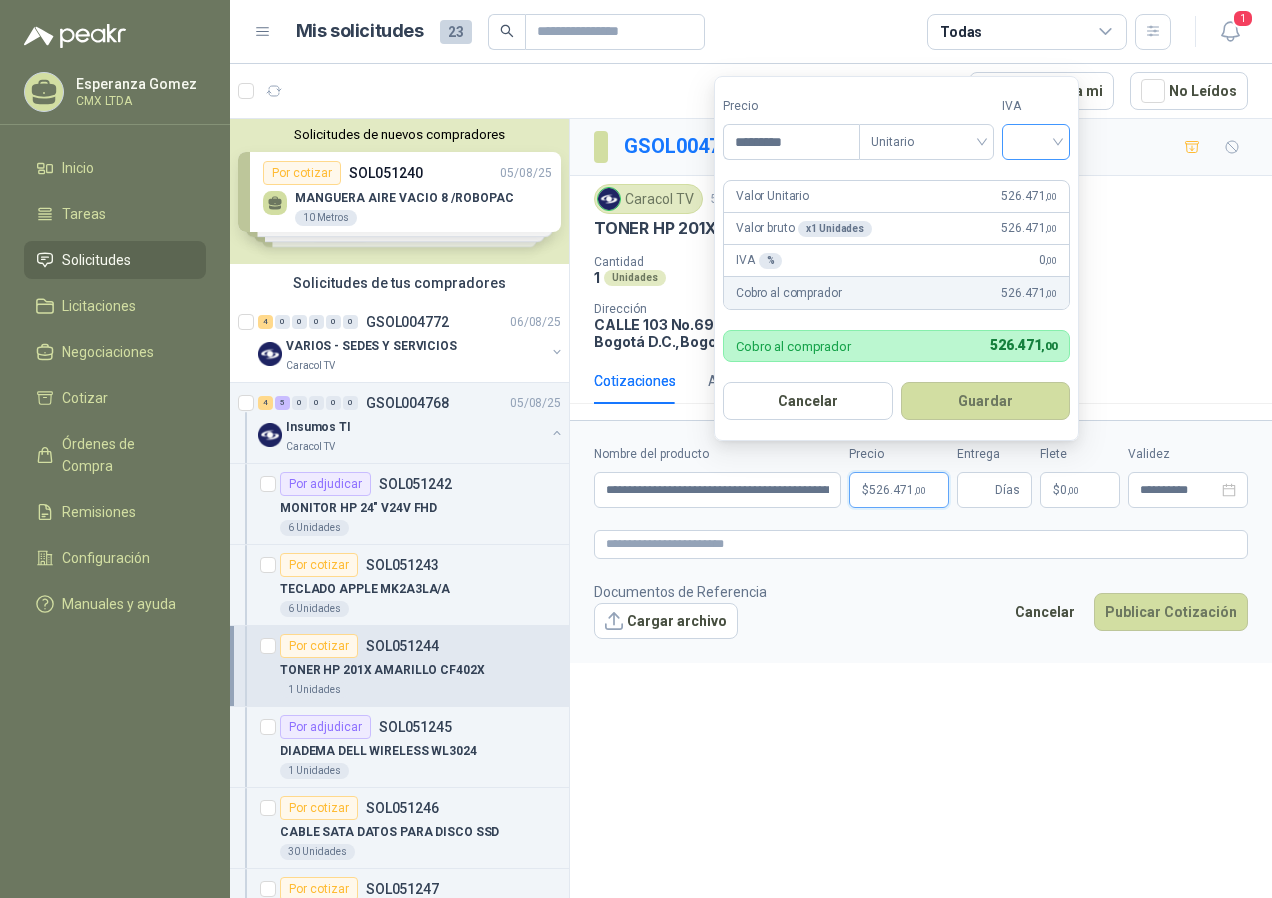 click at bounding box center [1036, 140] 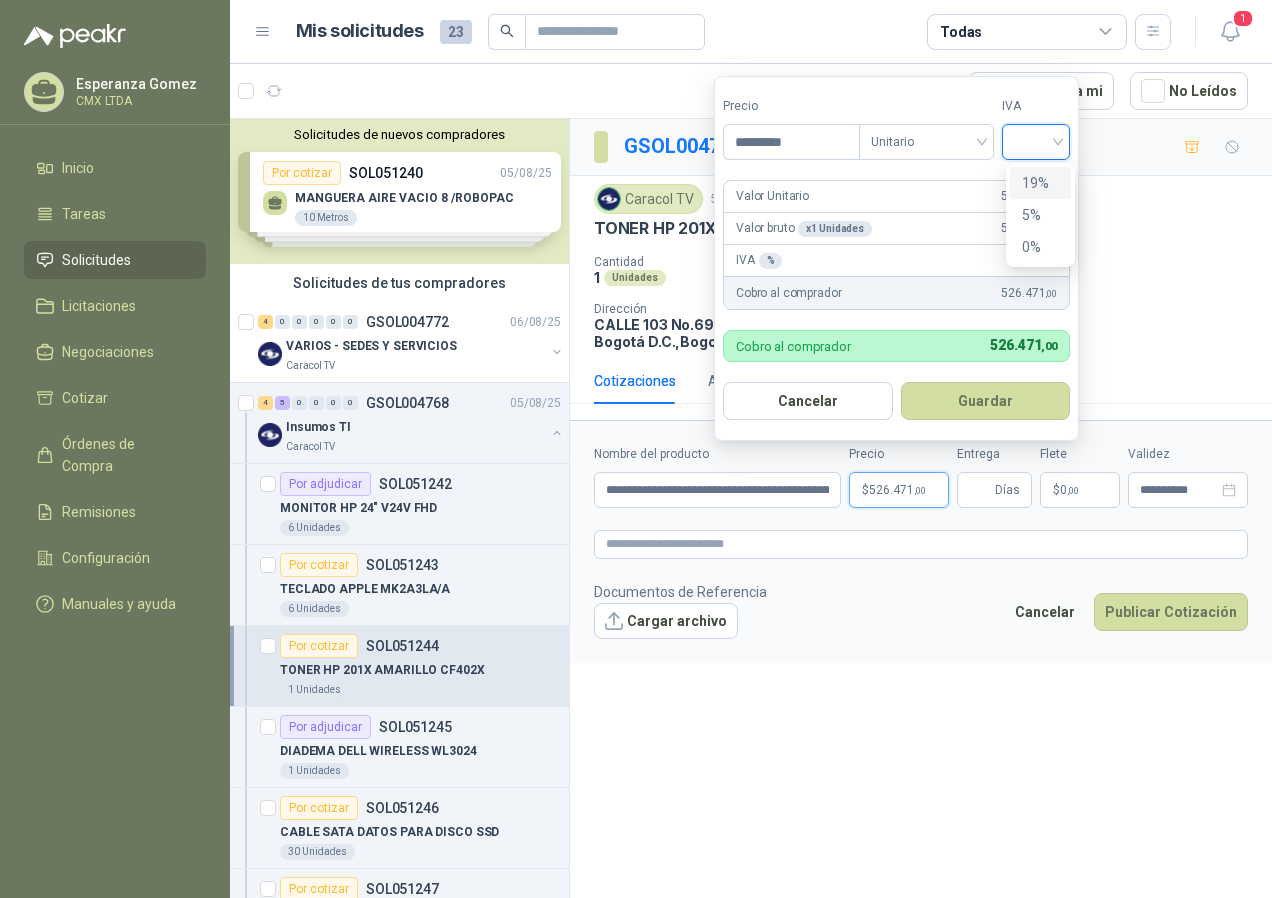 click on "19%" at bounding box center (1040, 183) 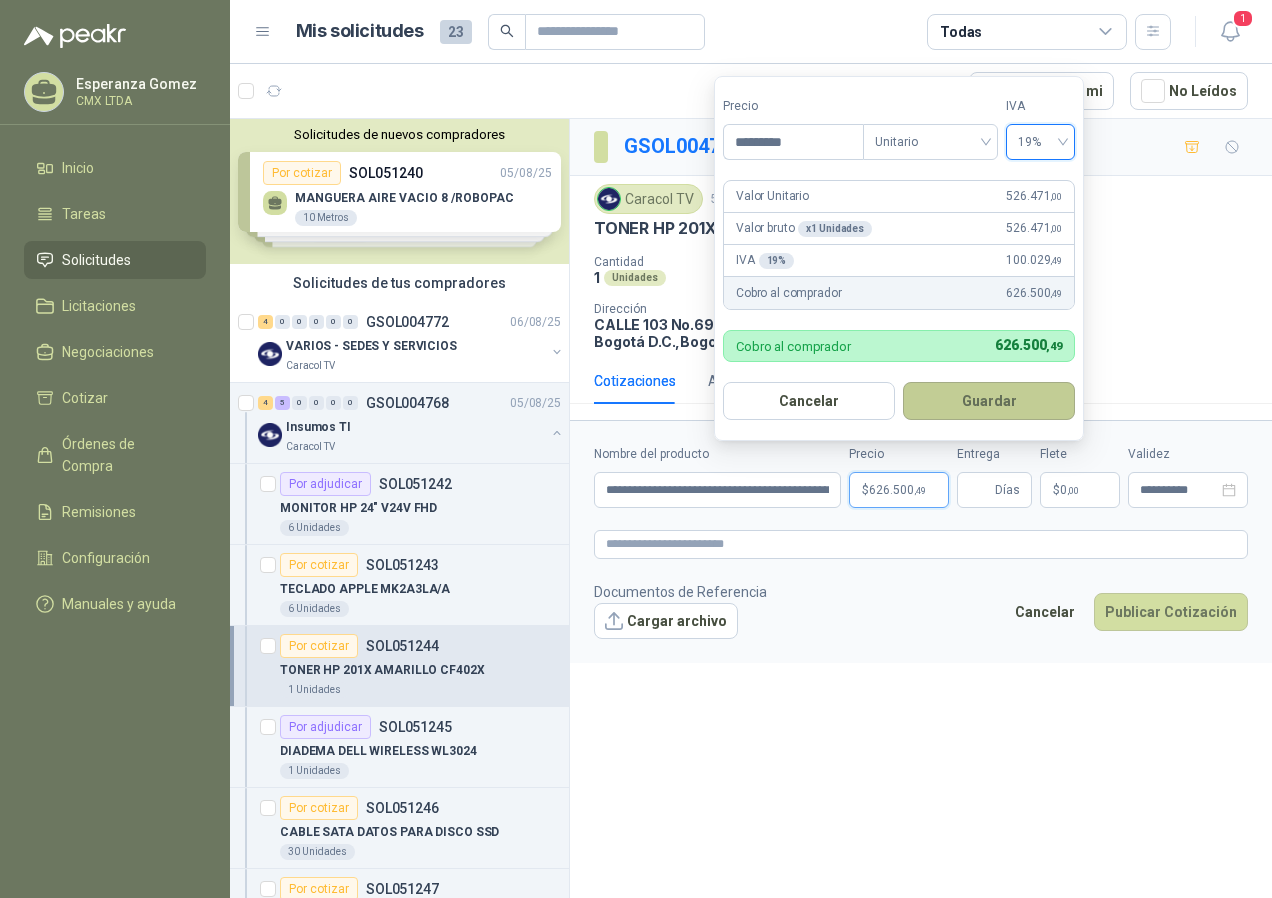 click on "Guardar" at bounding box center (989, 401) 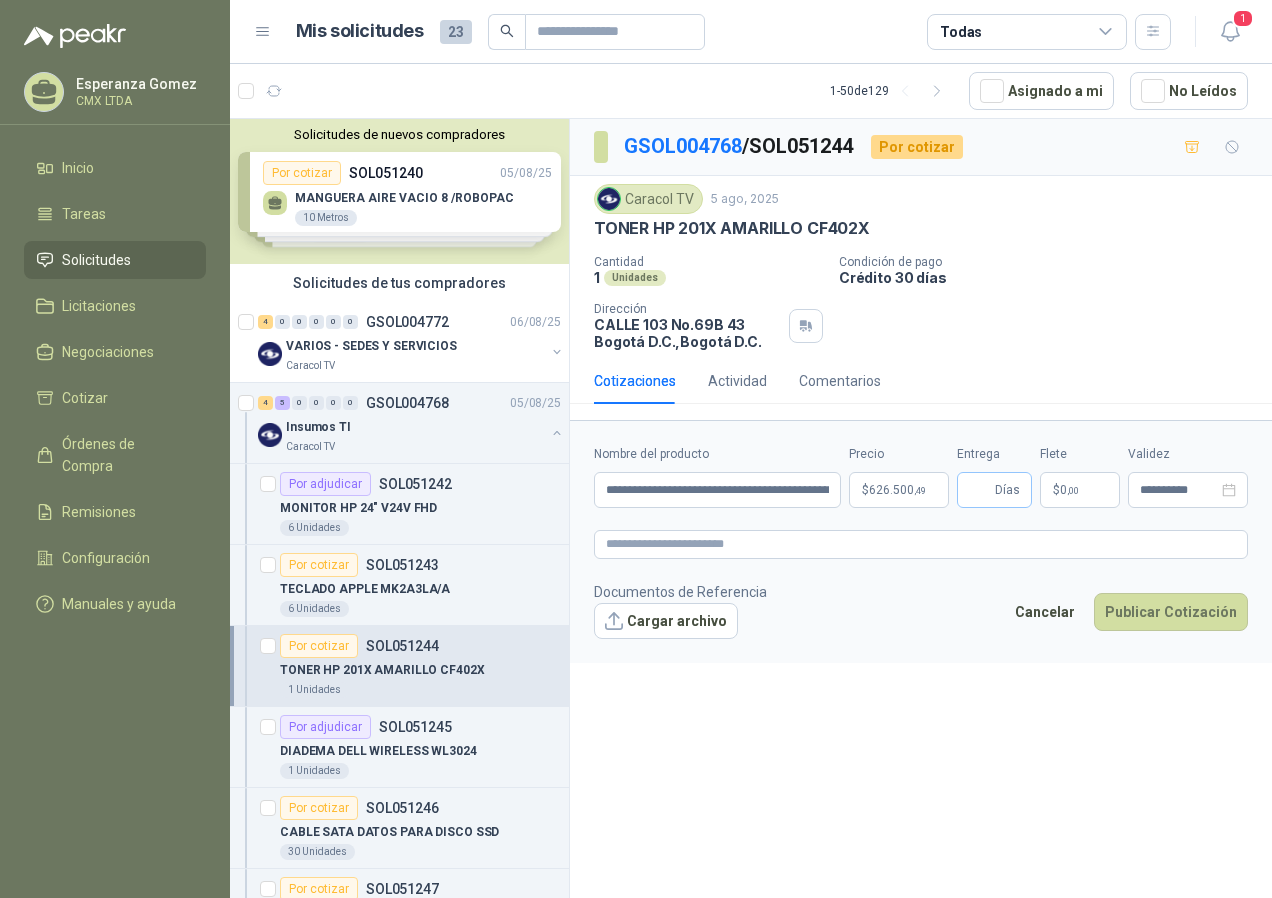 click on "Días" at bounding box center (994, 490) 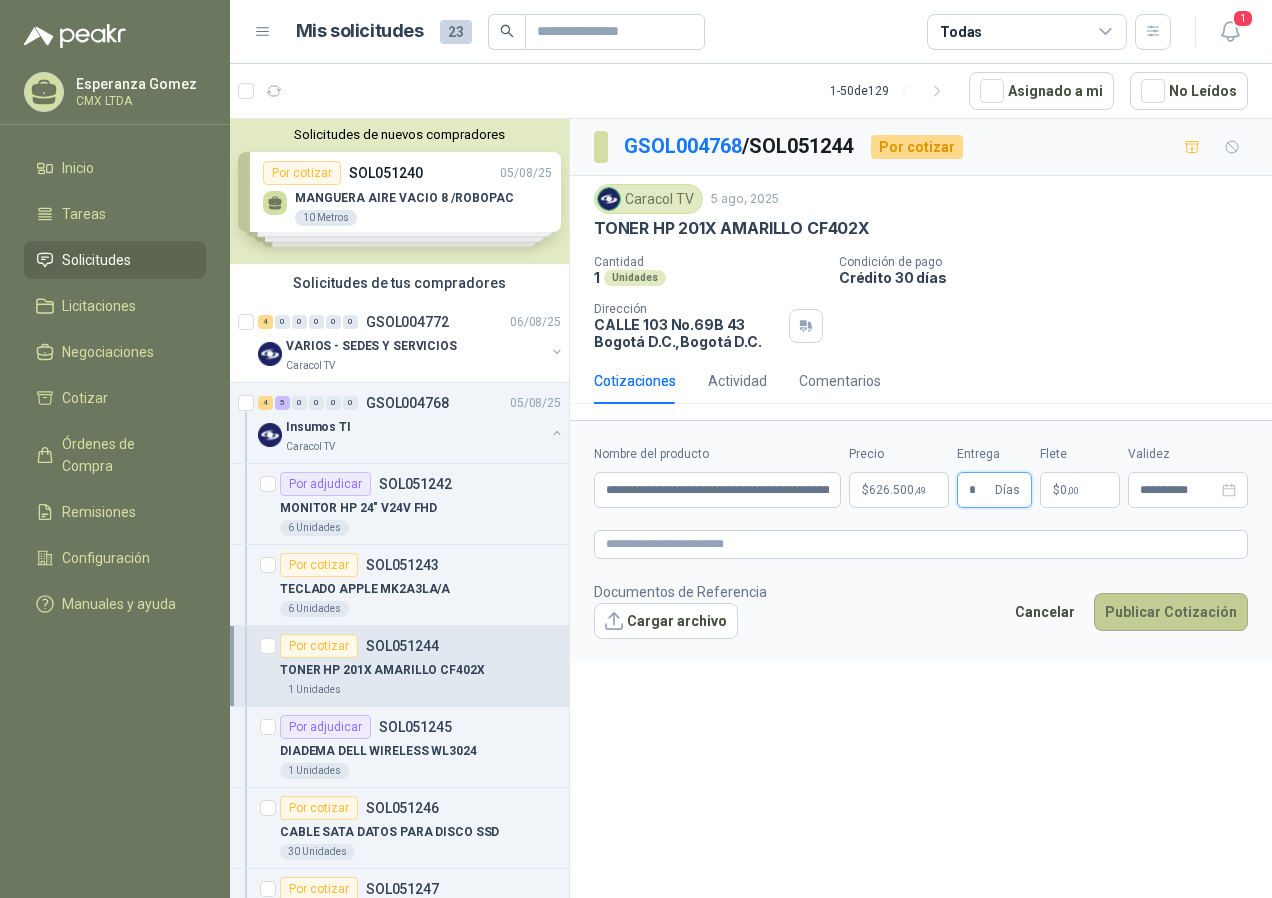 type on "*" 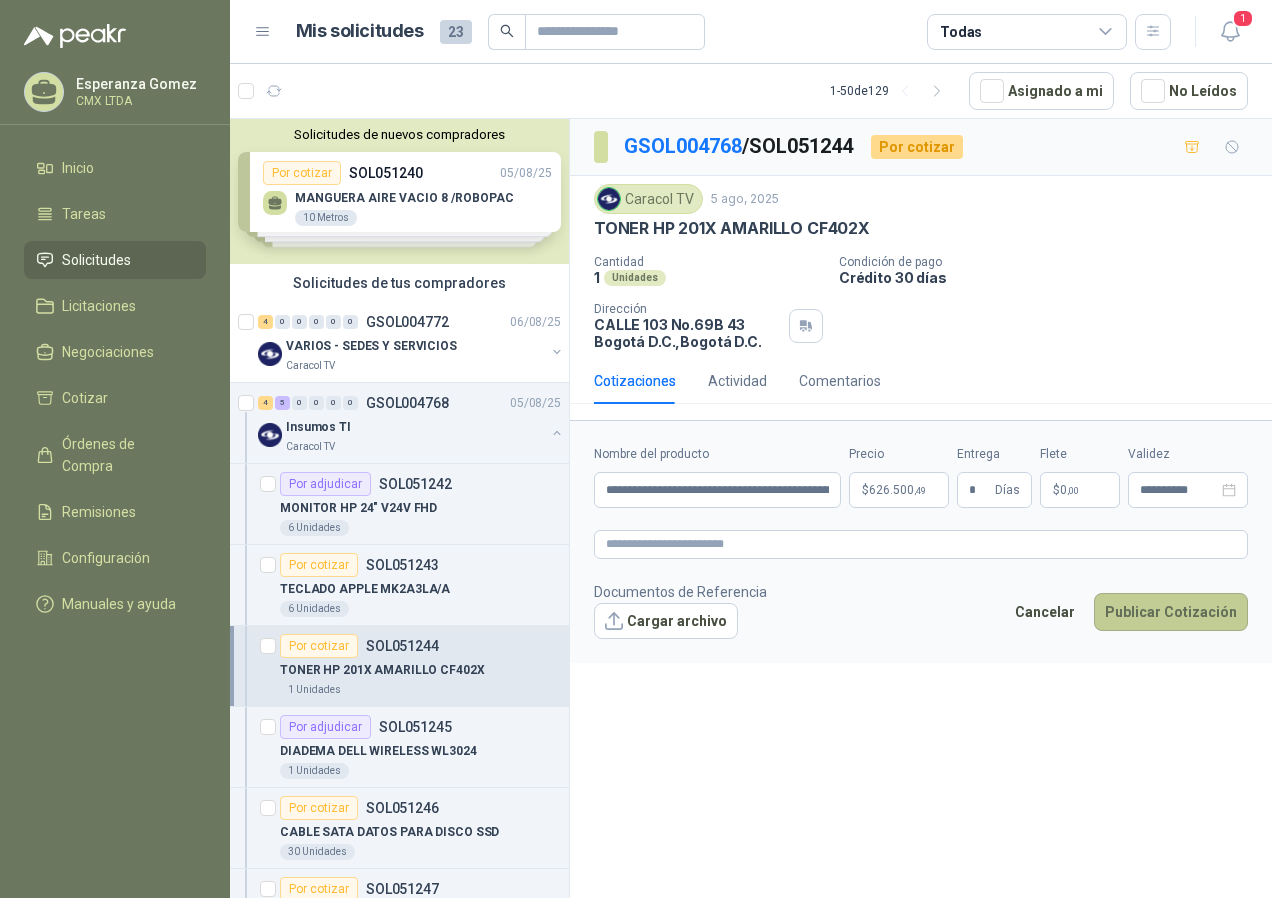 click on "Publicar Cotización" at bounding box center [1171, 612] 